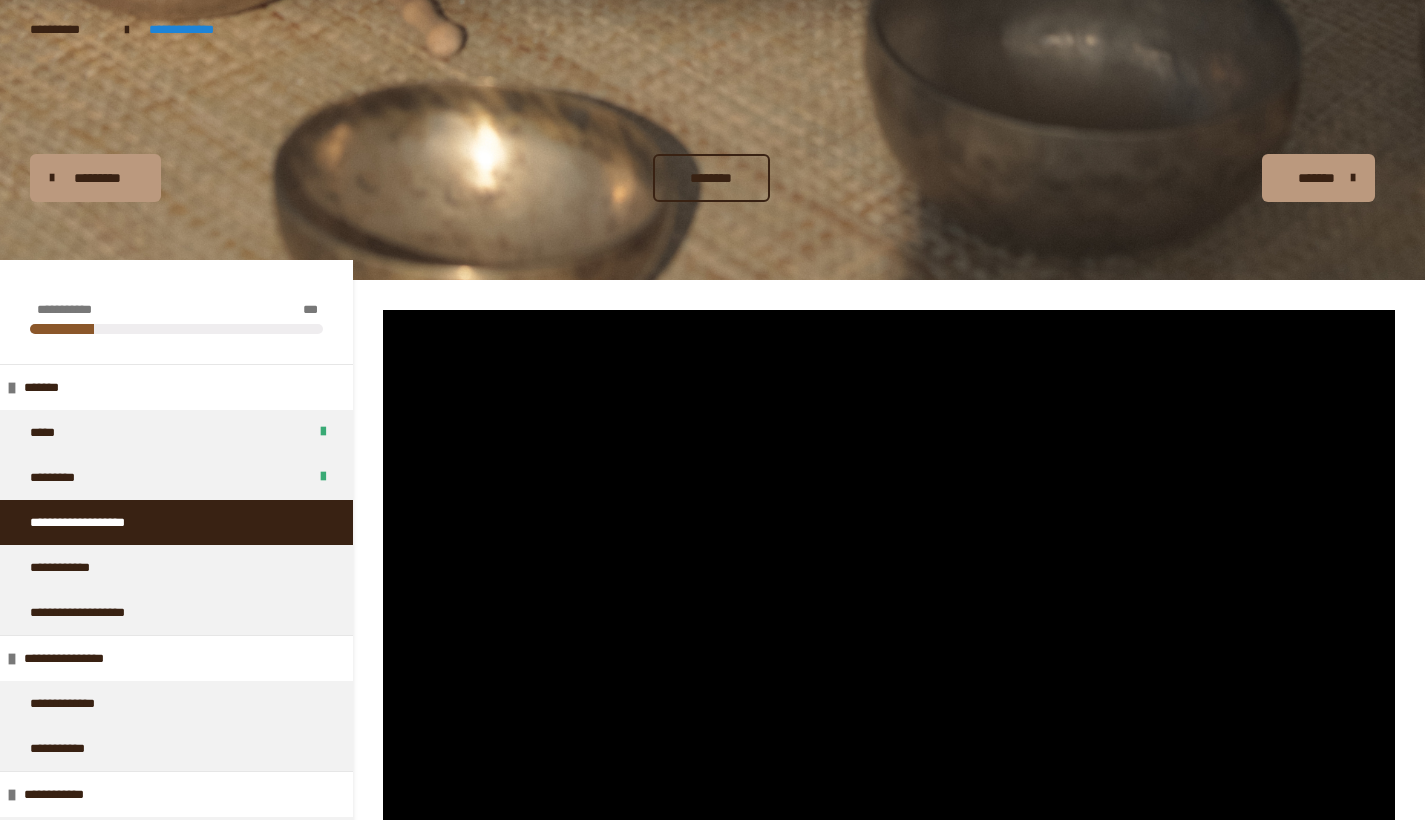 scroll, scrollTop: 176, scrollLeft: 0, axis: vertical 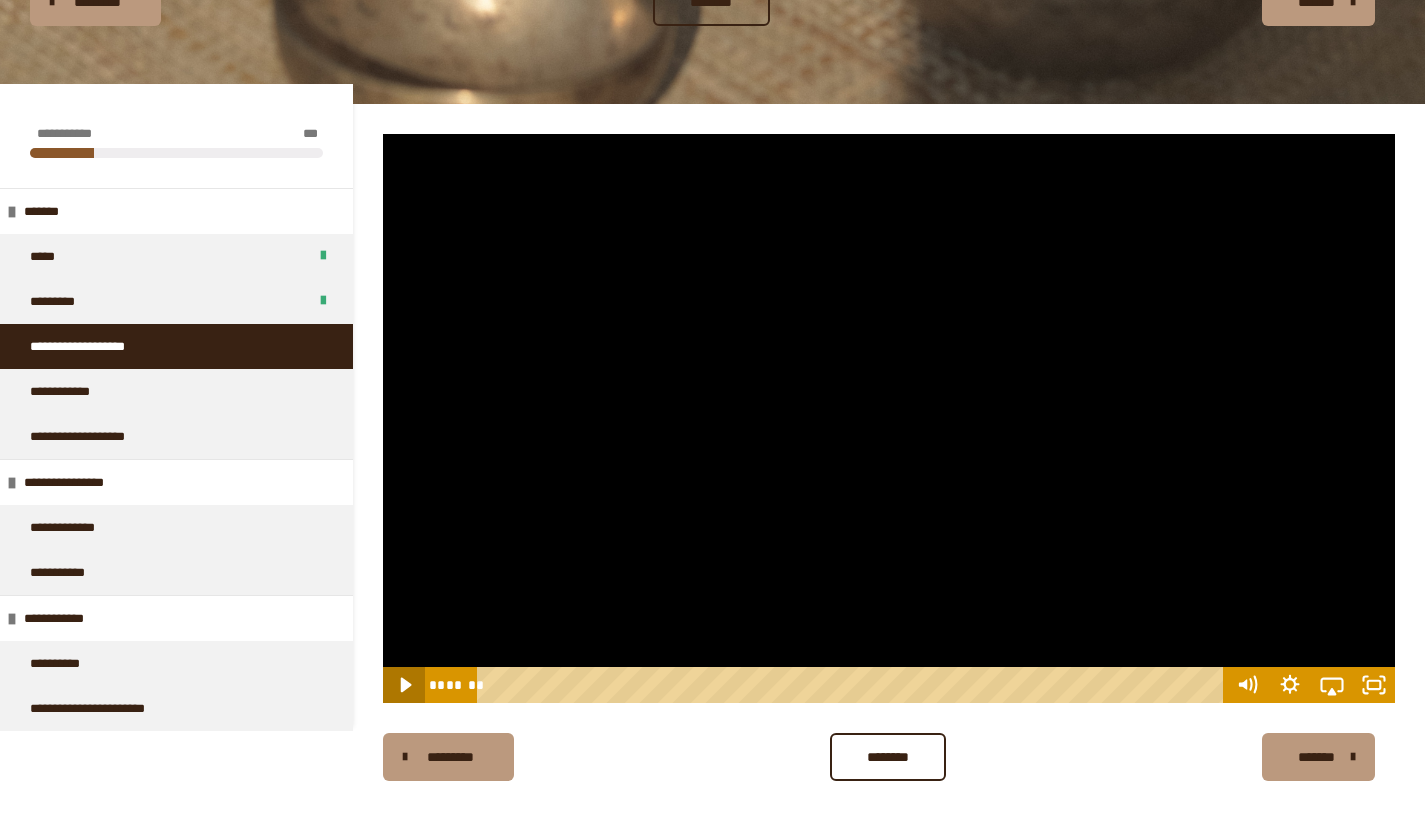 click 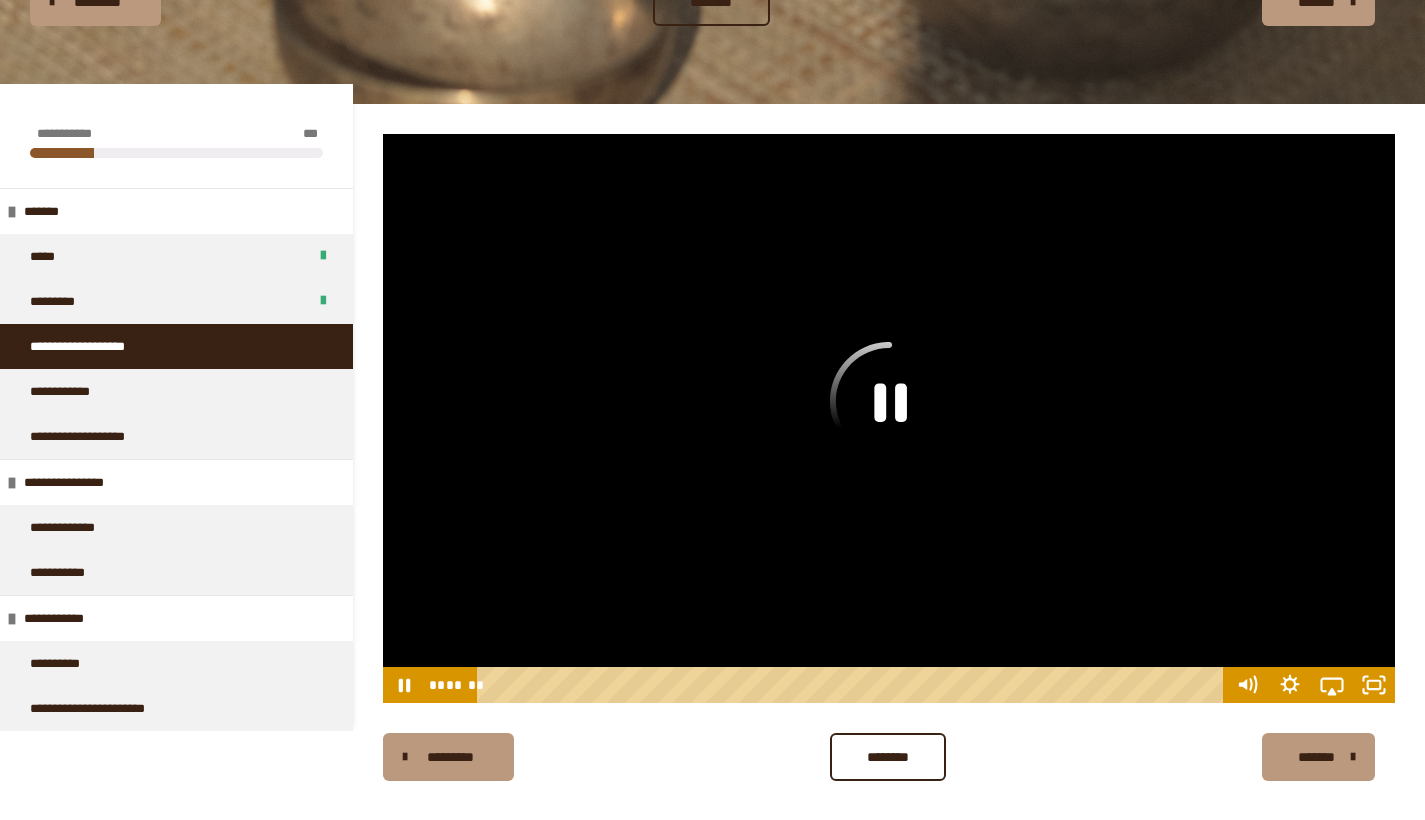 click at bounding box center (889, 418) 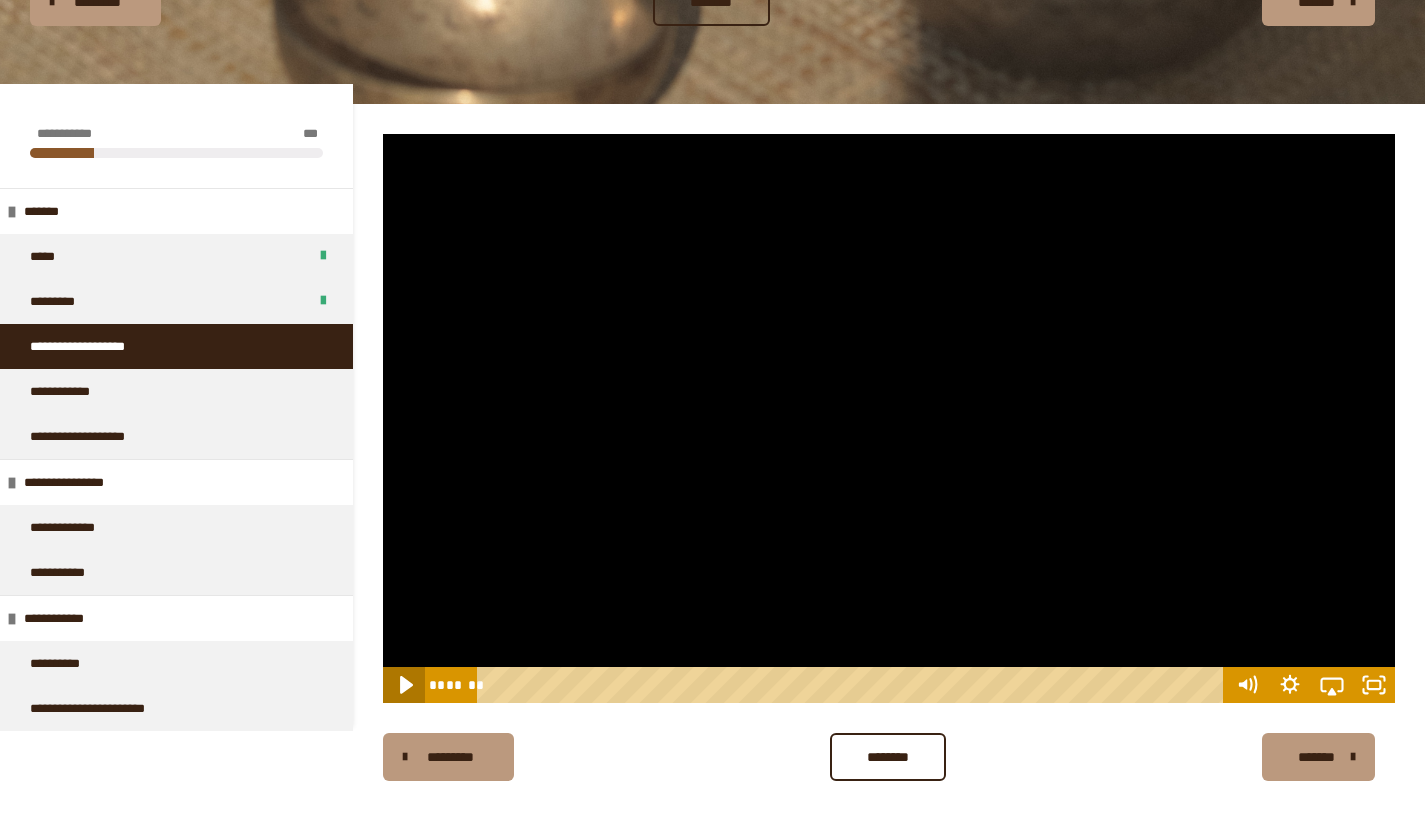 click 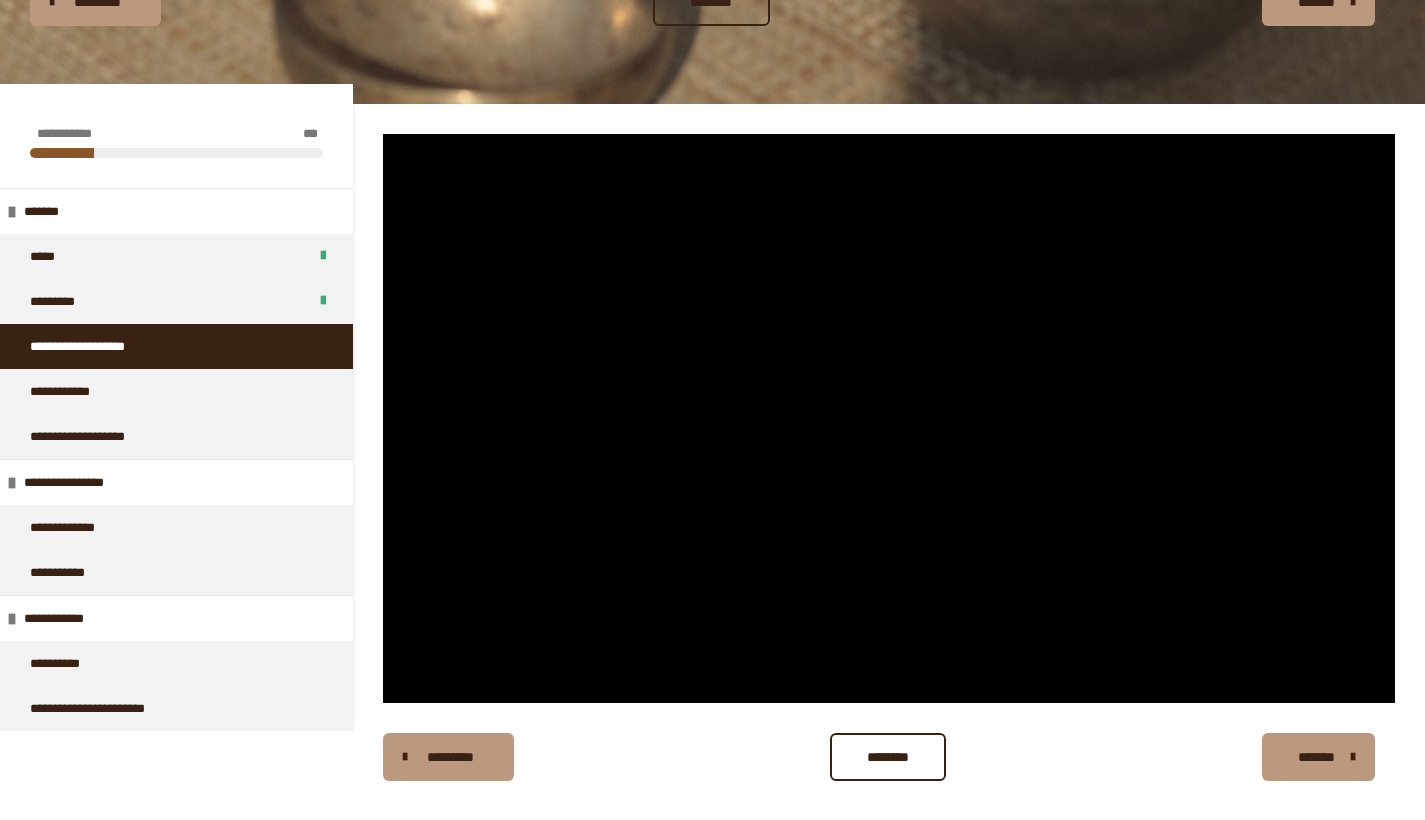type 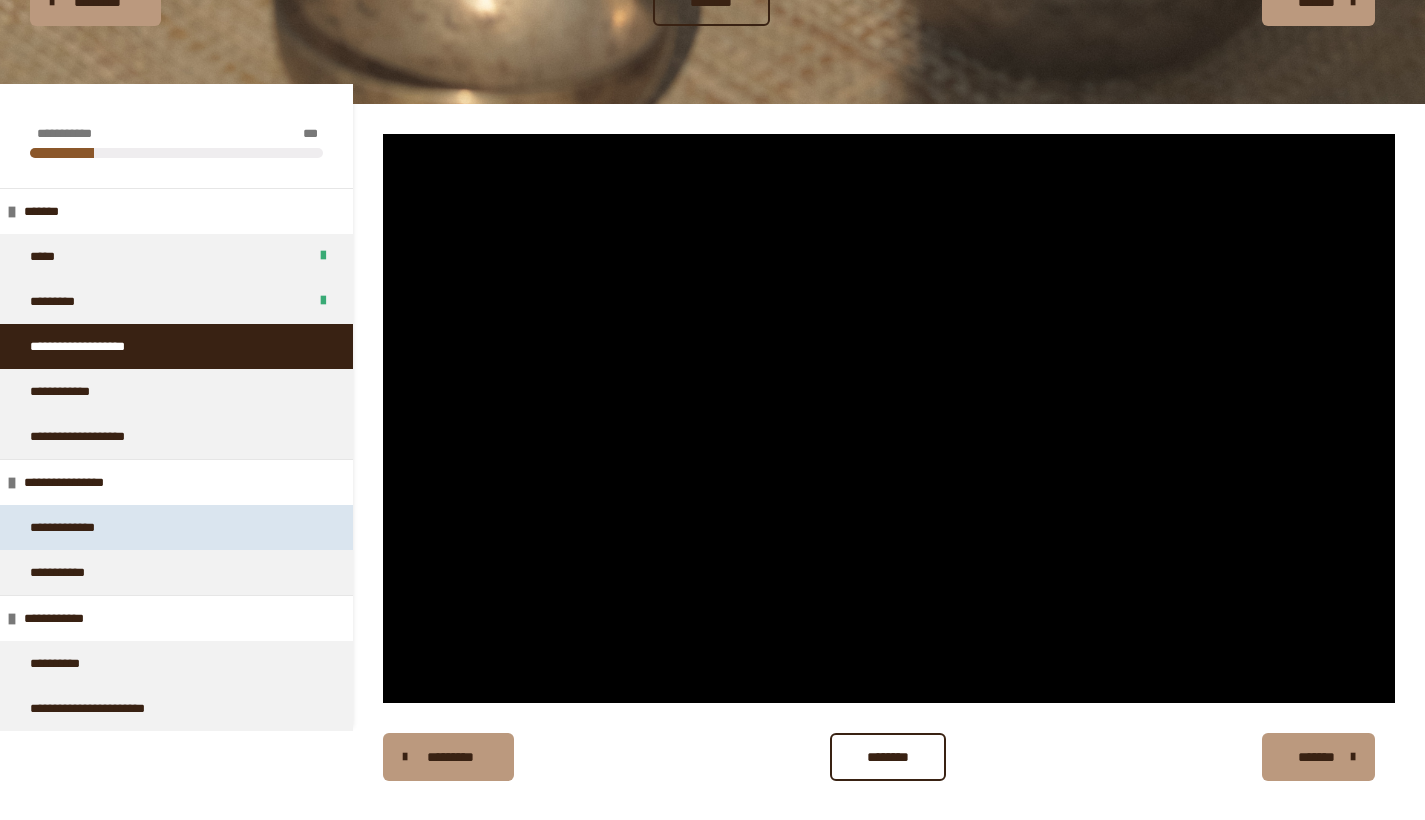 click on "**********" at bounding box center (78, 527) 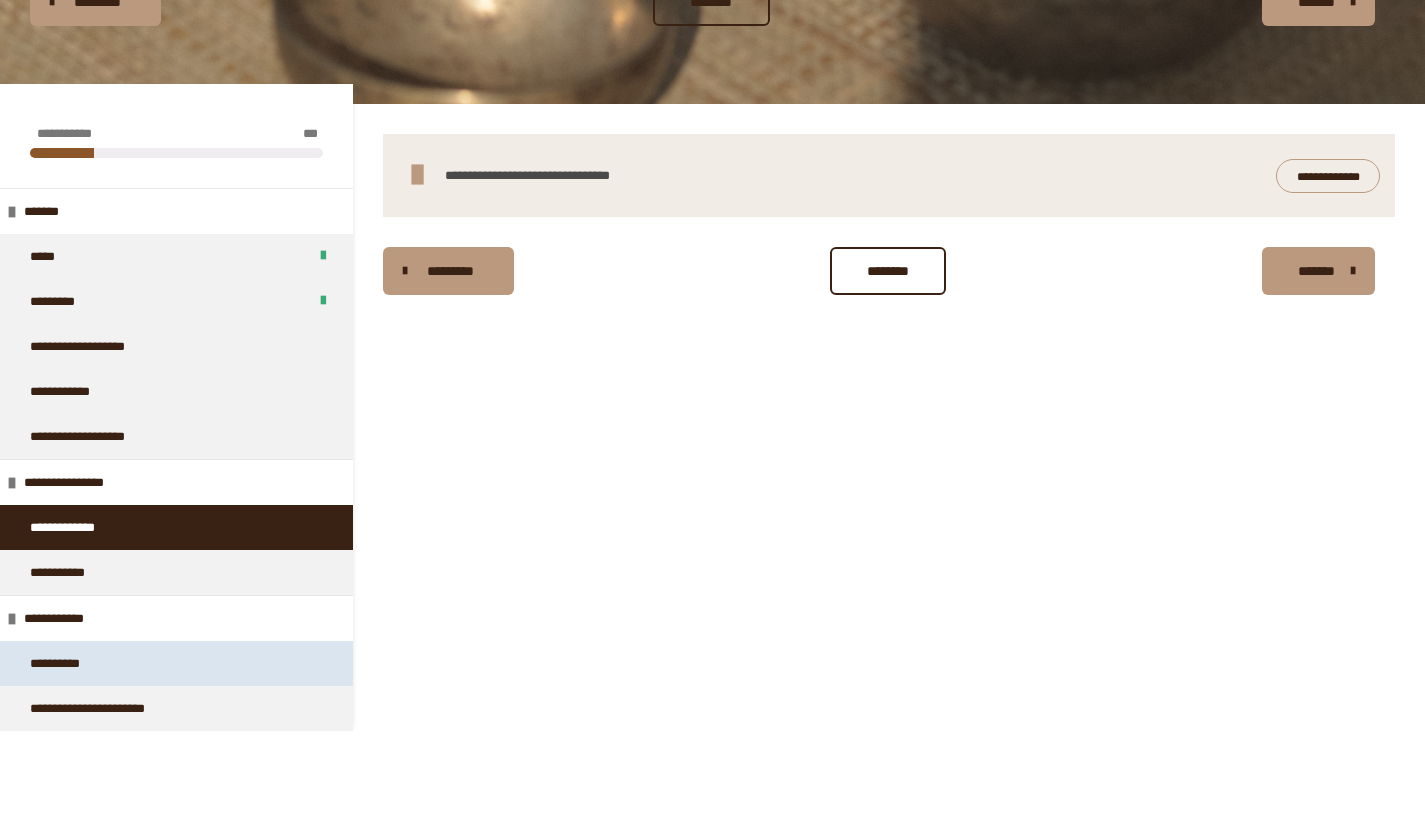 click on "**********" at bounding box center [68, 663] 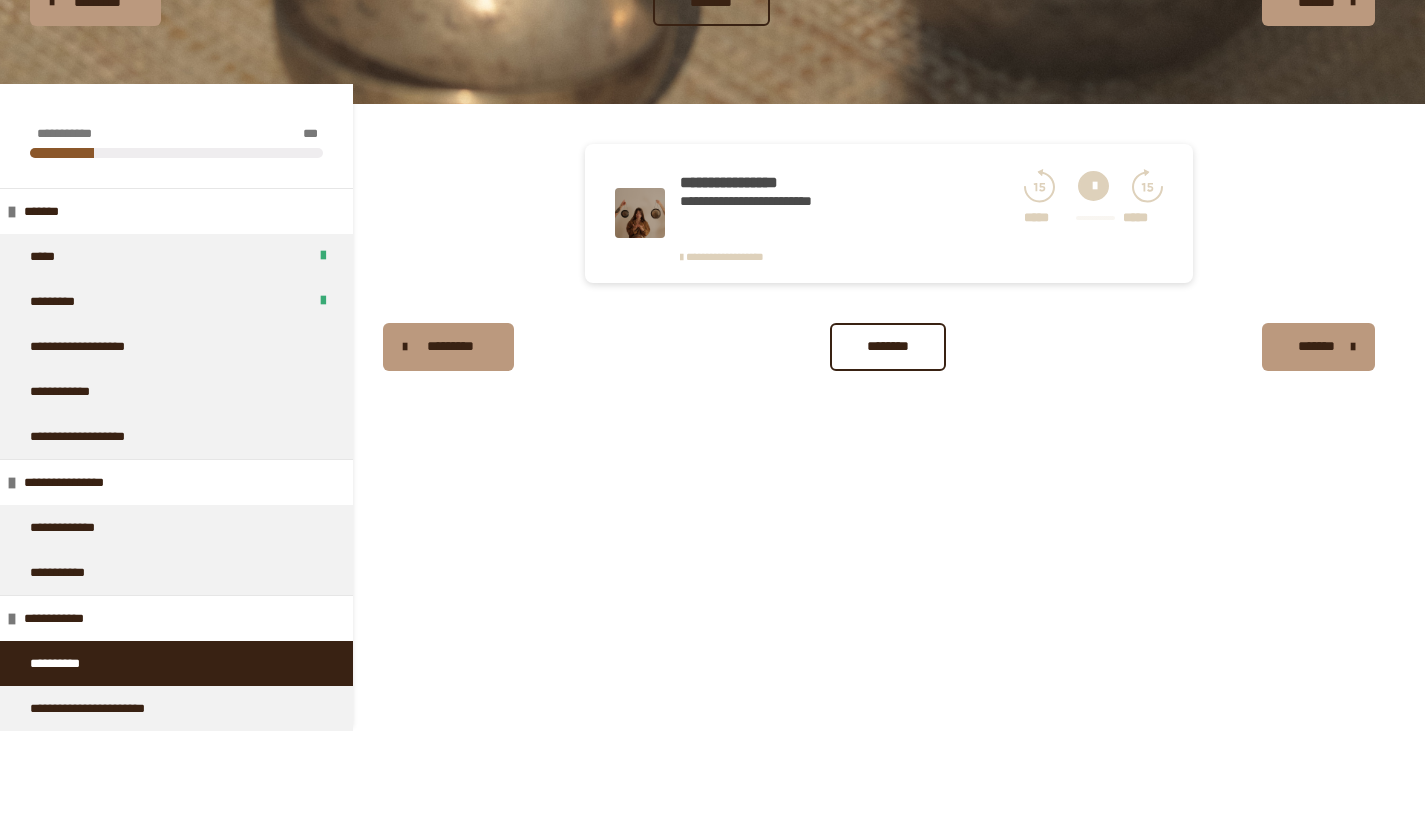 click at bounding box center [1093, 186] 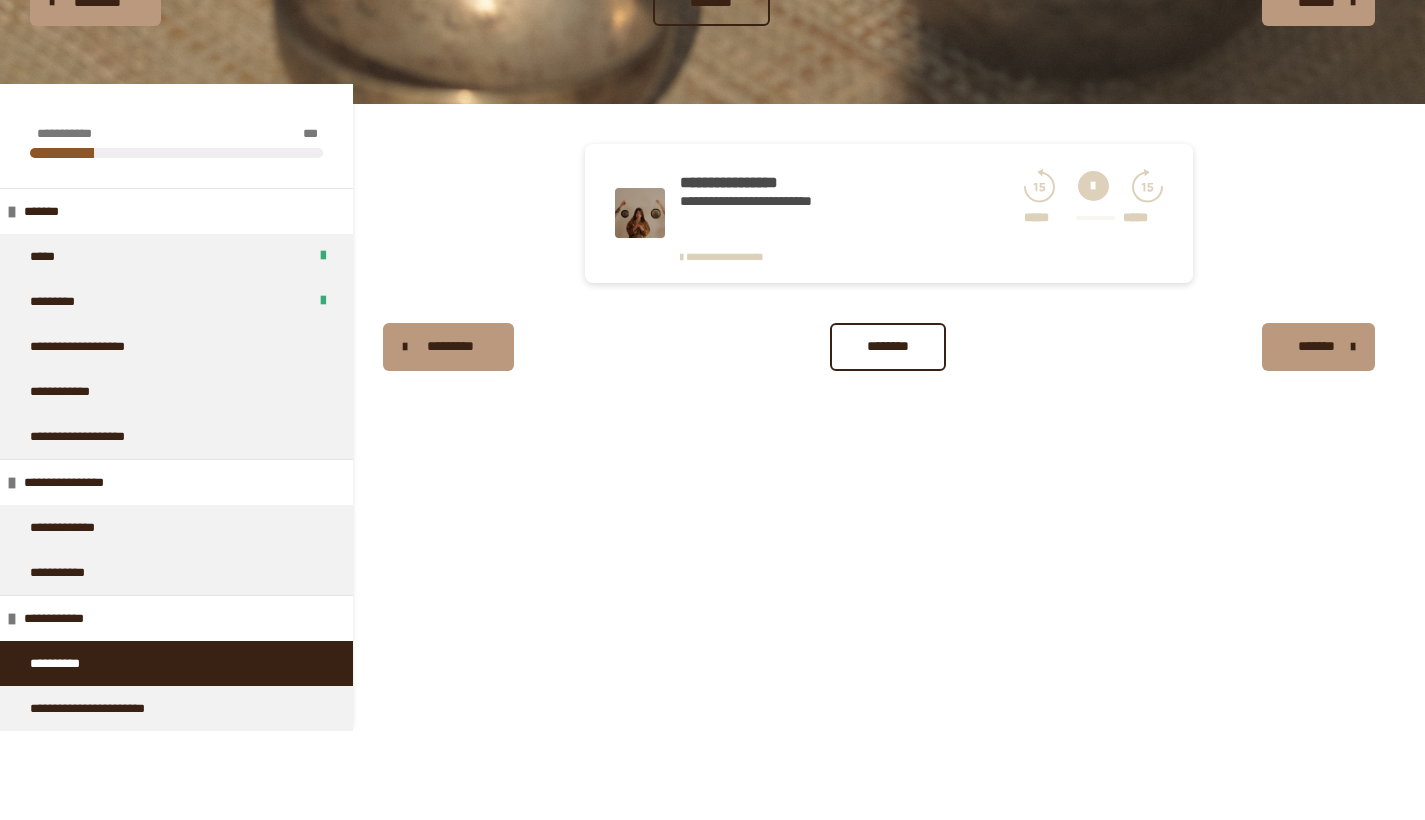 click on "**********" at bounding box center (761, 183) 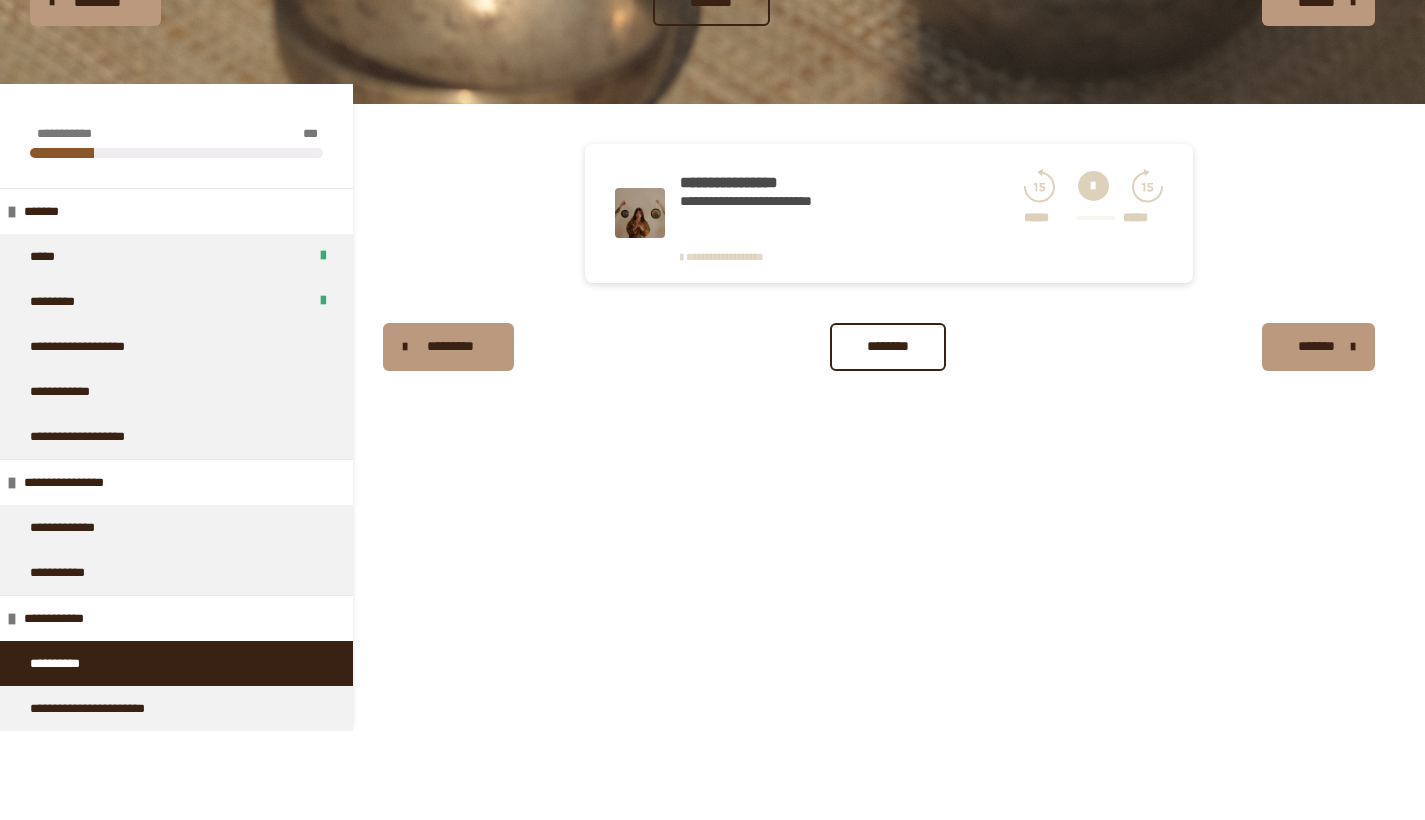 click on "**********" at bounding box center [725, 256] 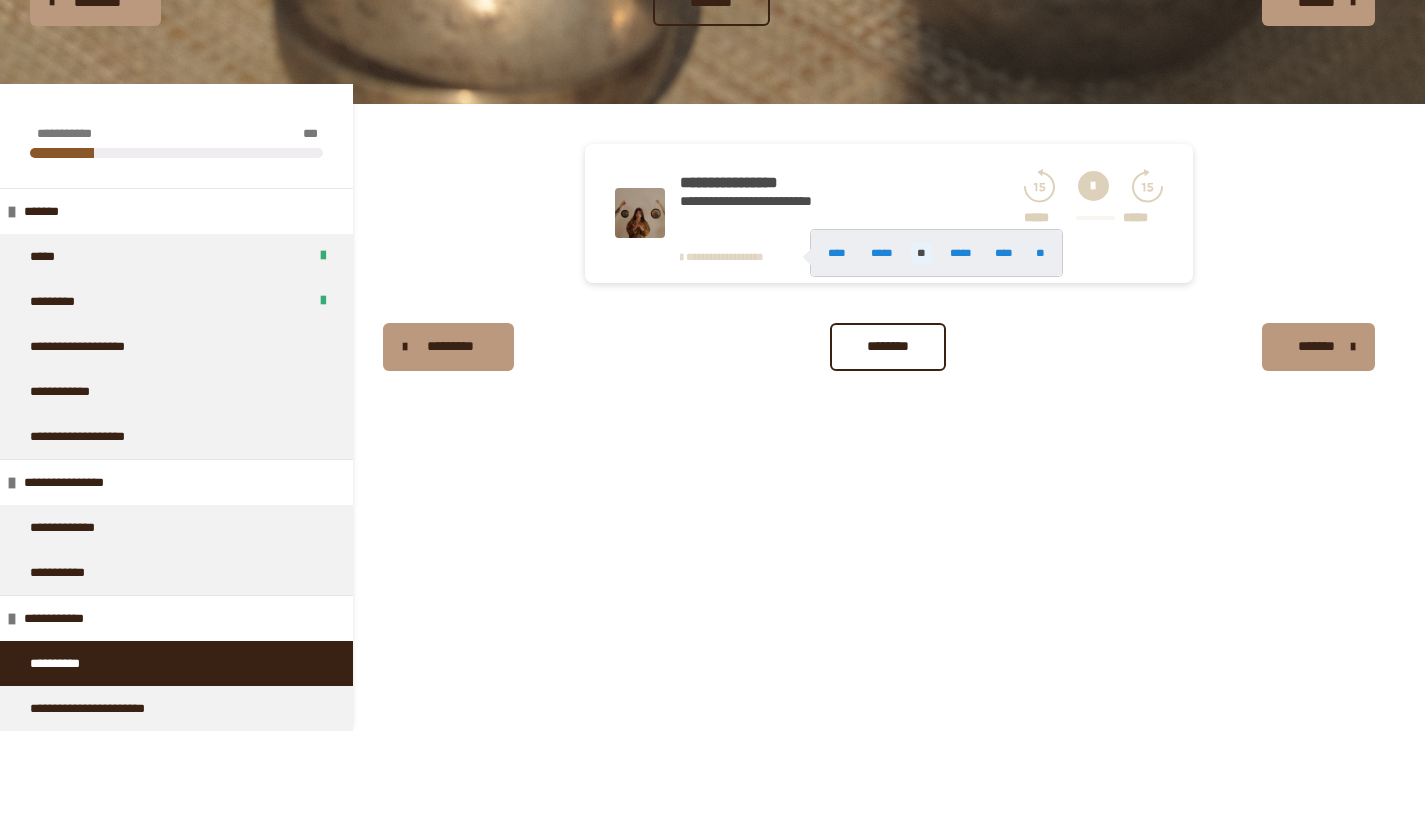 click at bounding box center (712, 410) 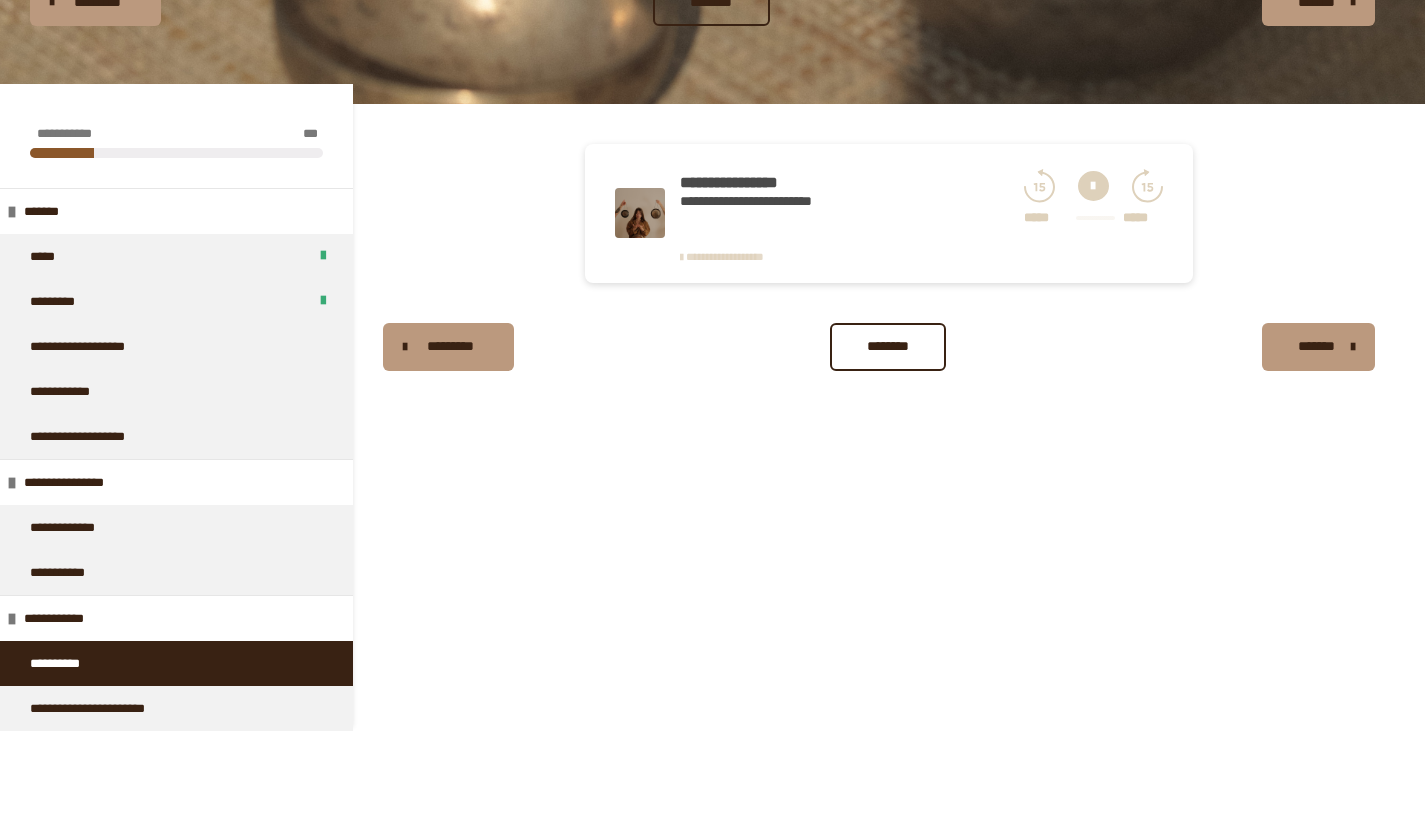 click on "**********" at bounding box center (761, 183) 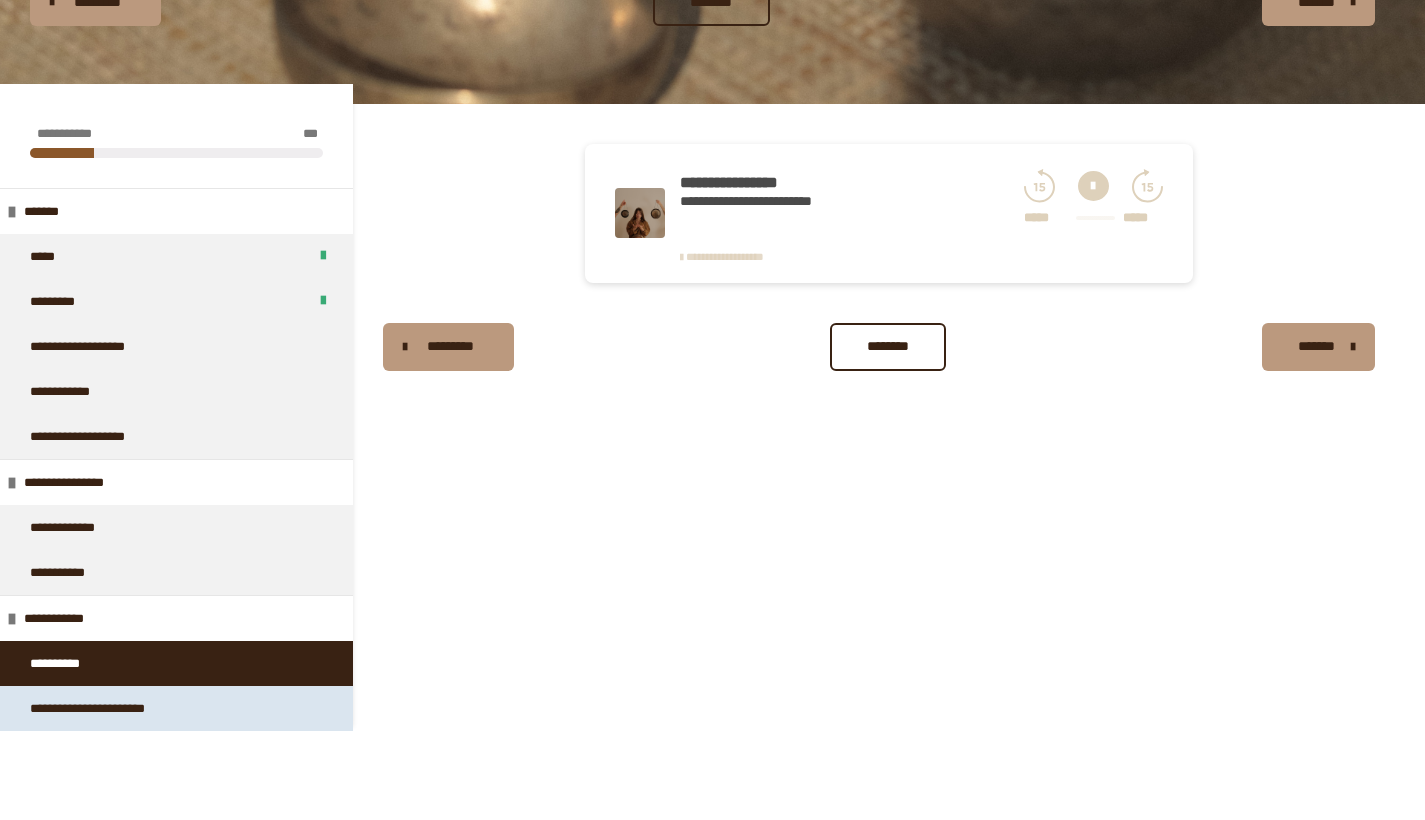 click on "**********" at bounding box center [113, 708] 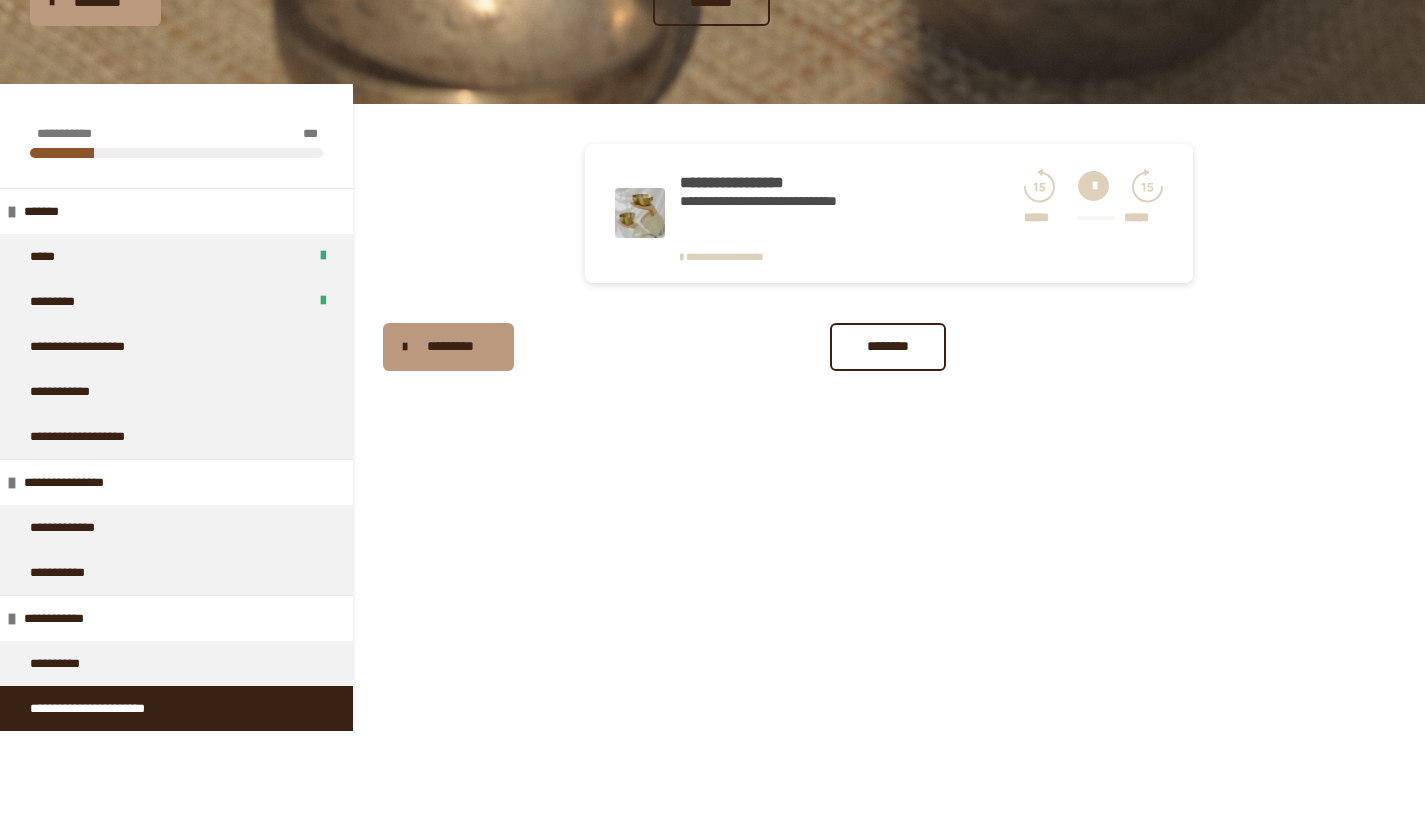 click on "**********" at bounding box center (794, 201) 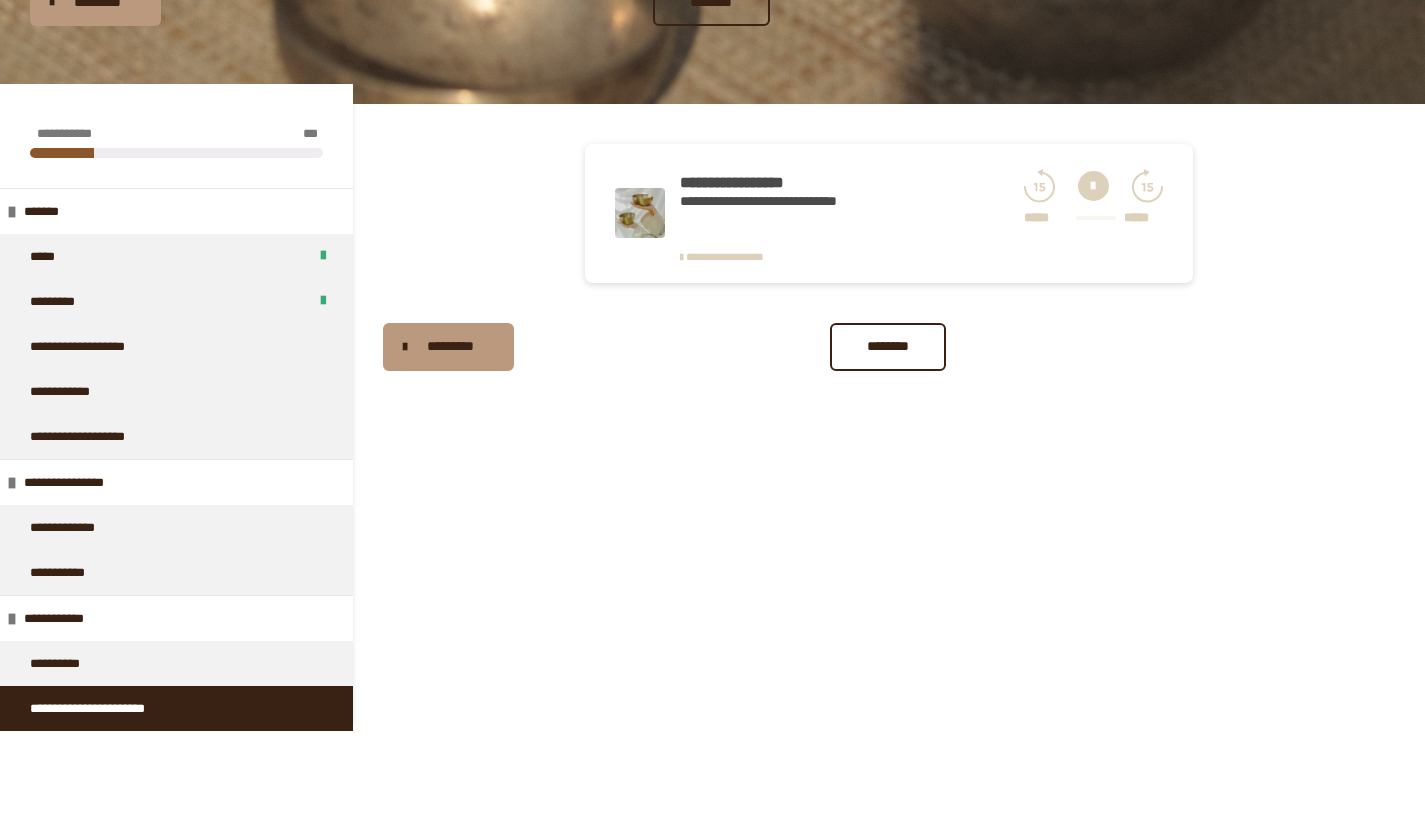 click at bounding box center (1093, 186) 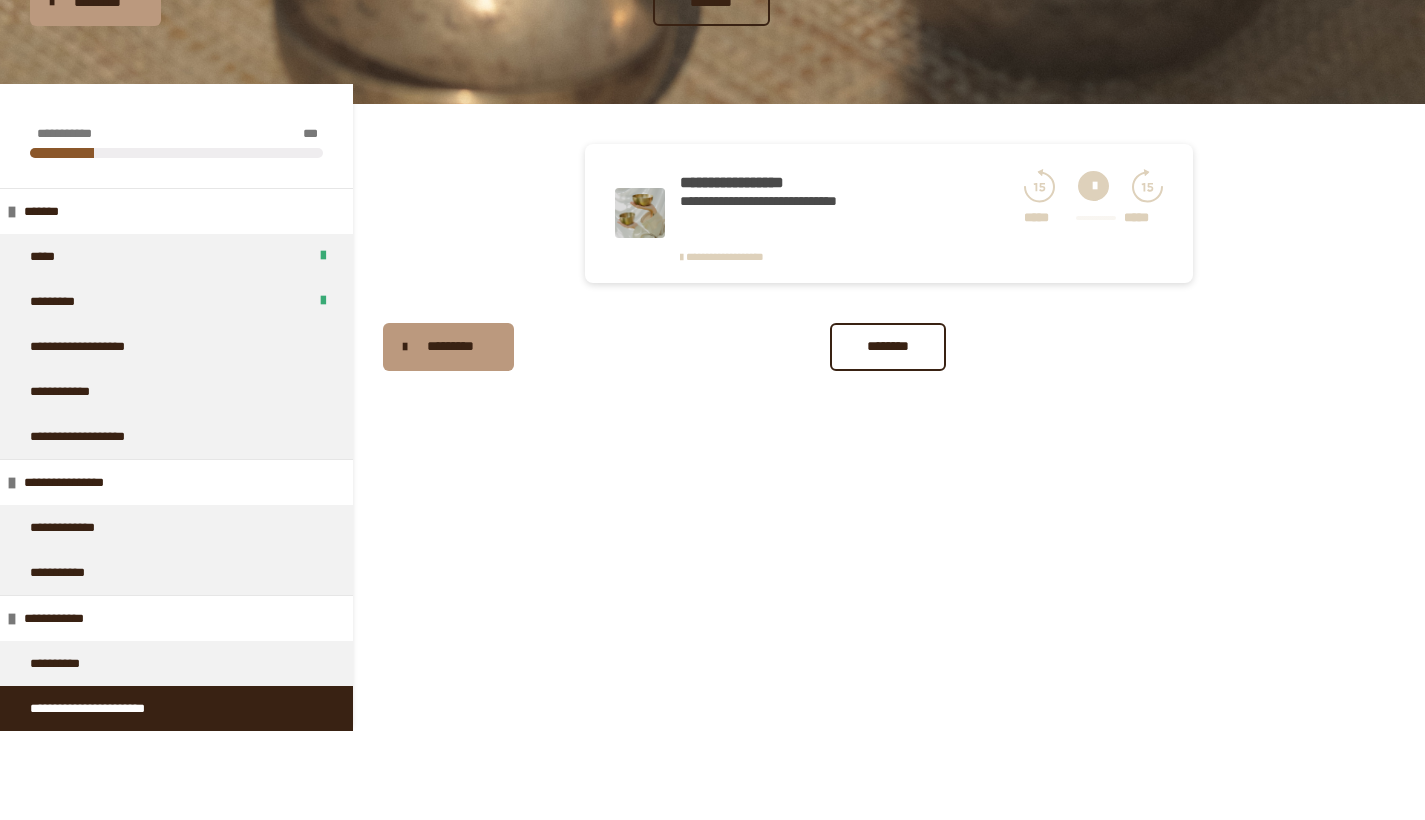 click on "**********" at bounding box center [794, 201] 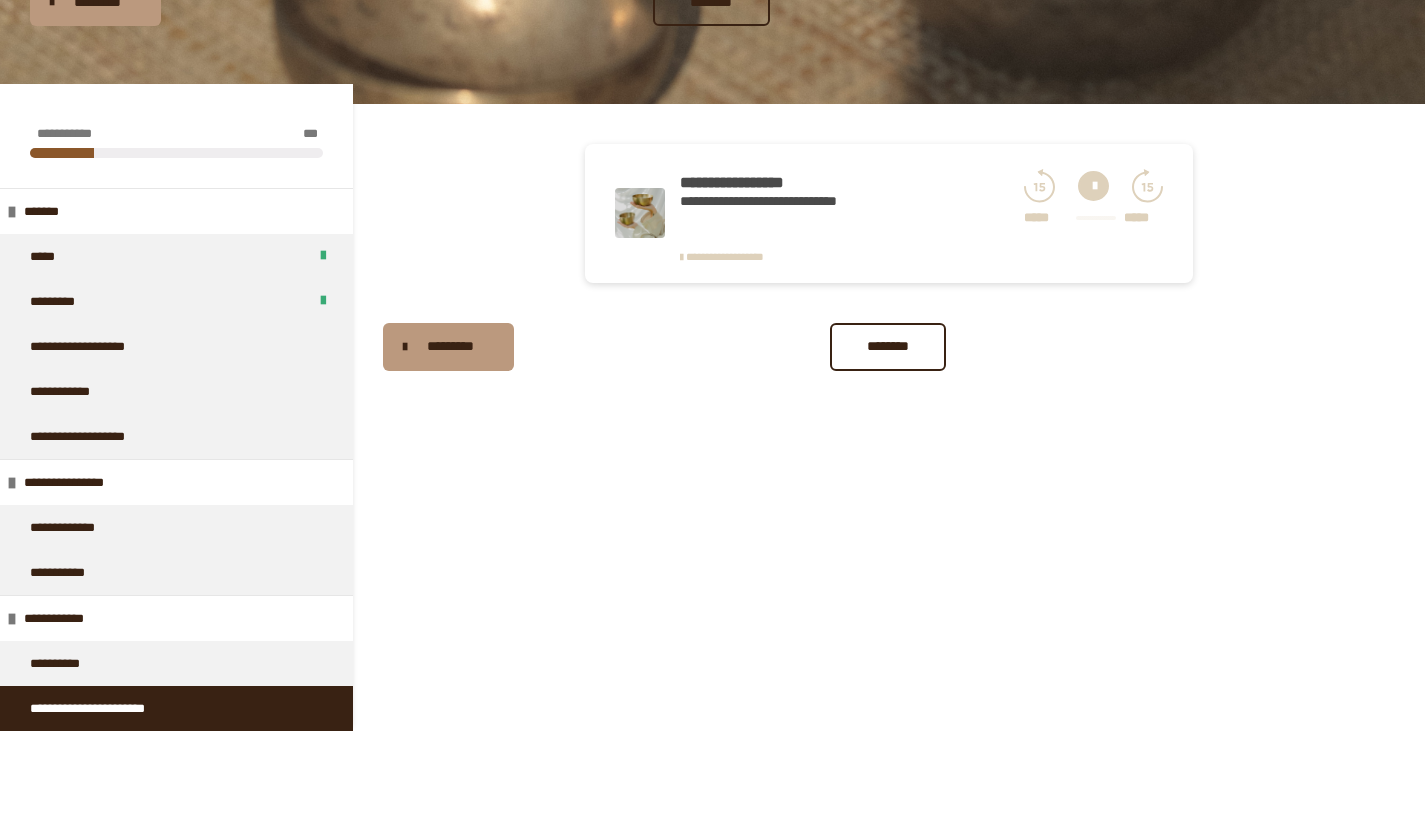 click on "**********" at bounding box center [794, 201] 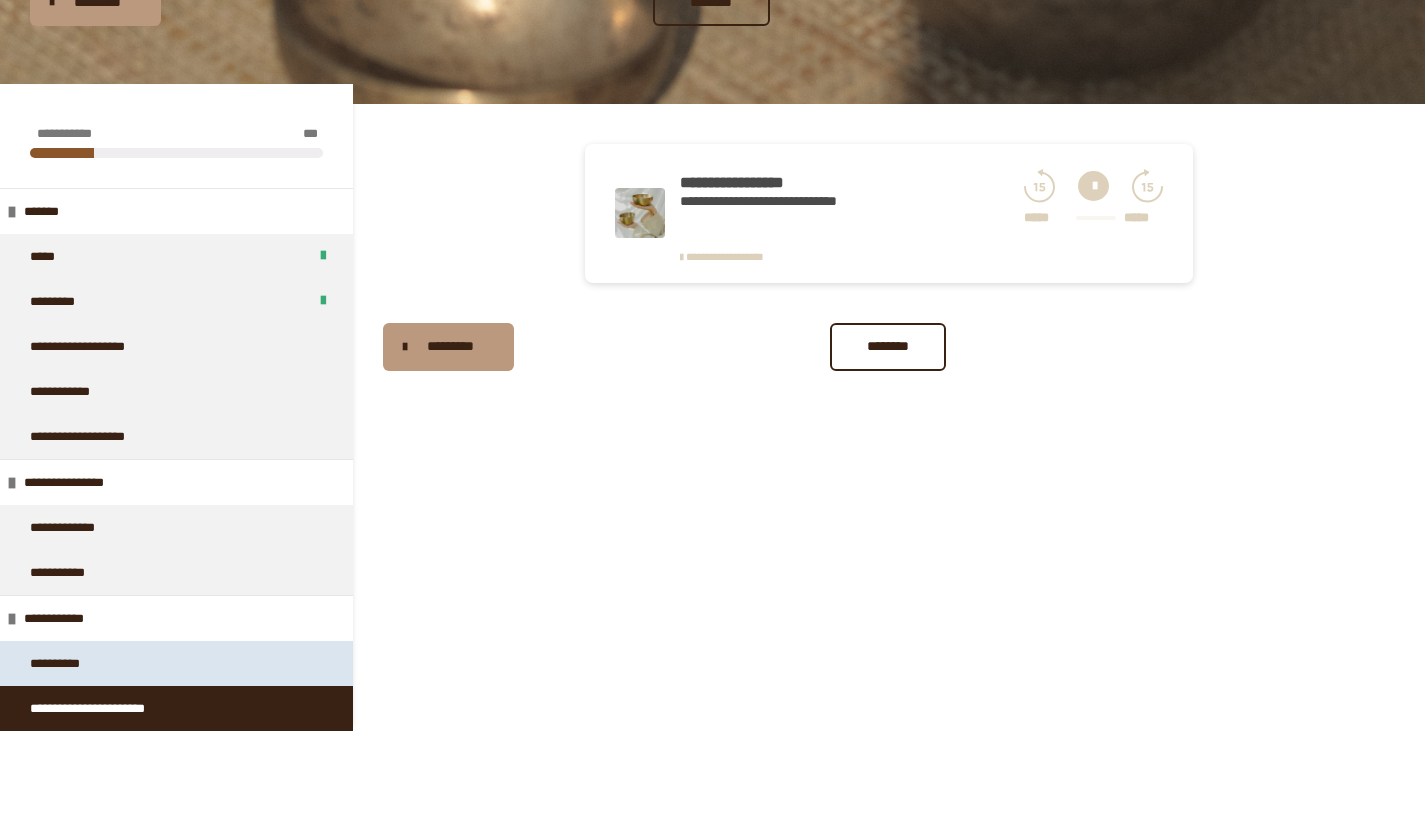 click on "**********" at bounding box center [68, 663] 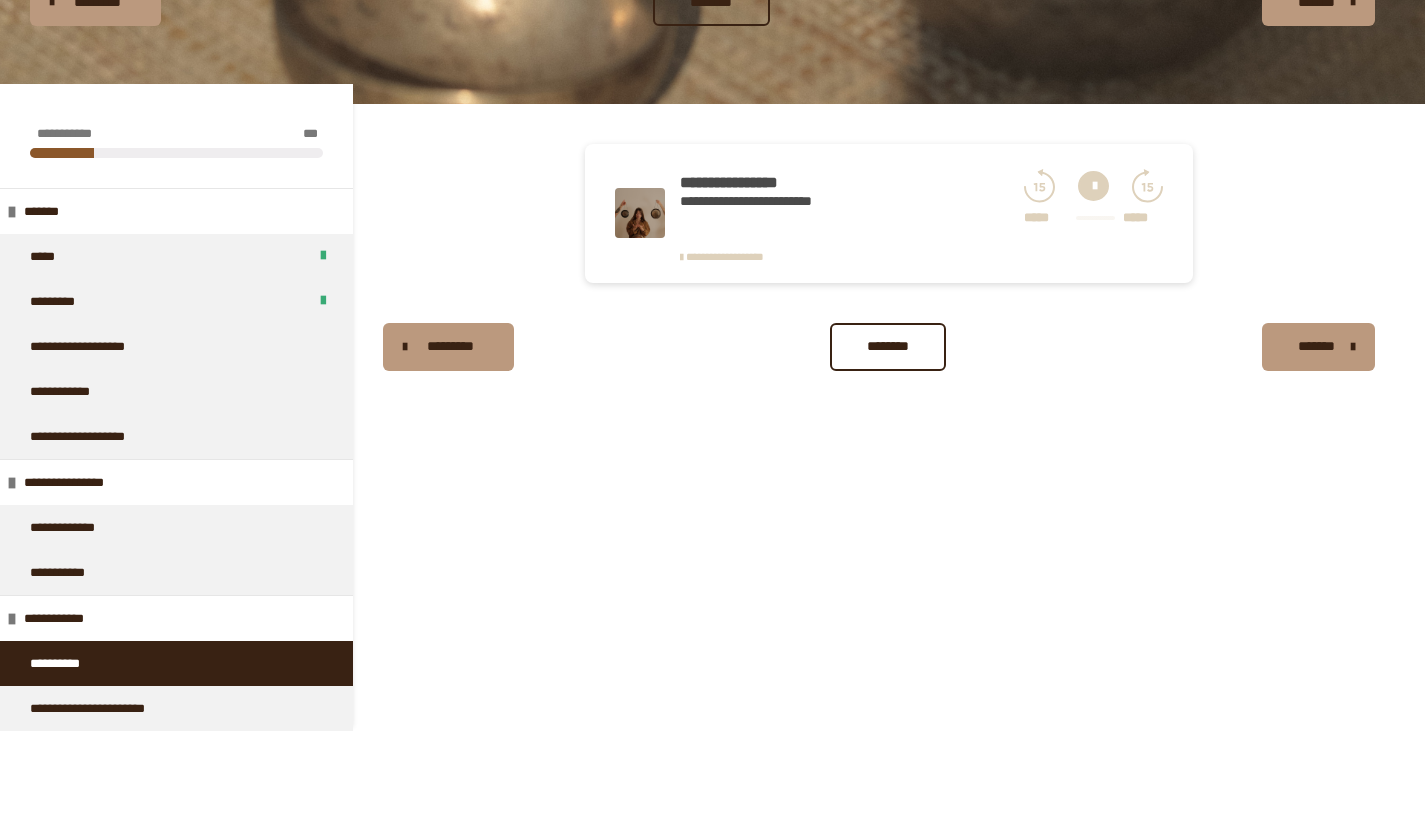 click at bounding box center [1093, 186] 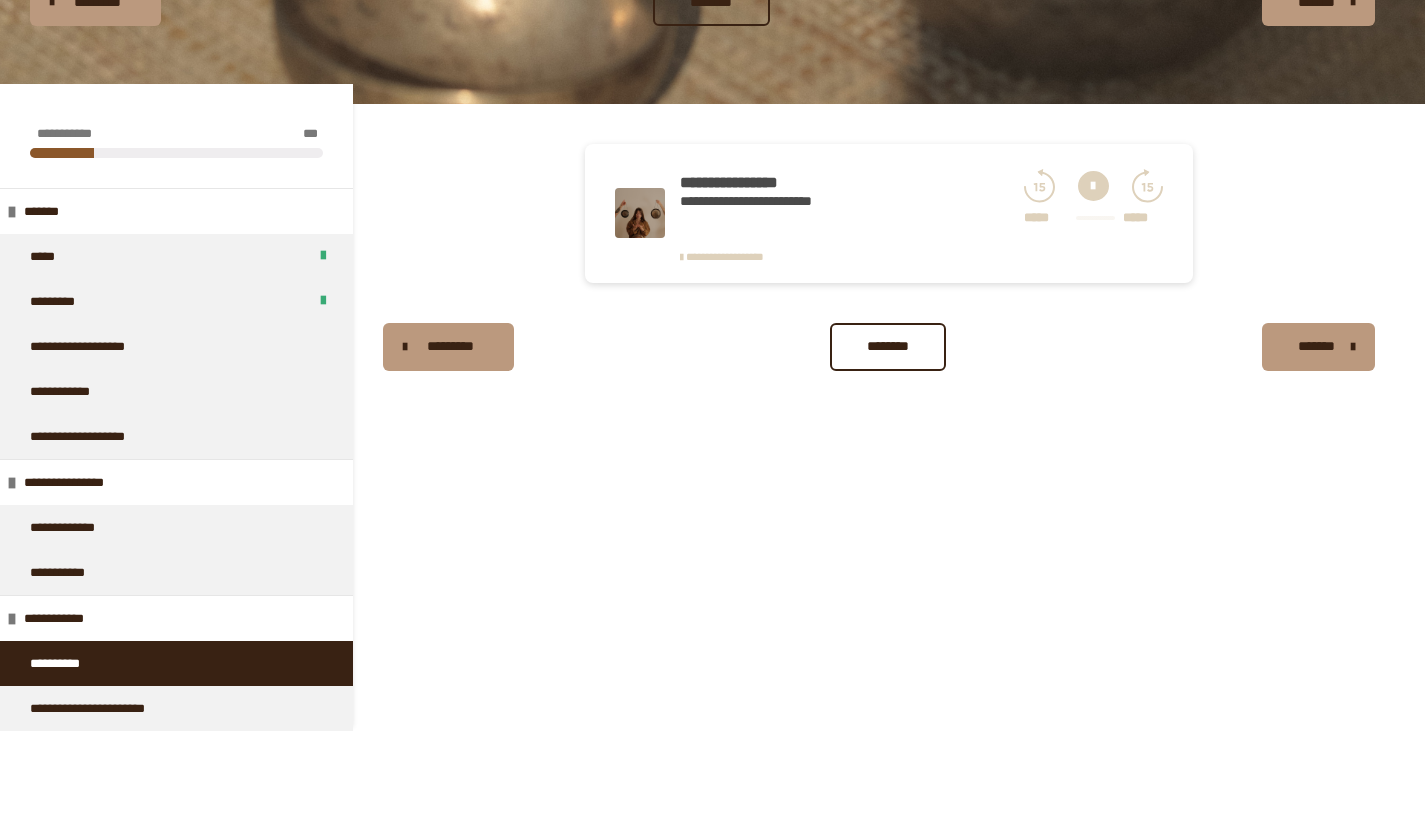 click at bounding box center [1093, 186] 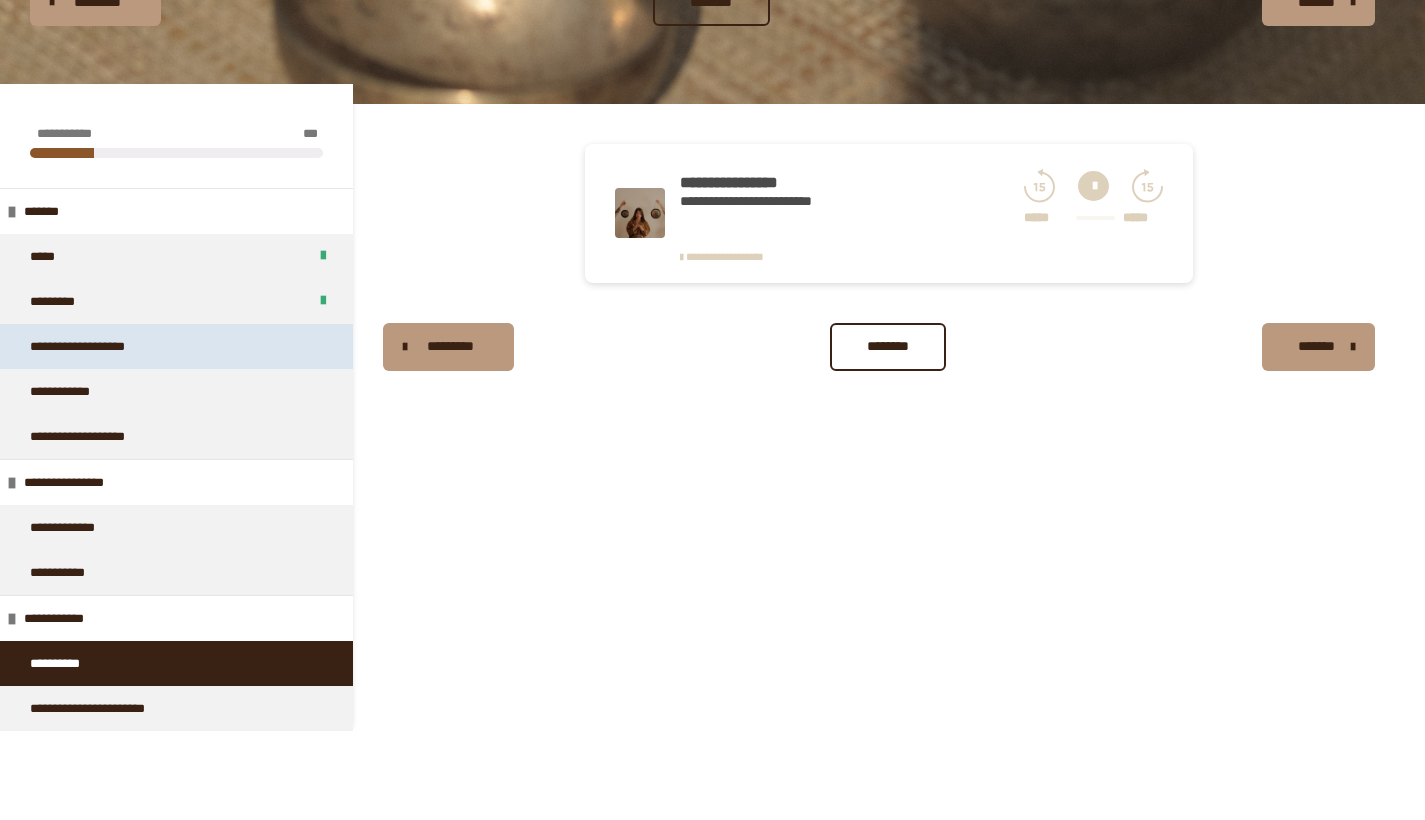 click on "**********" at bounding box center (94, 346) 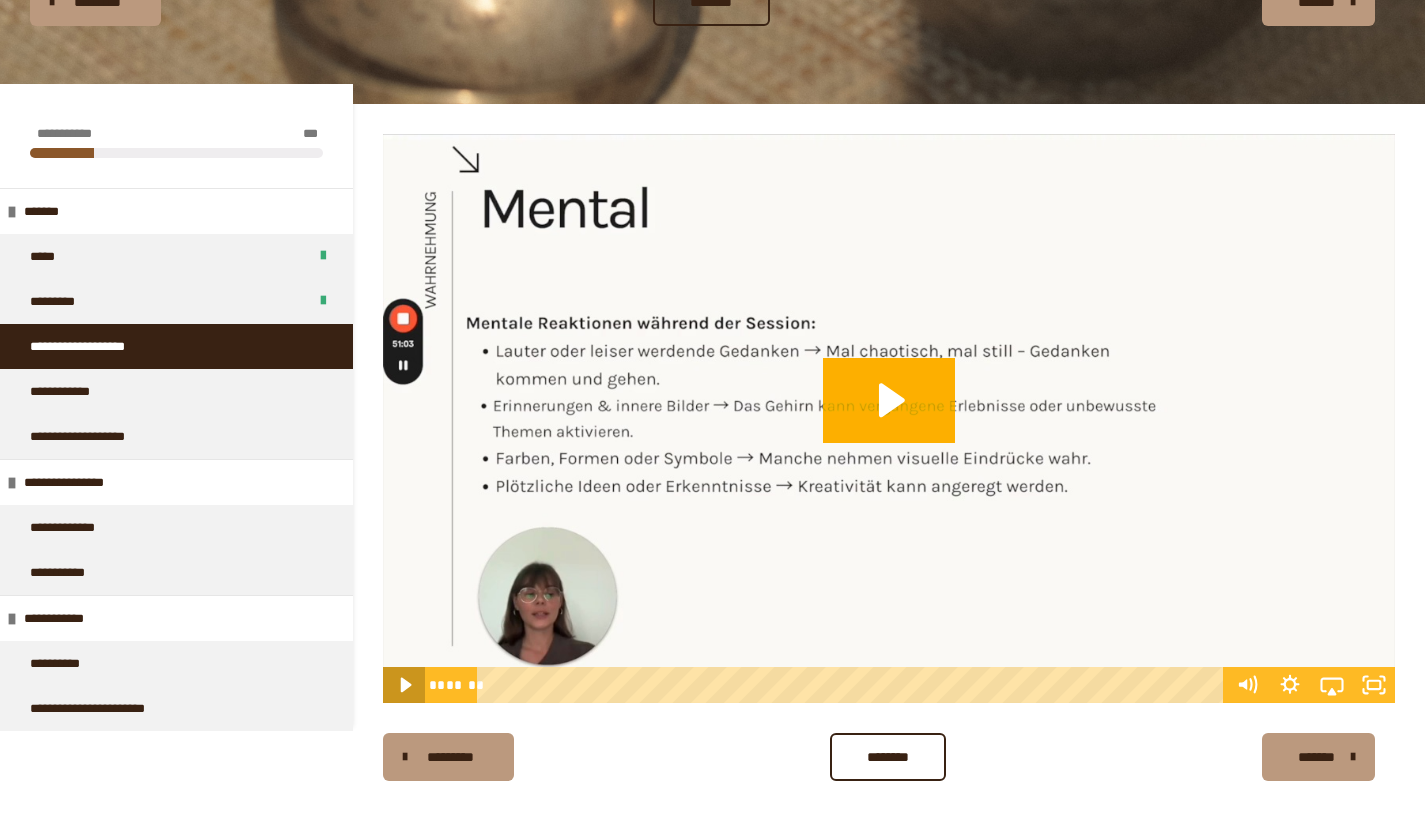 click 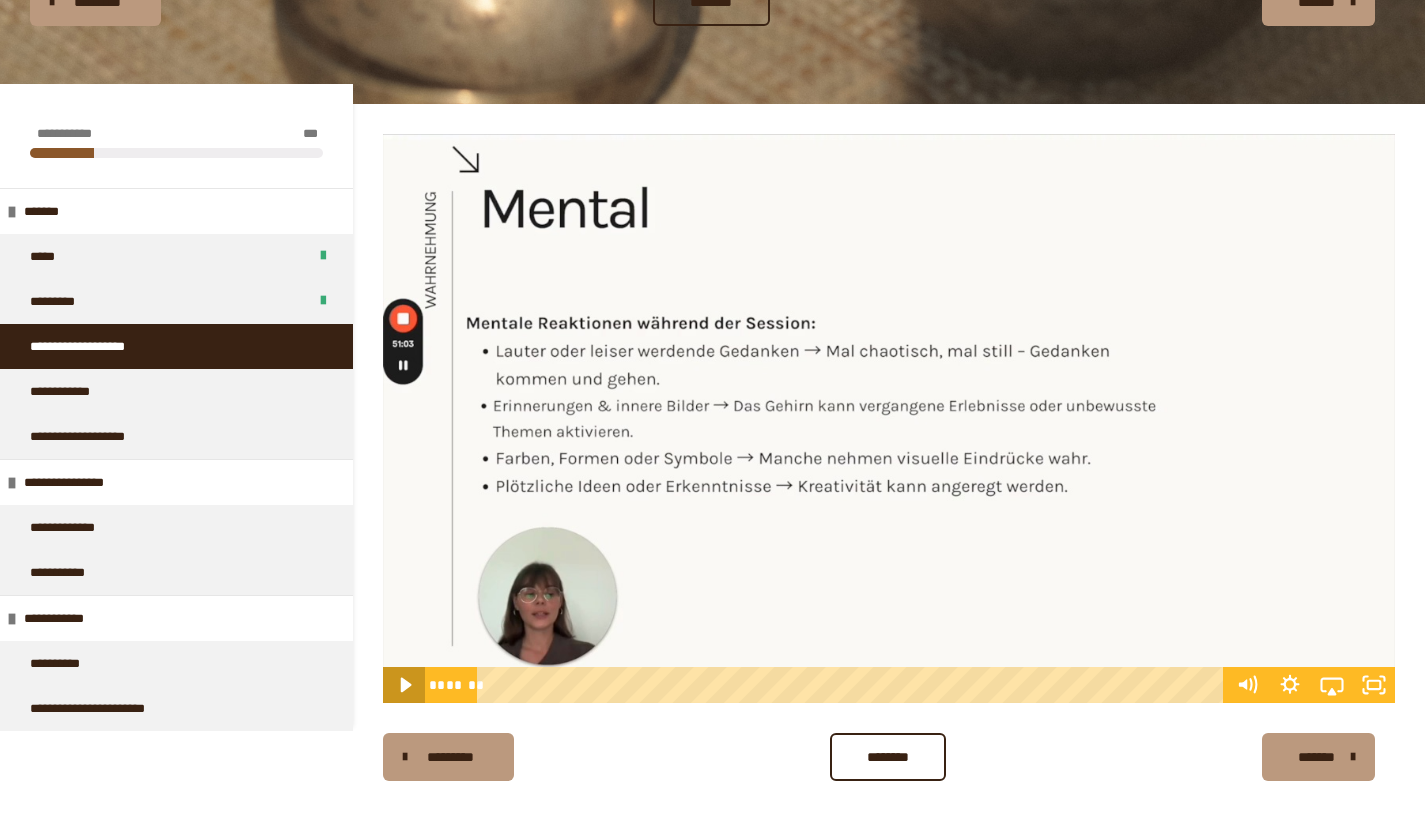 type 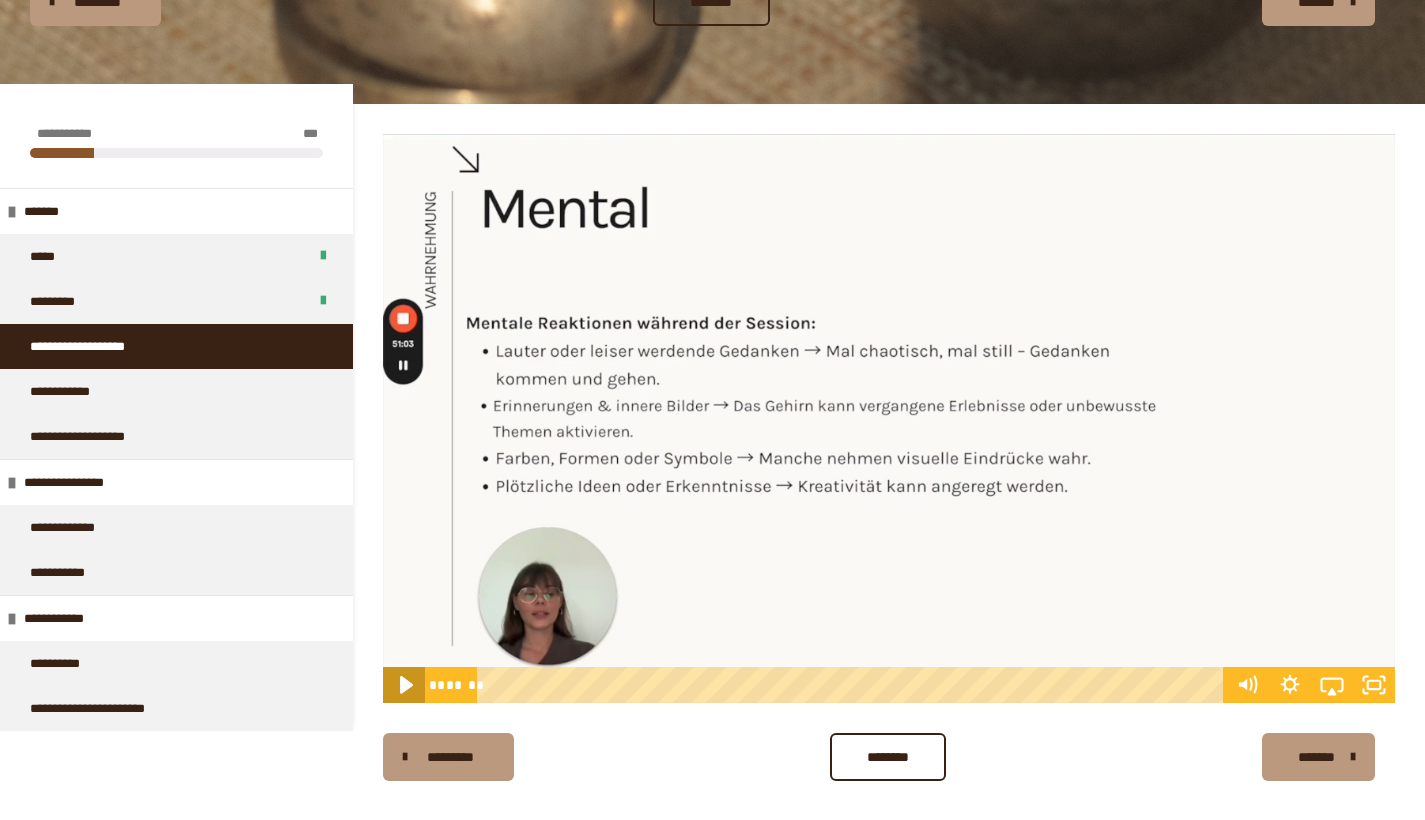 click 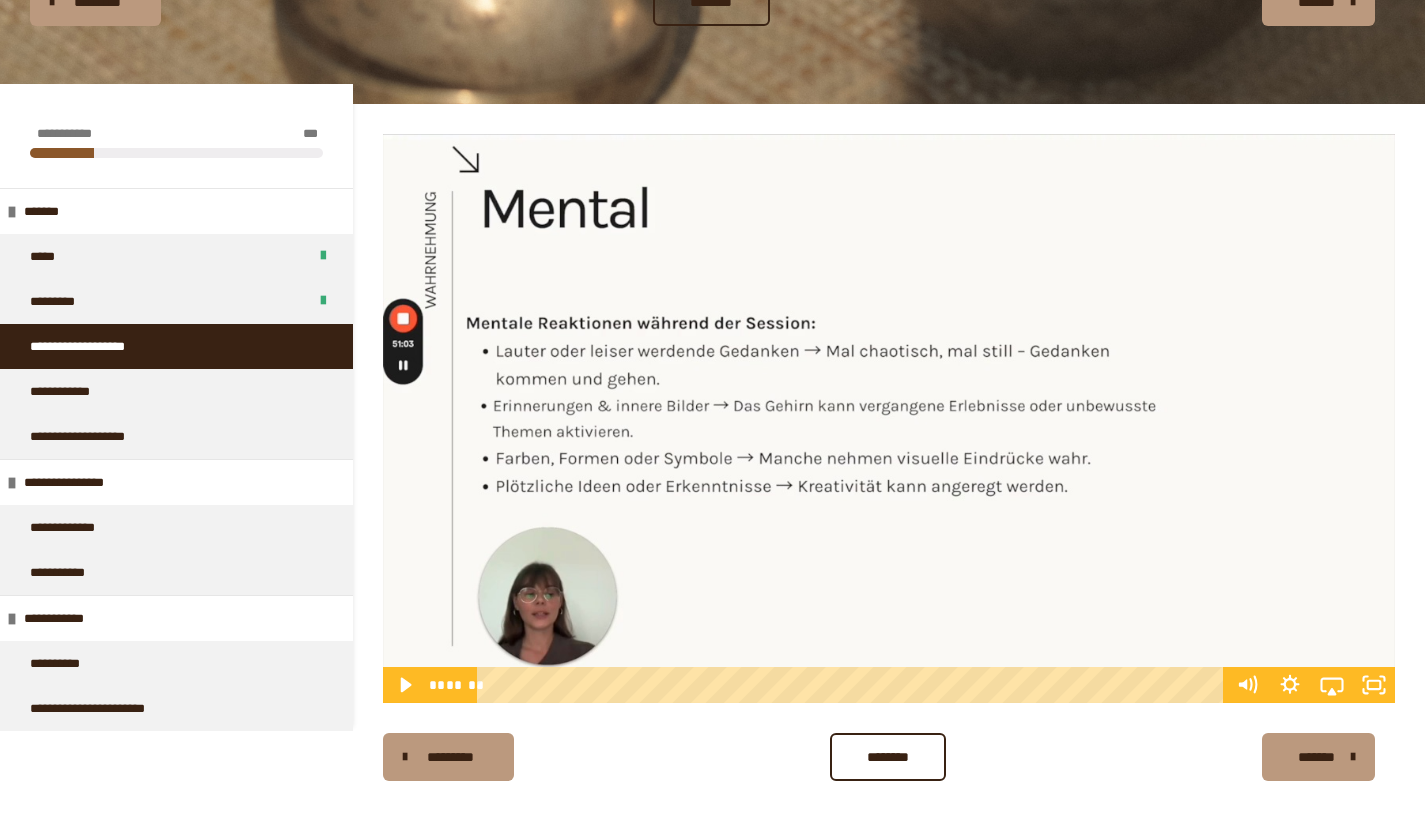 click 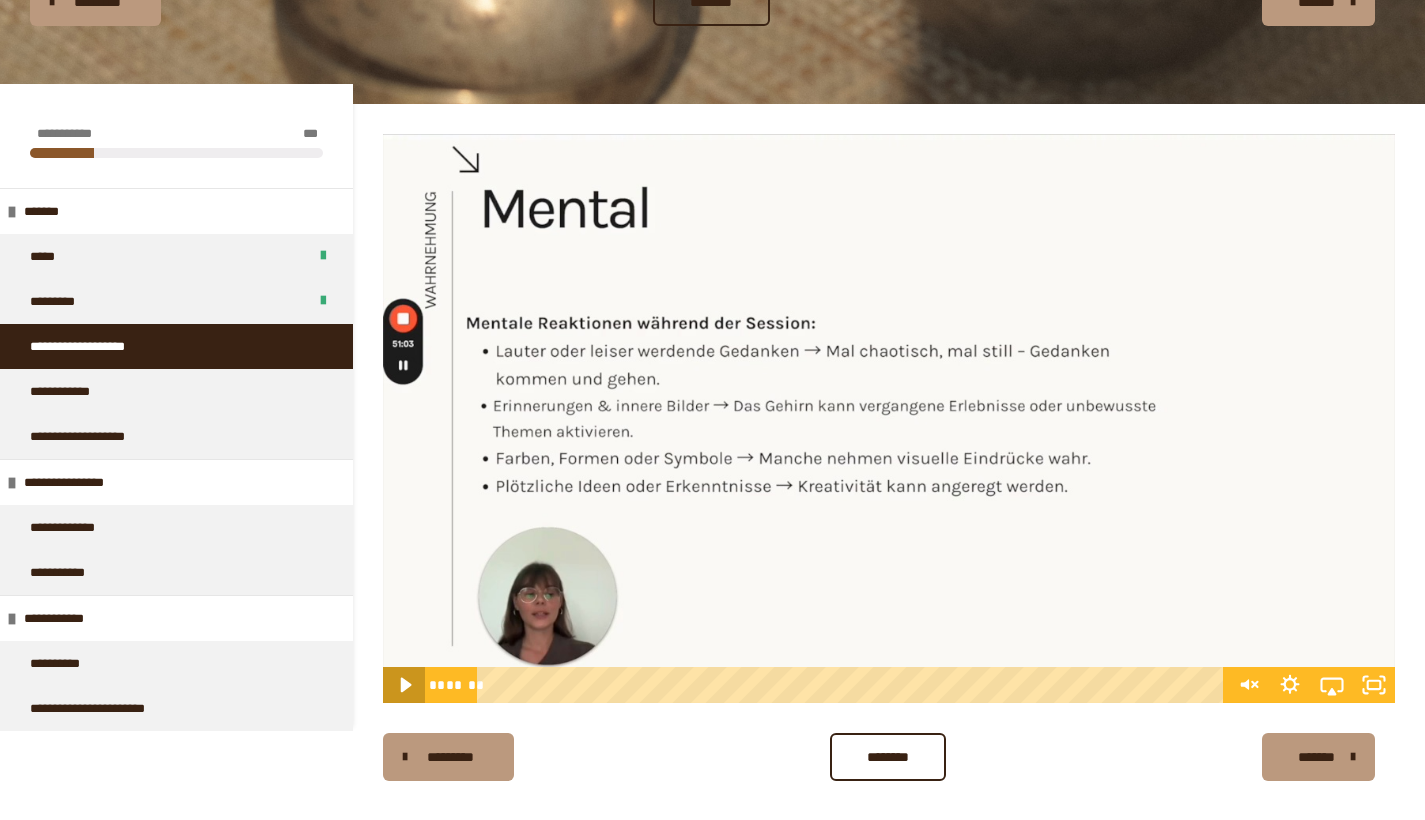 click at bounding box center [889, 418] 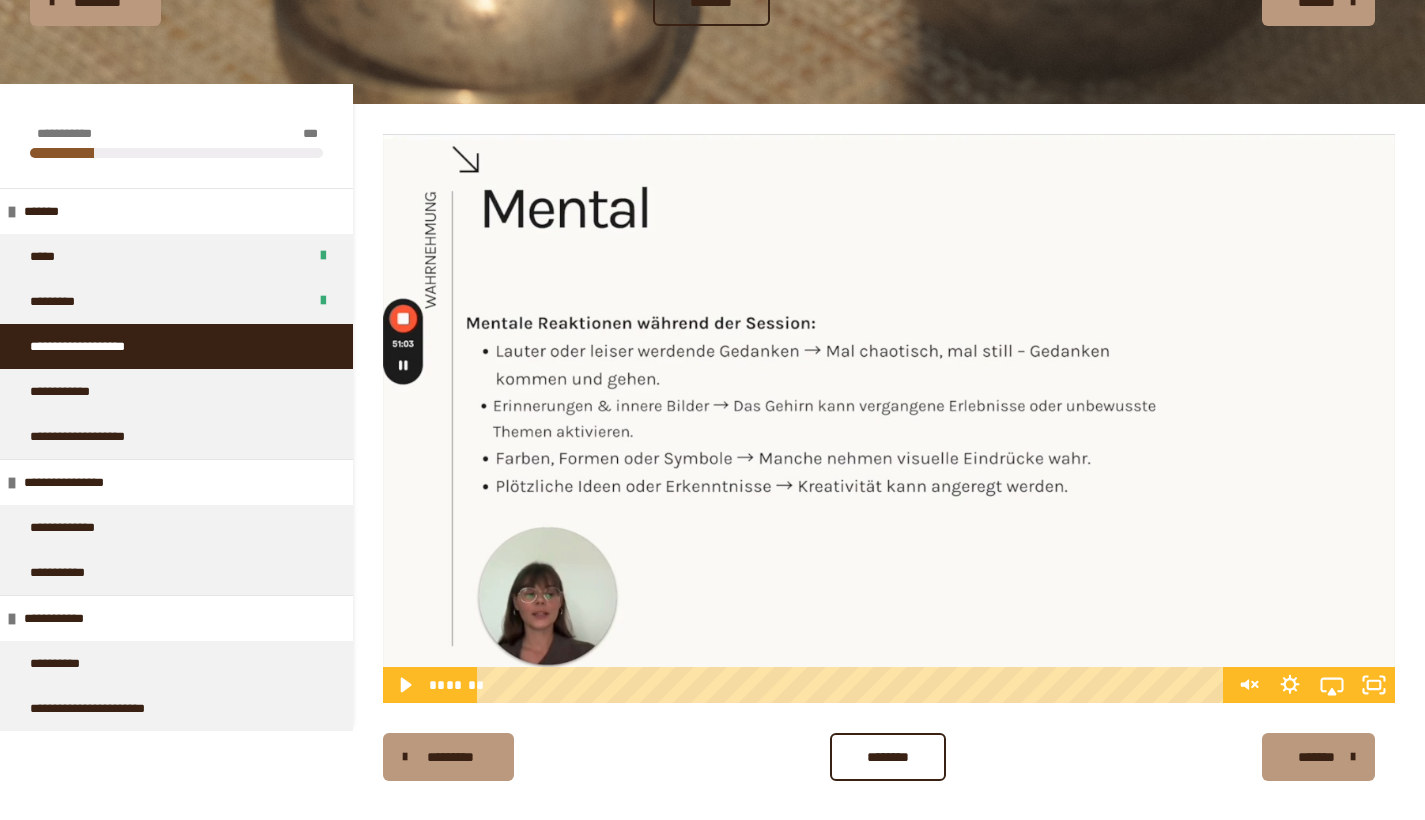 click 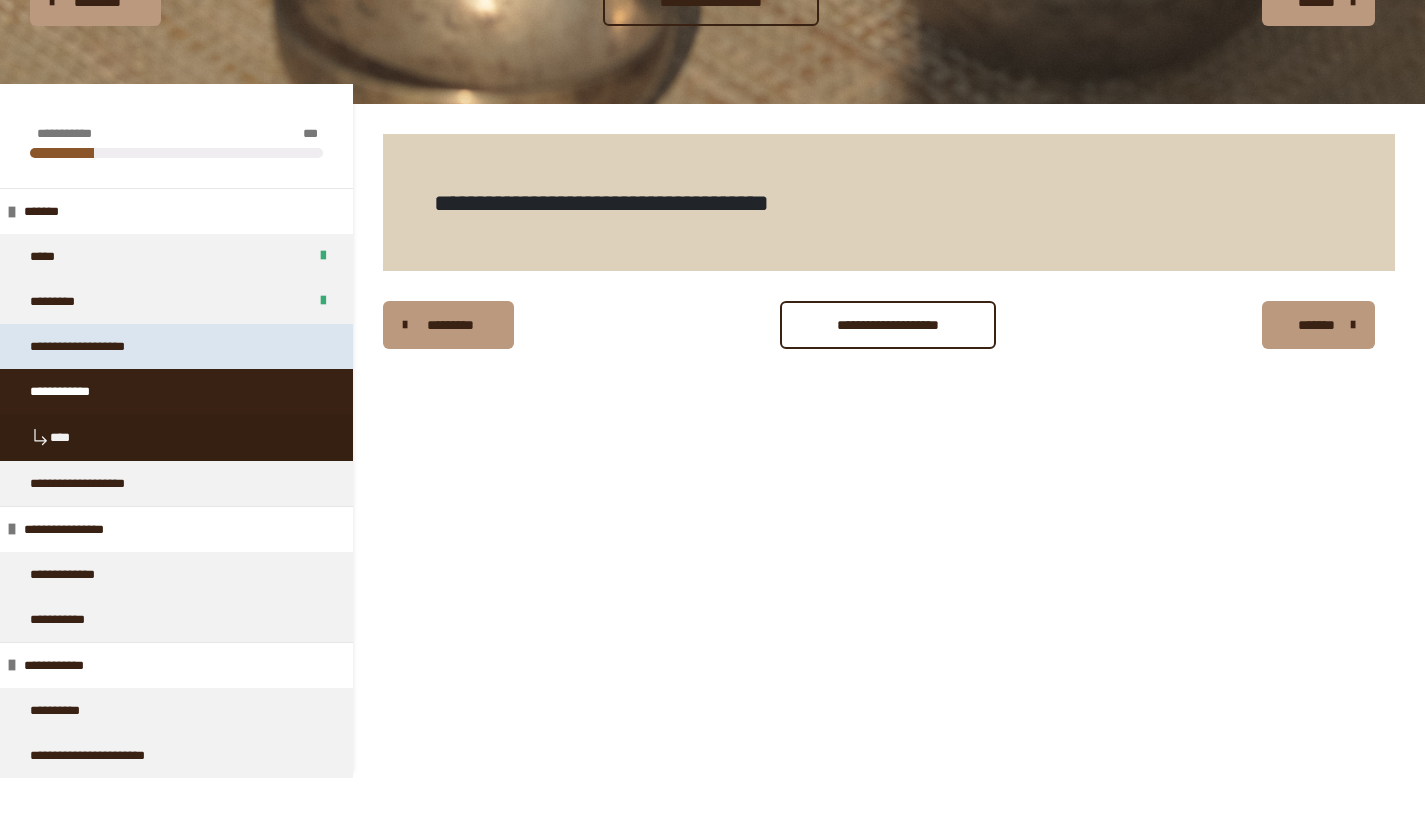 click on "**********" at bounding box center (94, 346) 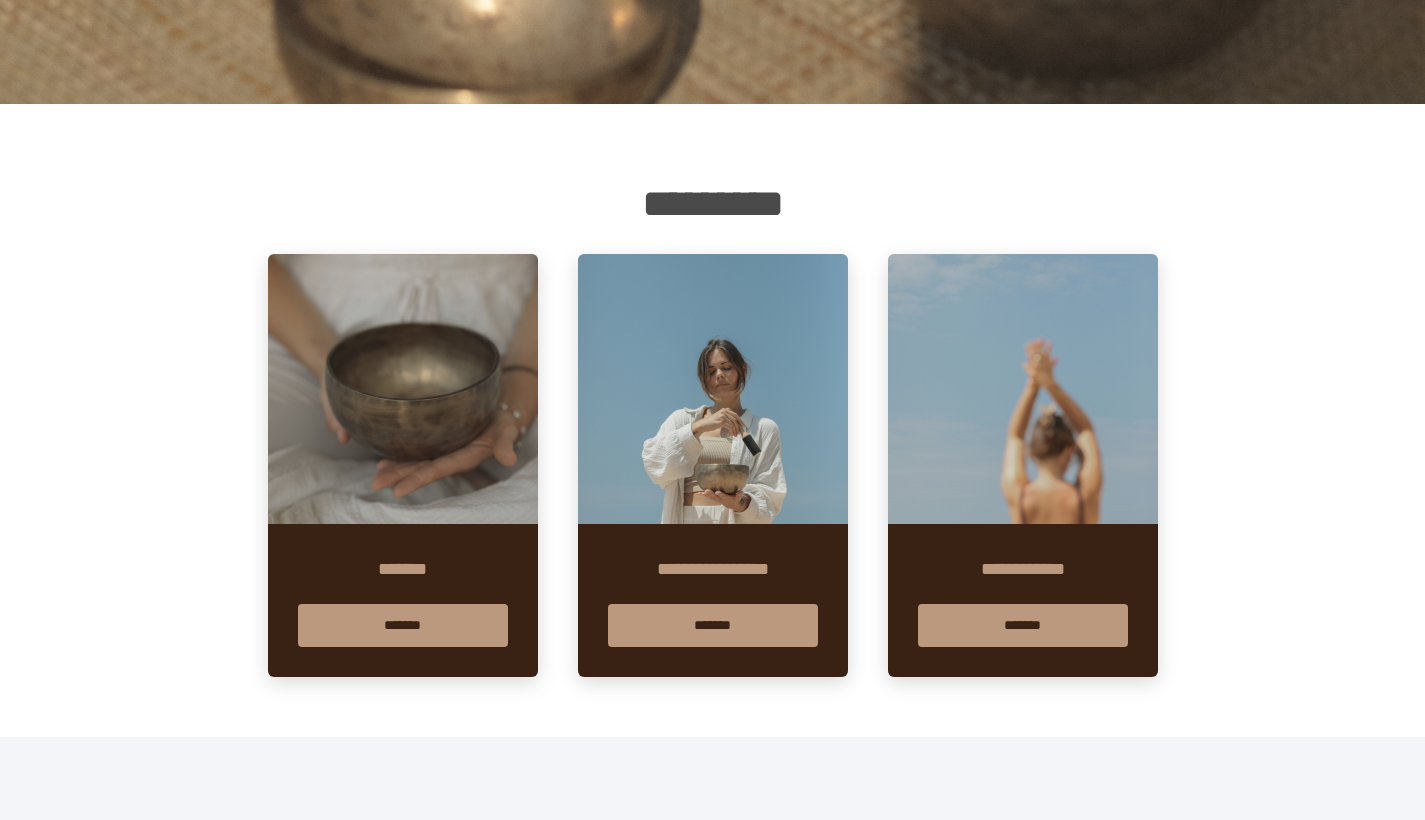 scroll, scrollTop: 93, scrollLeft: 0, axis: vertical 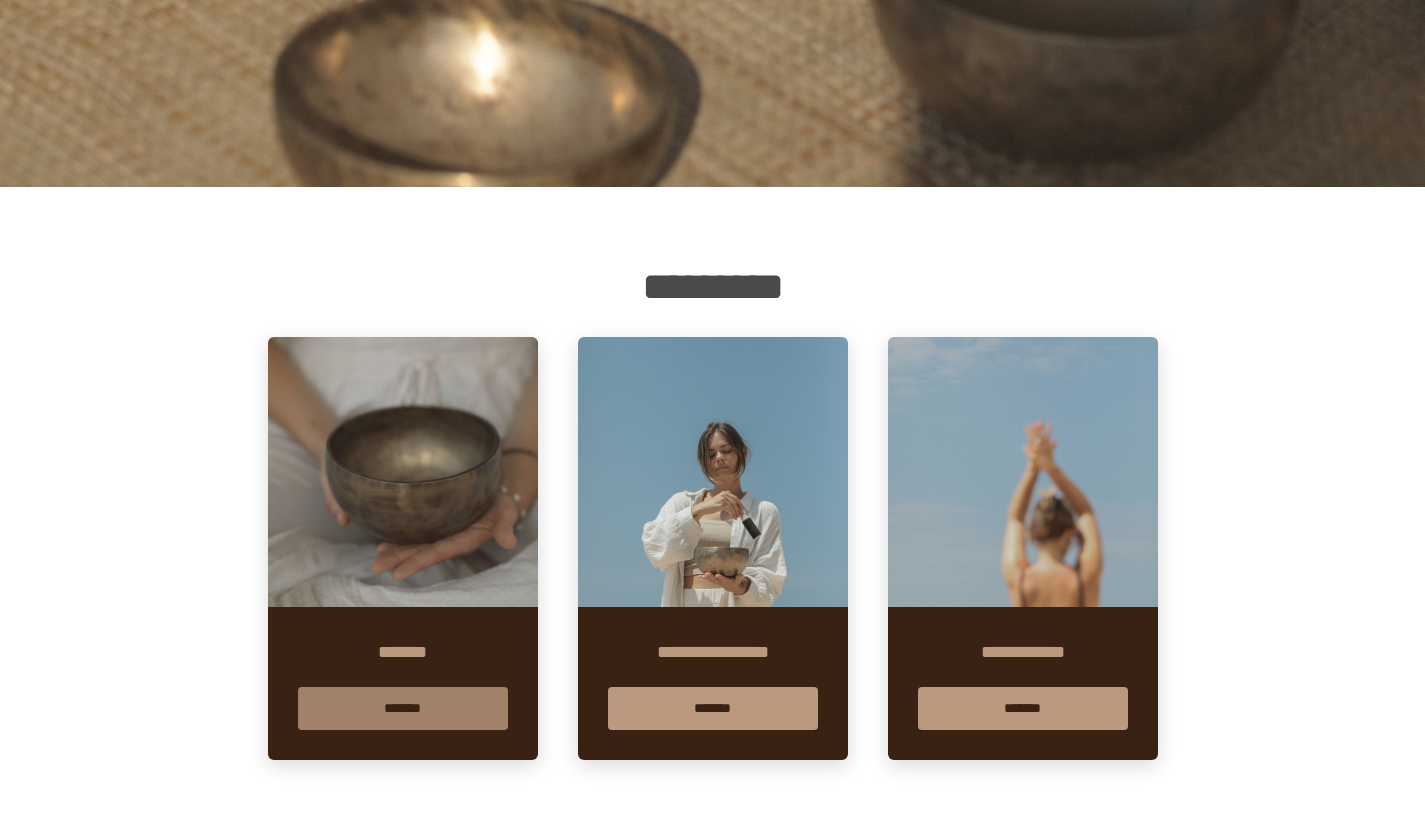 click on "*******" at bounding box center [403, 708] 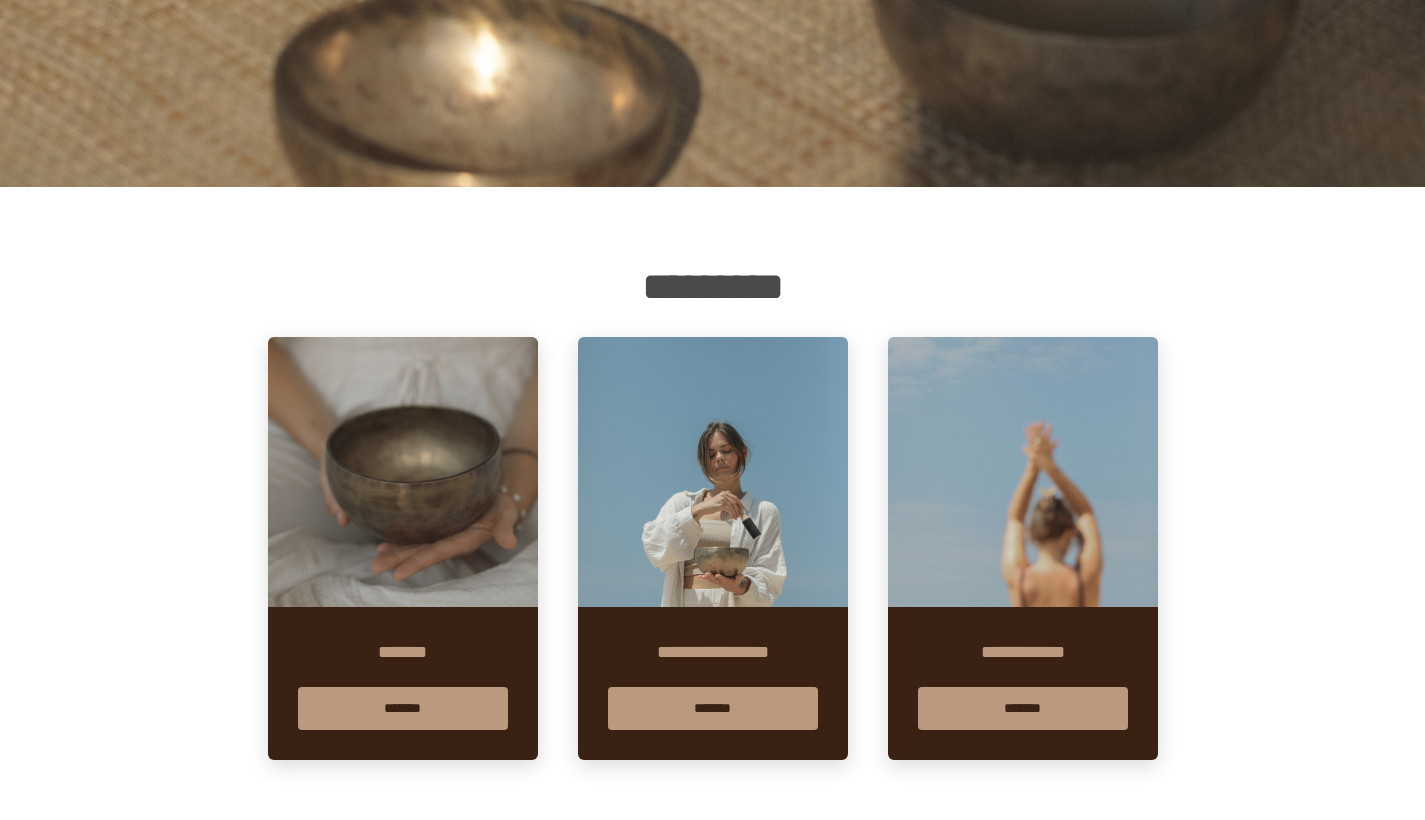 scroll, scrollTop: 93, scrollLeft: 0, axis: vertical 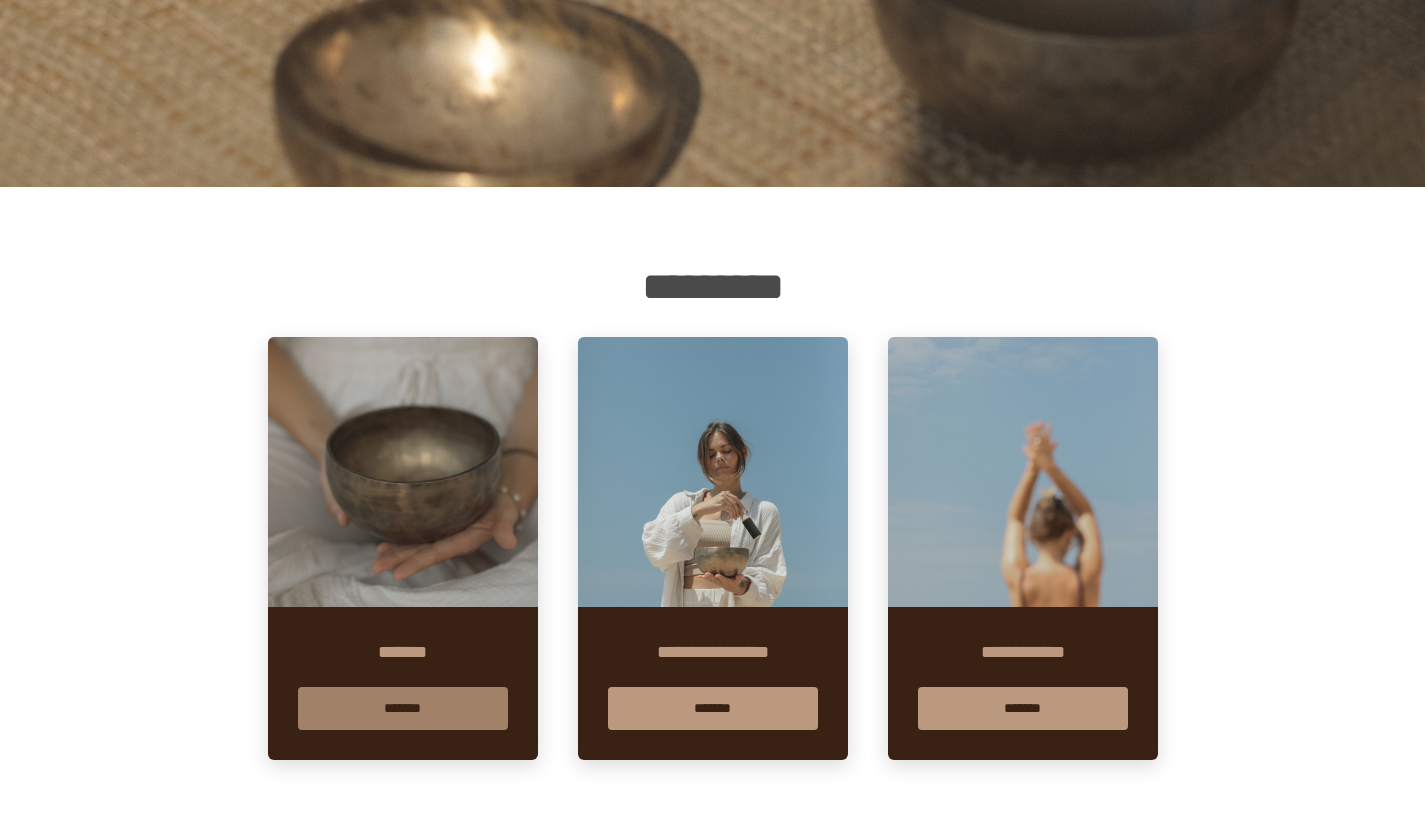 click on "*******" at bounding box center [403, 708] 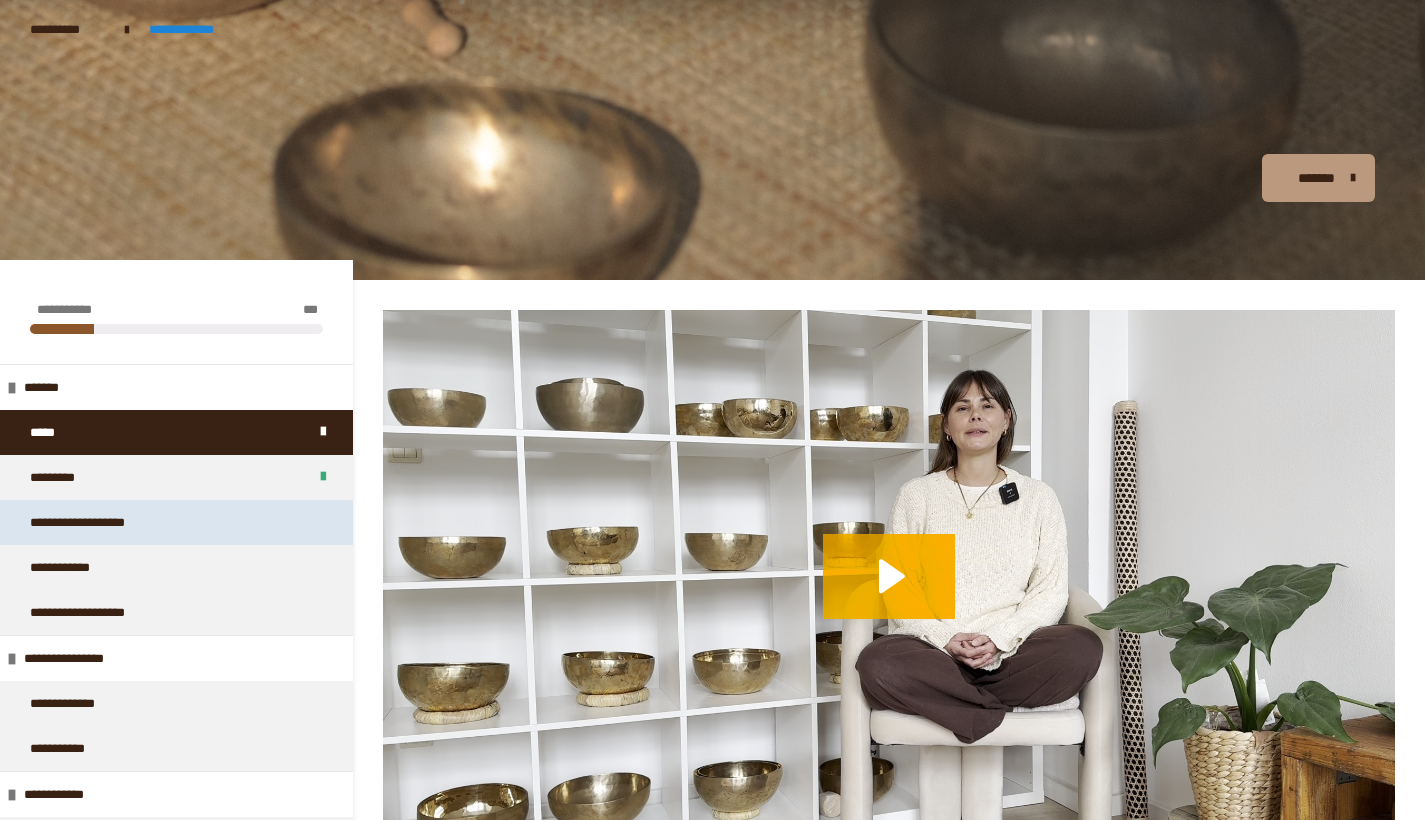 click on "**********" at bounding box center (94, 522) 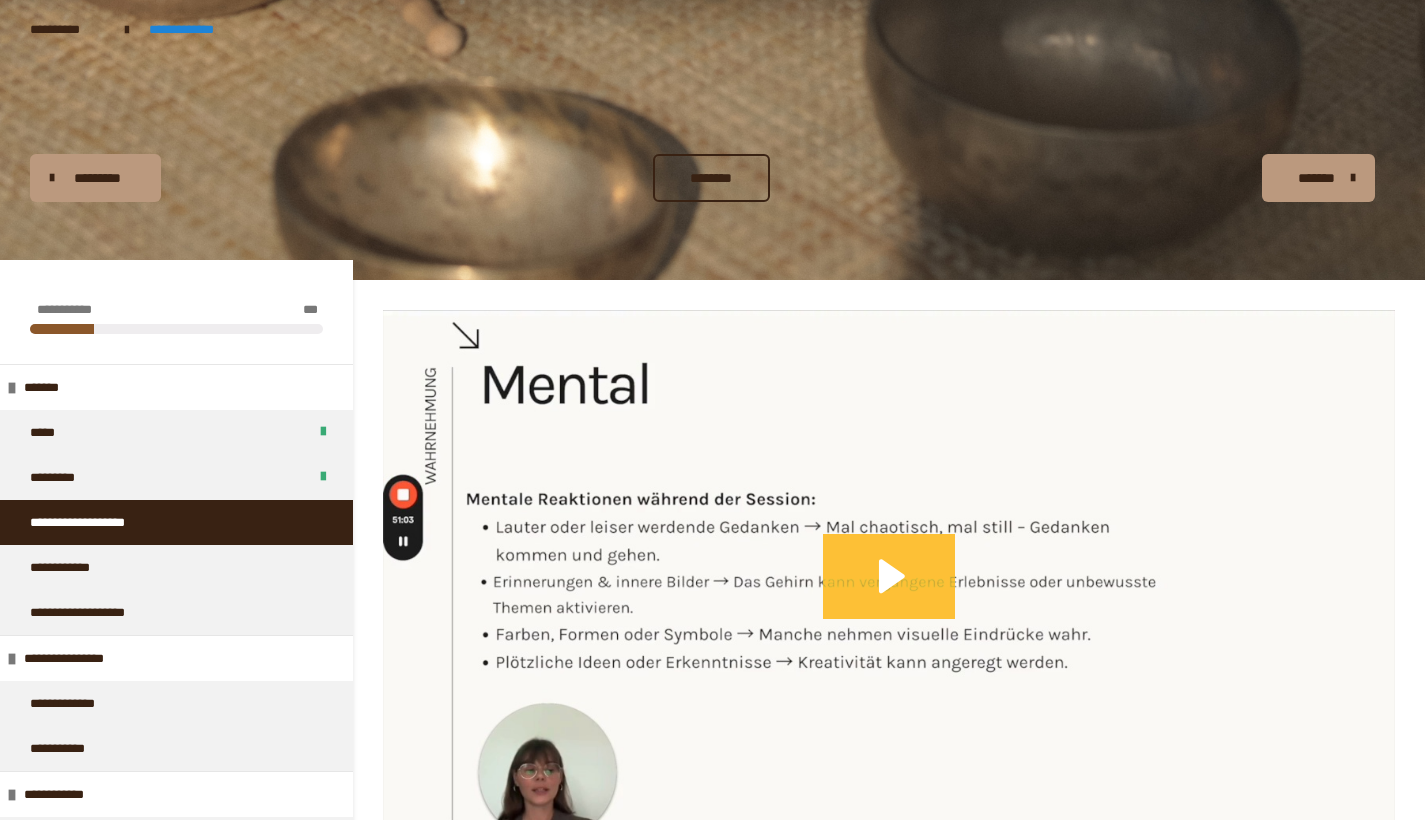 click 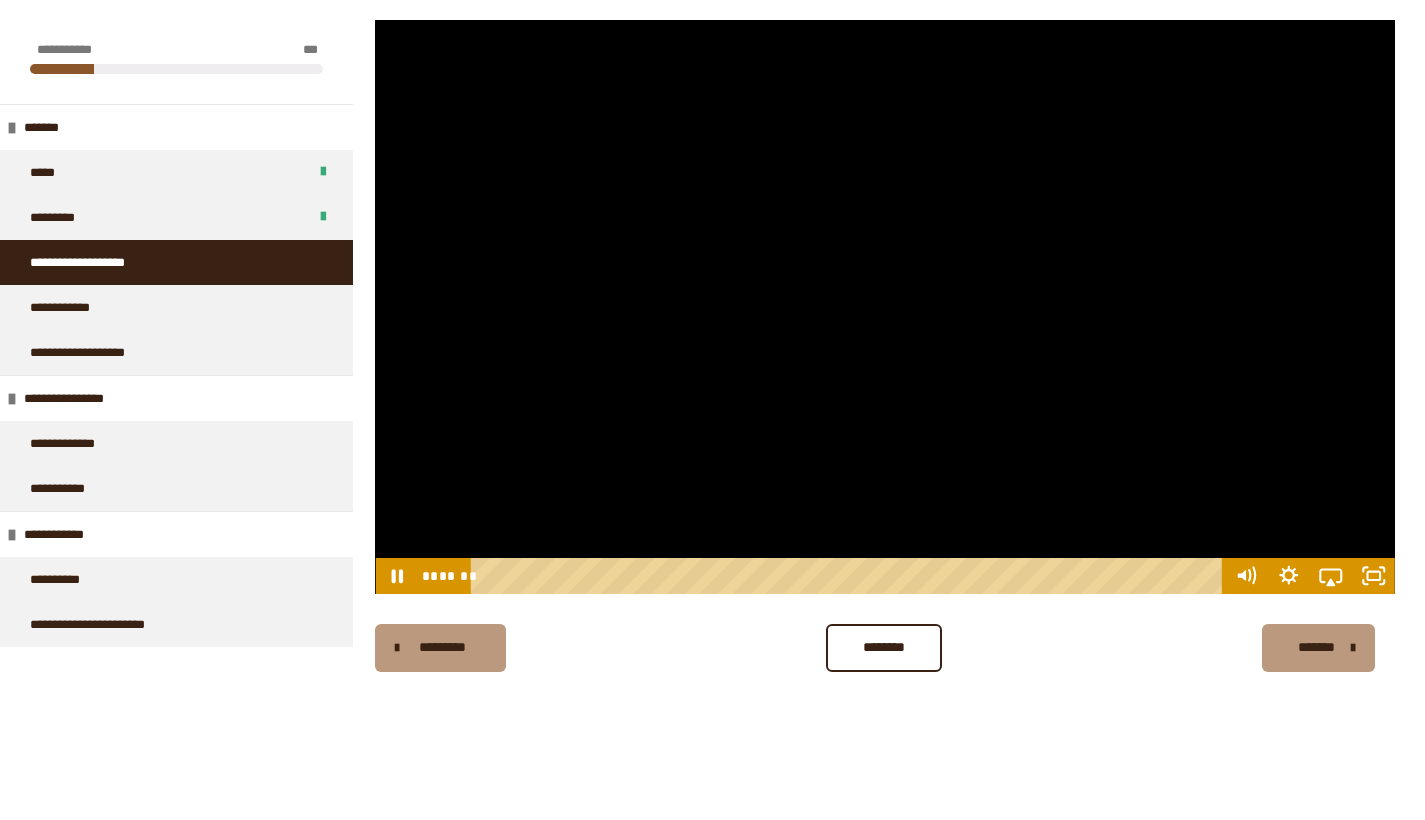 scroll, scrollTop: 292, scrollLeft: 0, axis: vertical 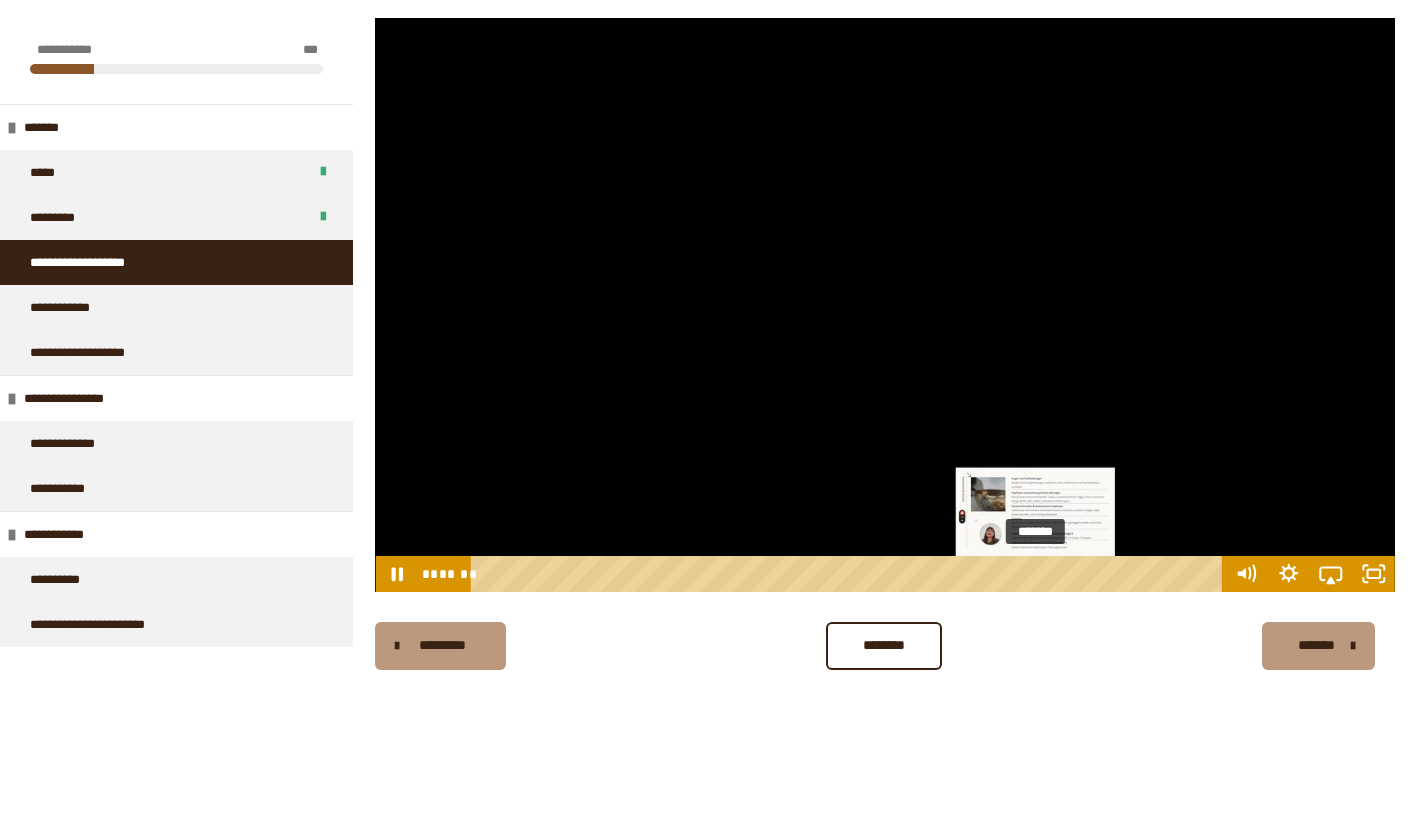 click on "*******" at bounding box center (850, 574) 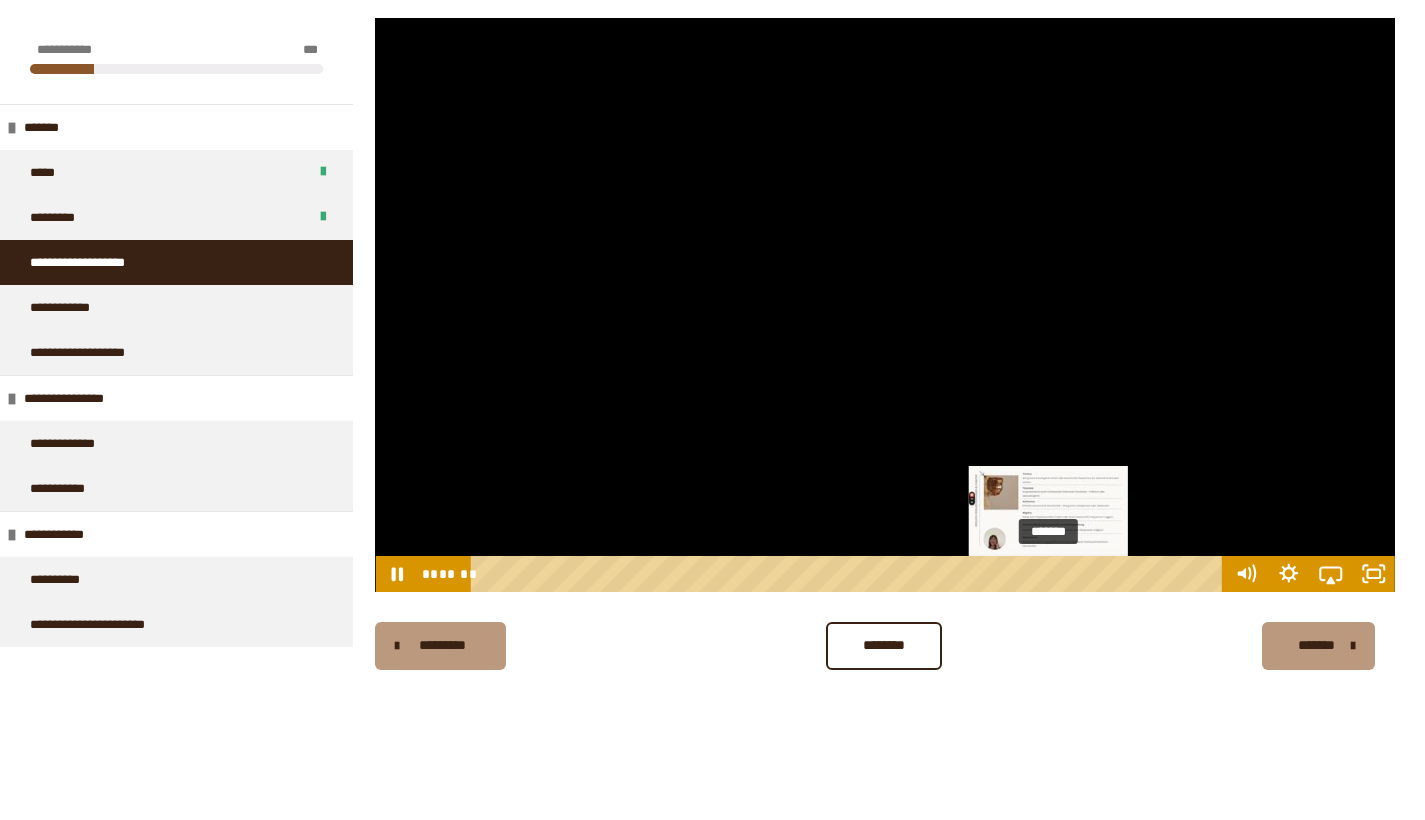 click on "*******" at bounding box center (850, 574) 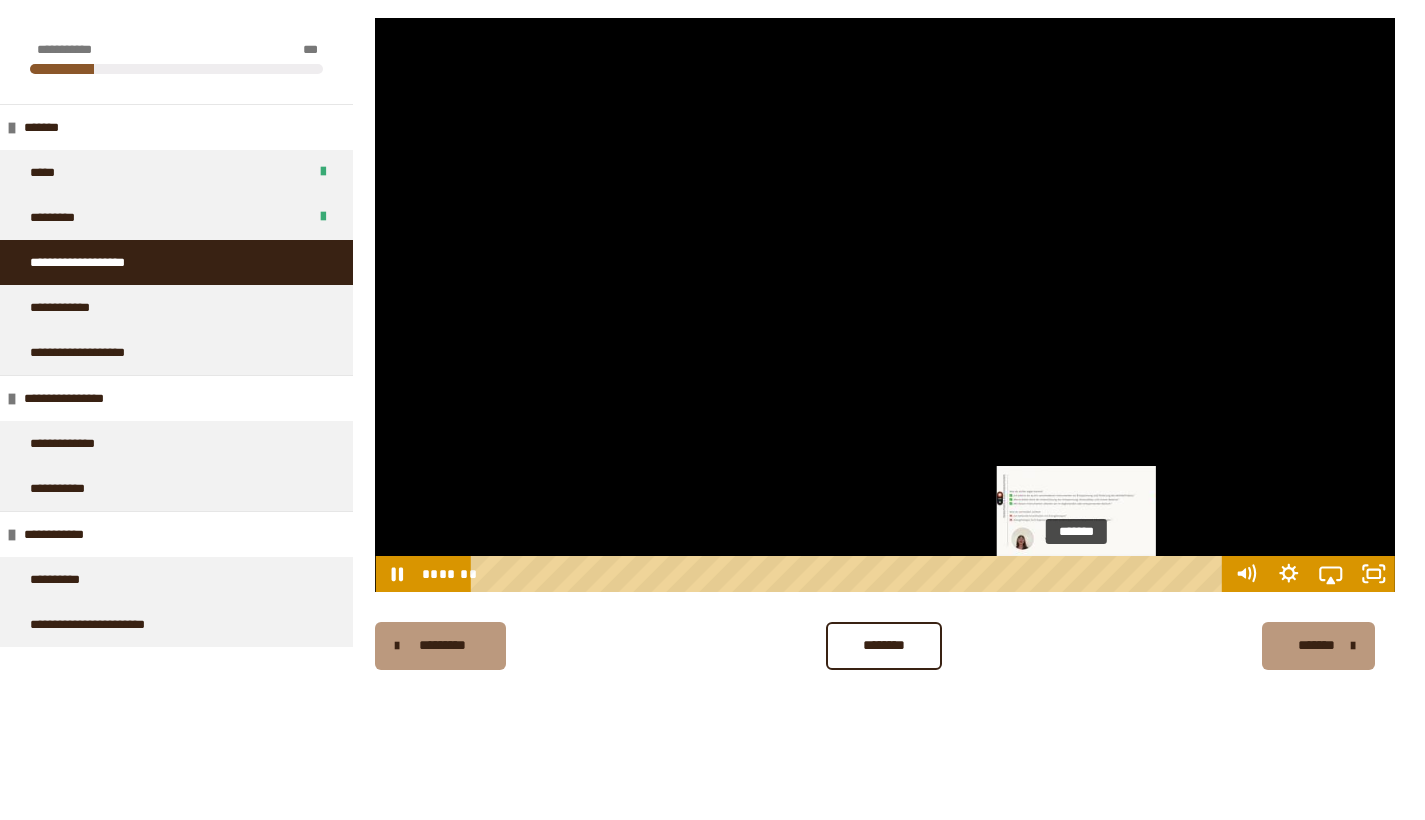 click on "*******" at bounding box center [850, 574] 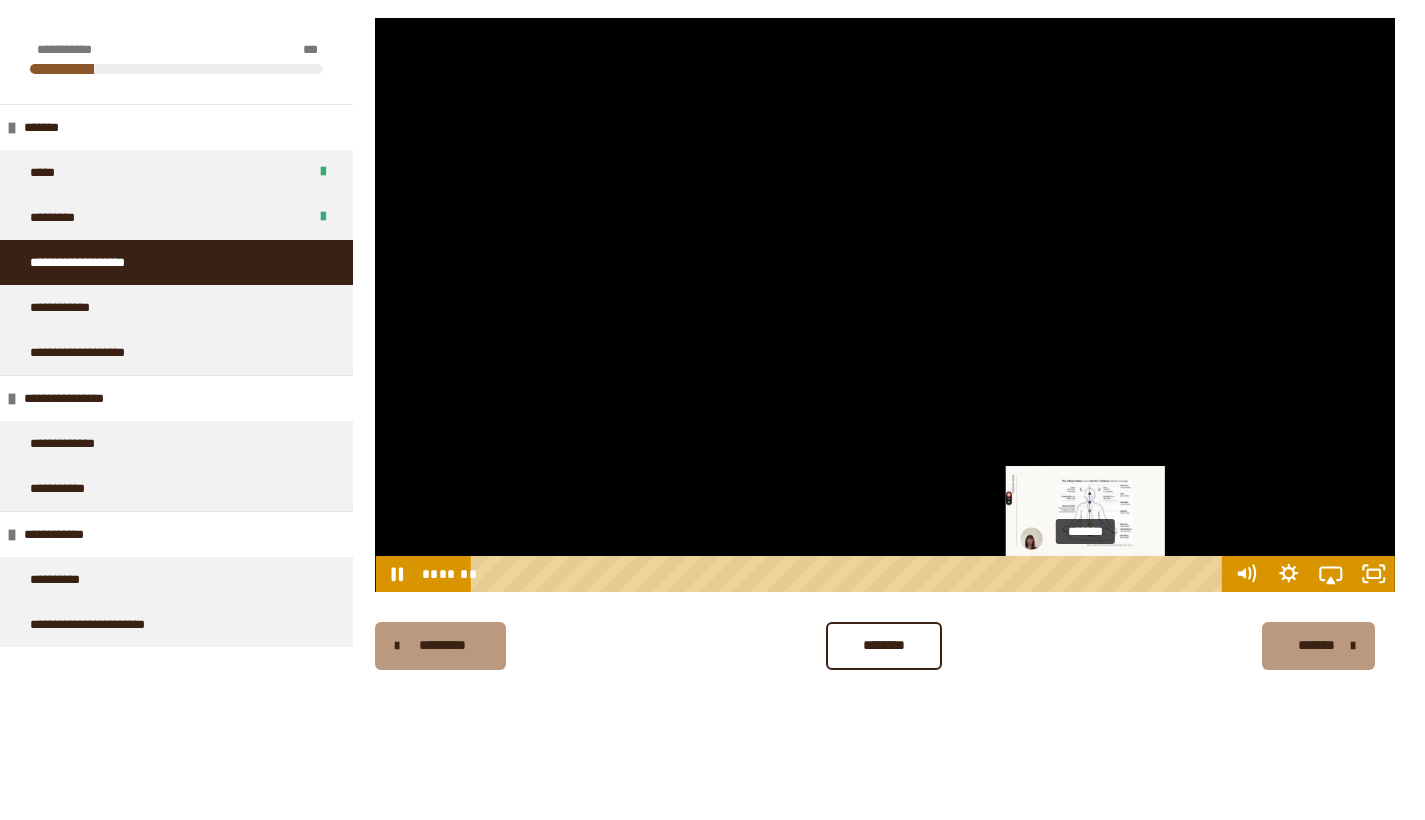click on "*******" at bounding box center (850, 574) 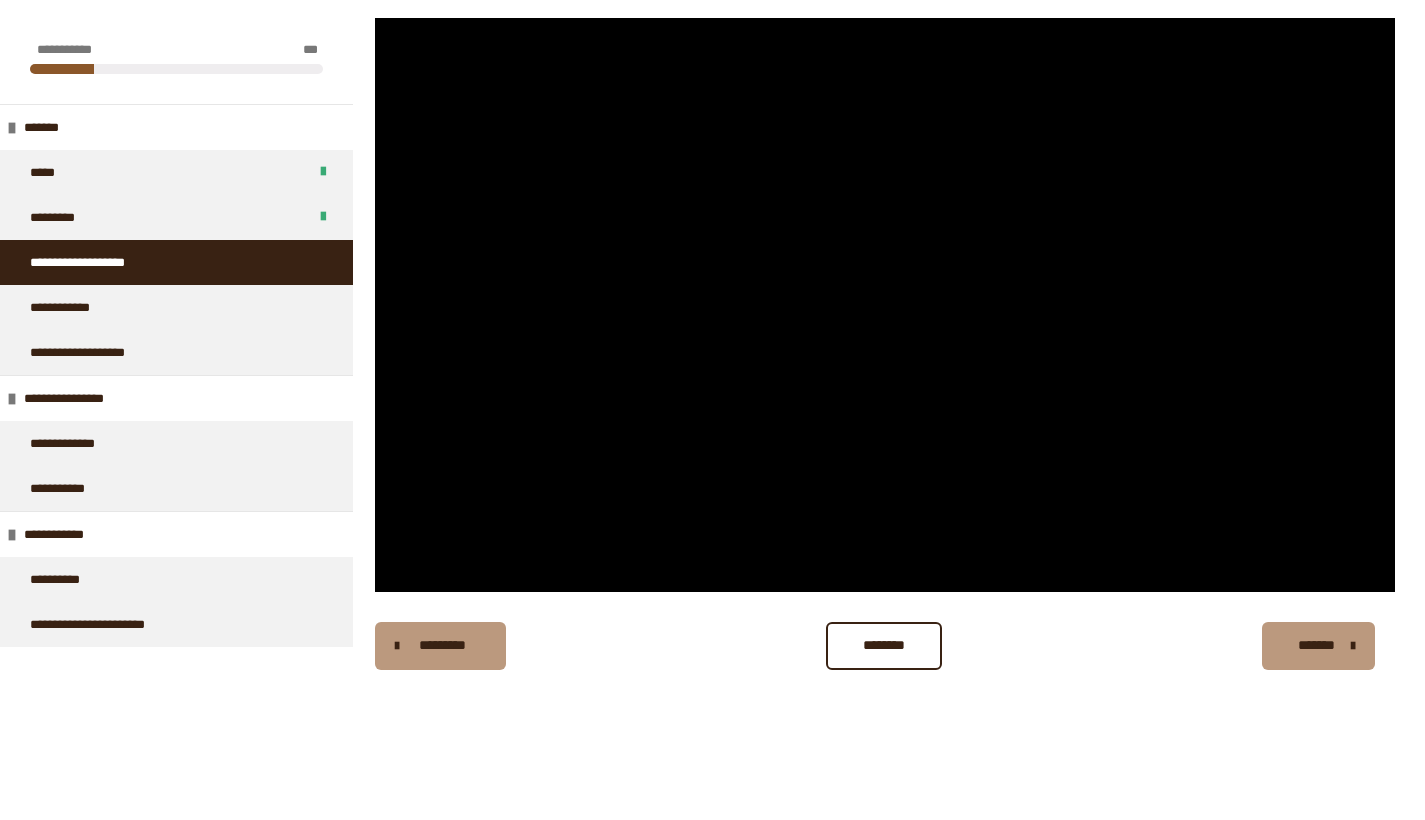 click on "**********" at bounding box center [885, 428] 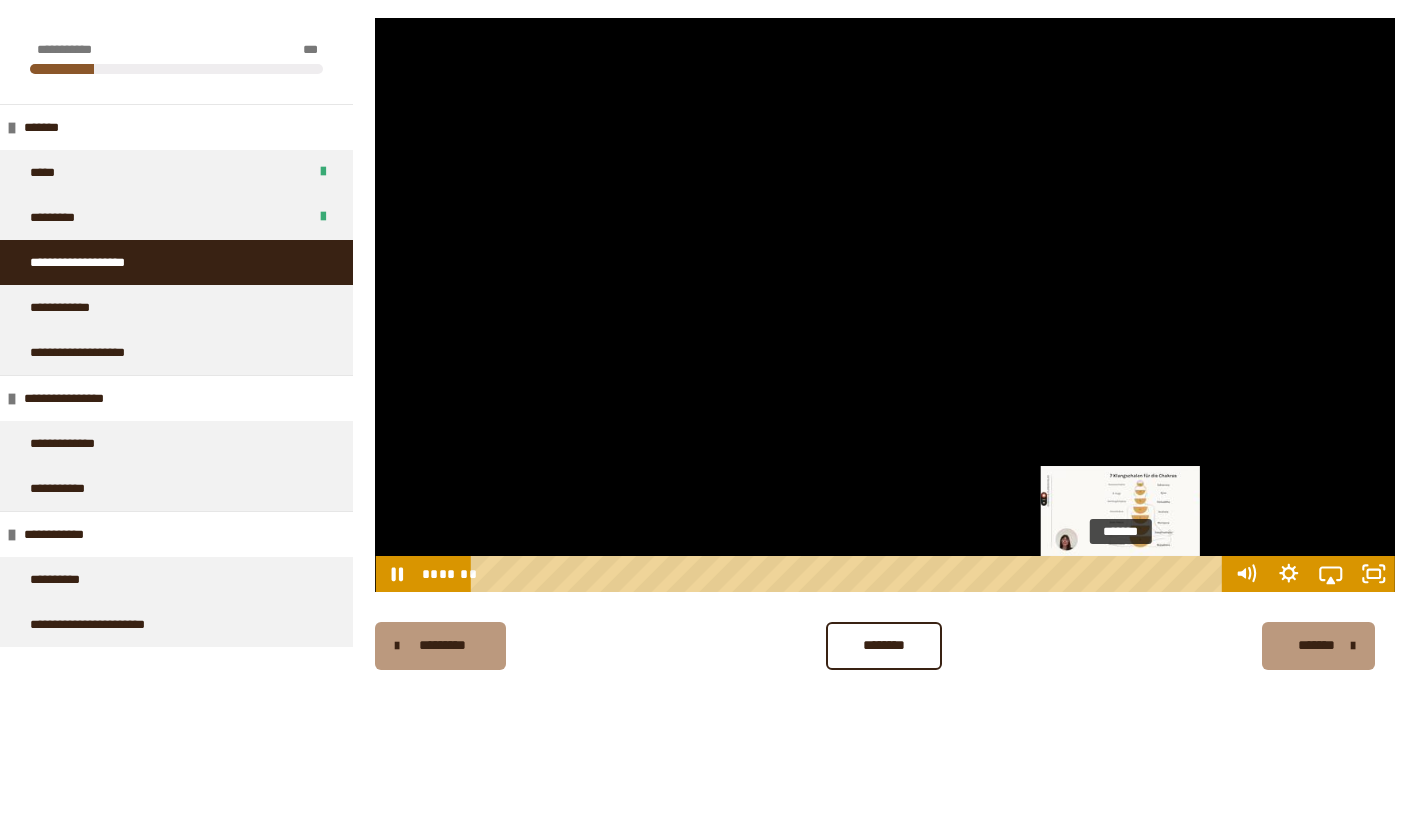 click on "*******" at bounding box center [850, 574] 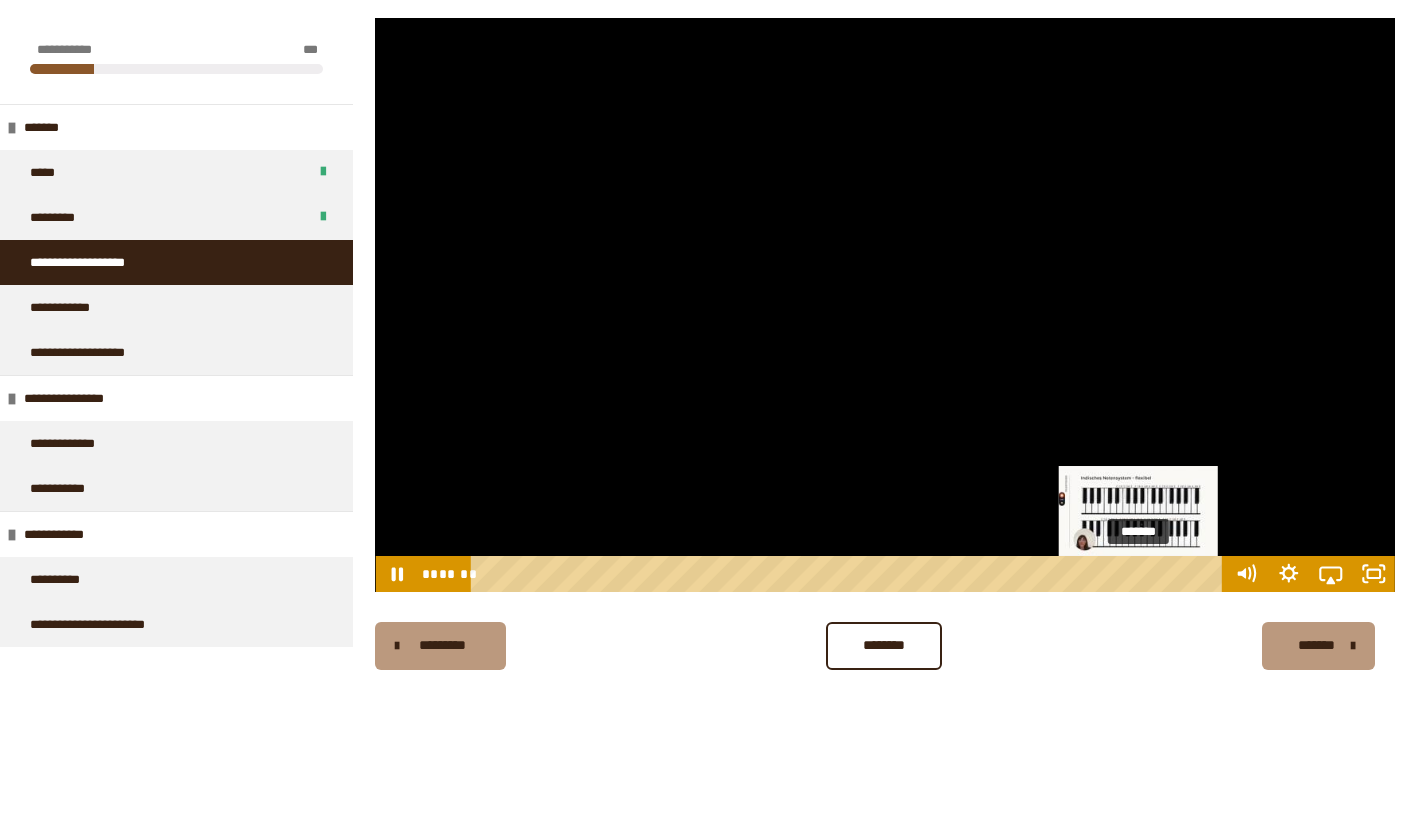 click at bounding box center [1138, 574] 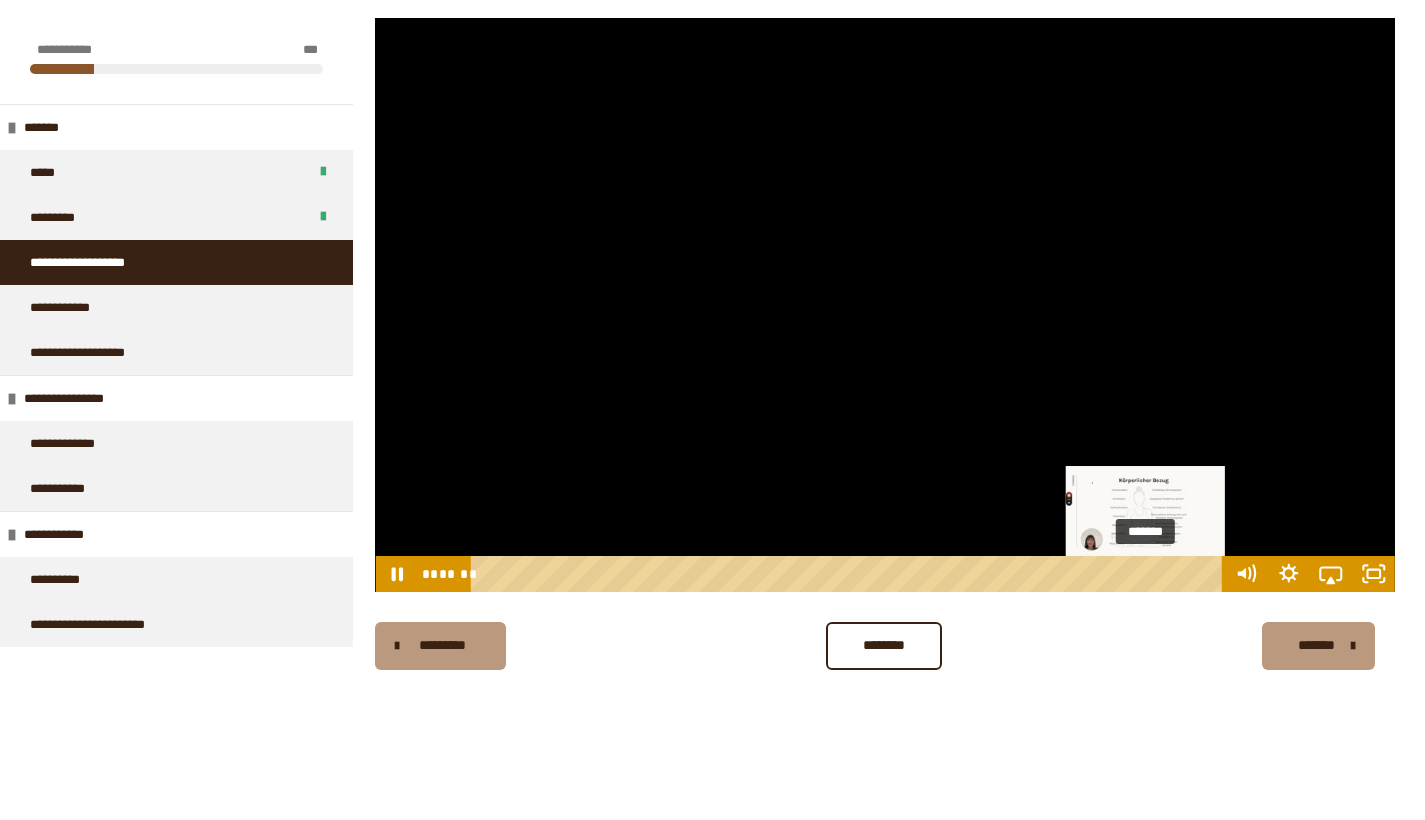 click on "*******" at bounding box center (850, 574) 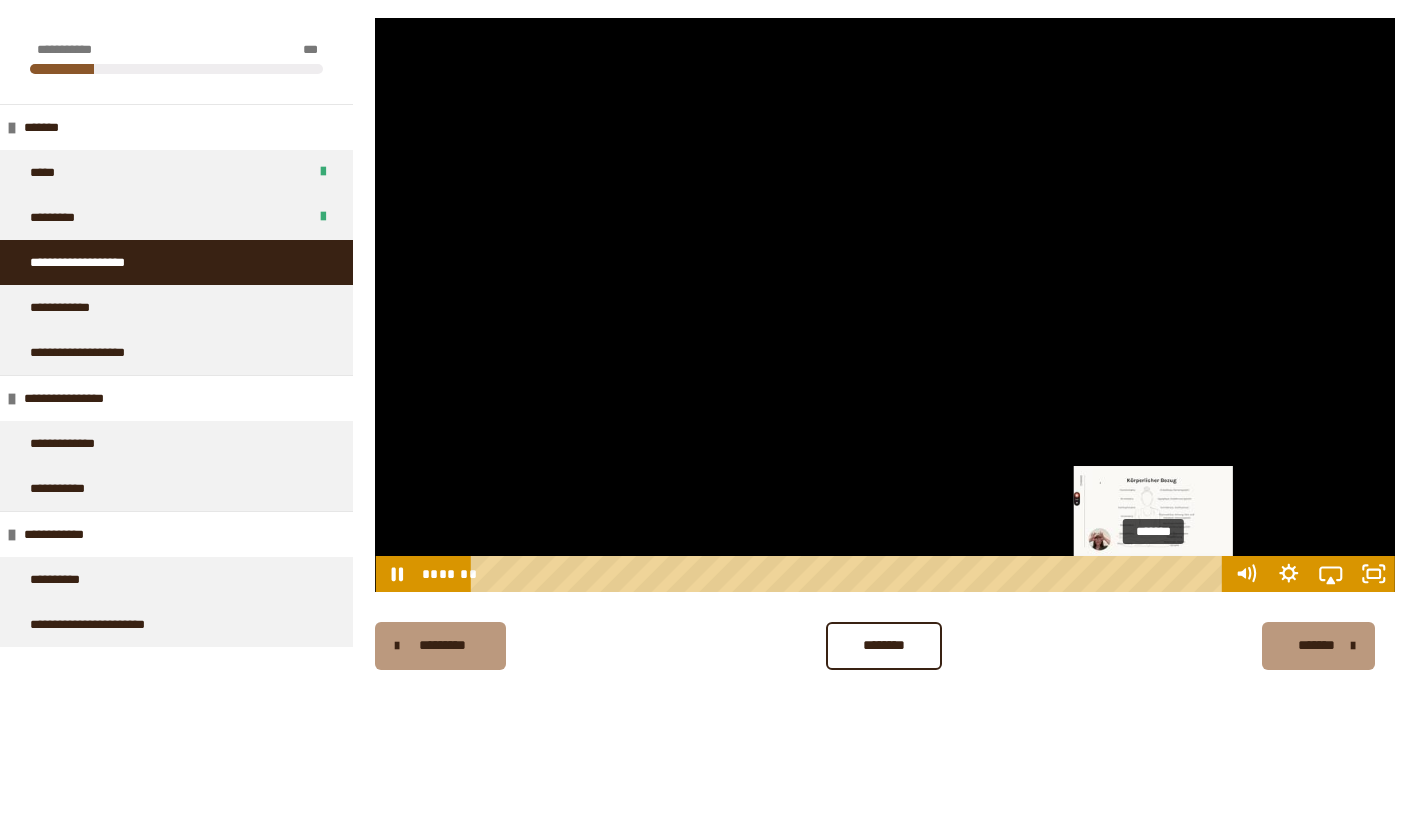 click on "*******" at bounding box center (850, 574) 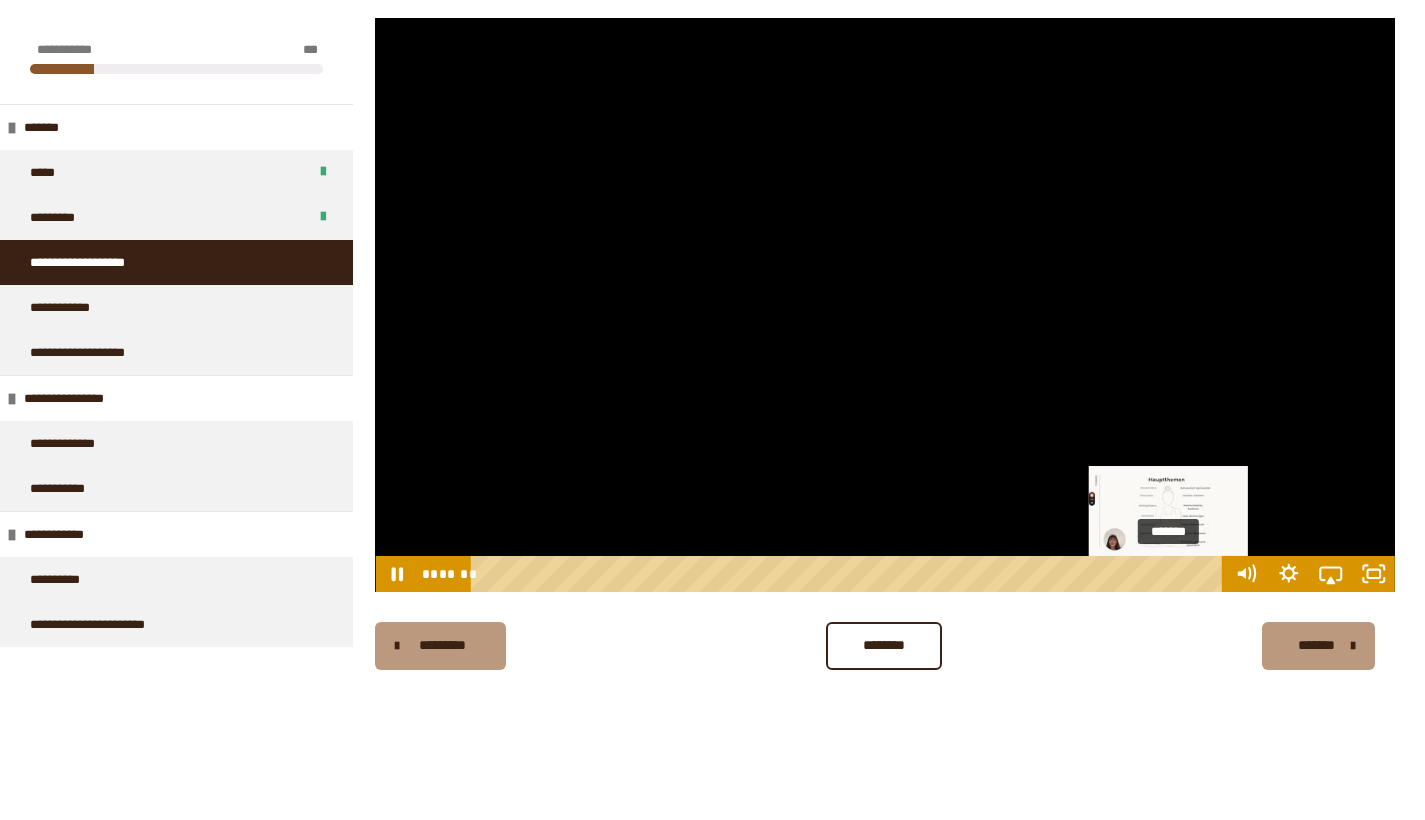 click on "*******" at bounding box center (850, 574) 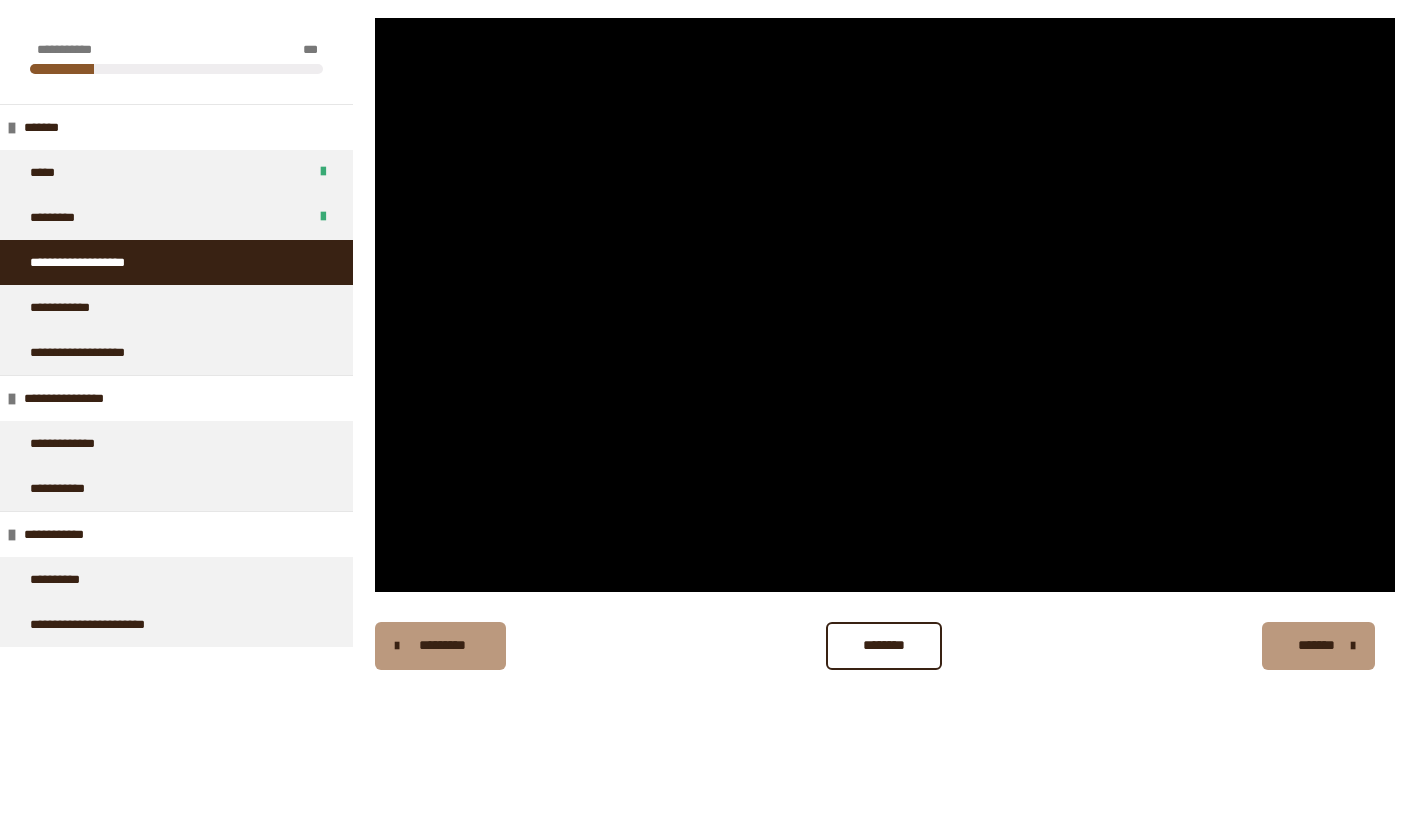 click on "********" at bounding box center [884, 645] 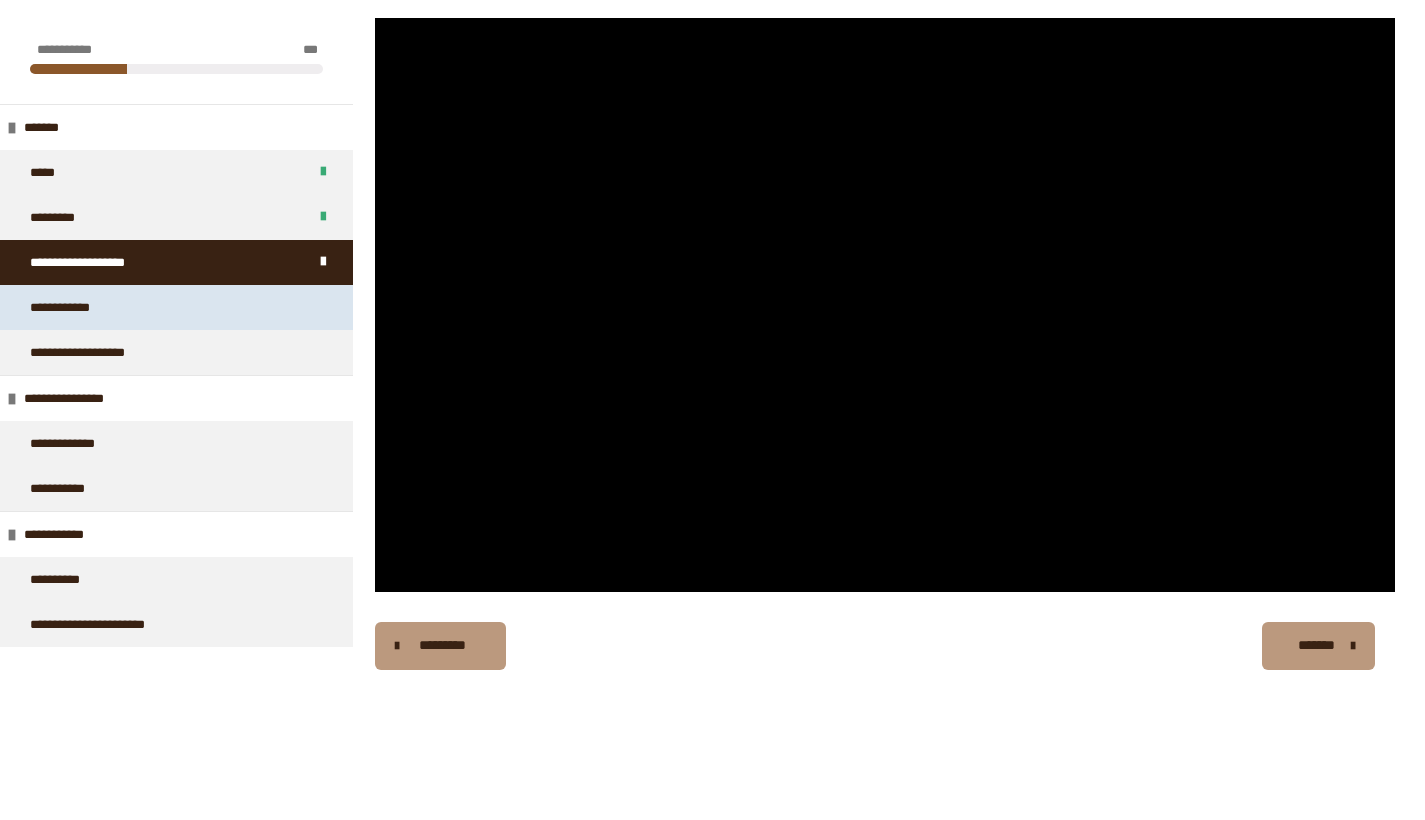 click on "**********" at bounding box center (176, 307) 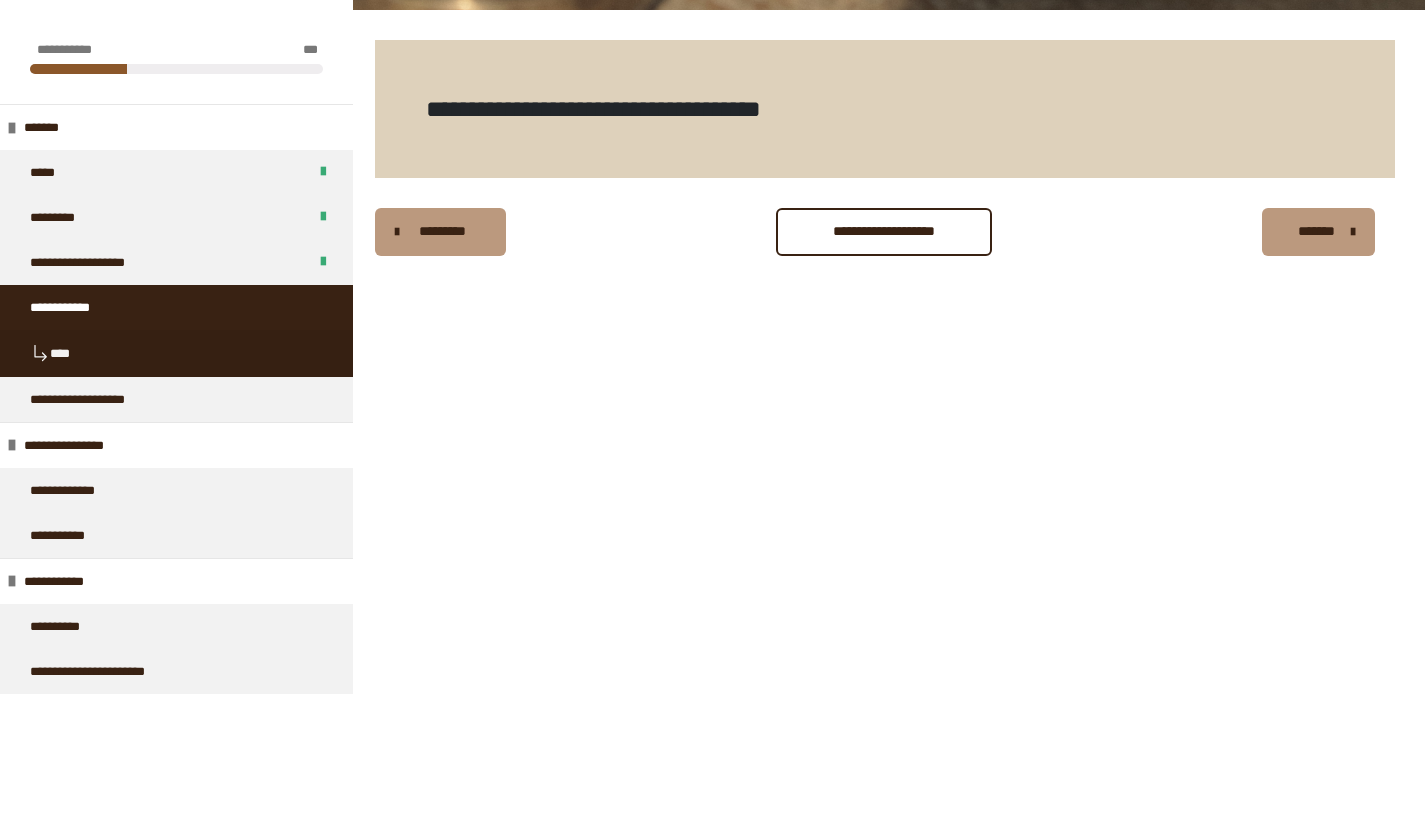 click on "**********" at bounding box center [884, 231] 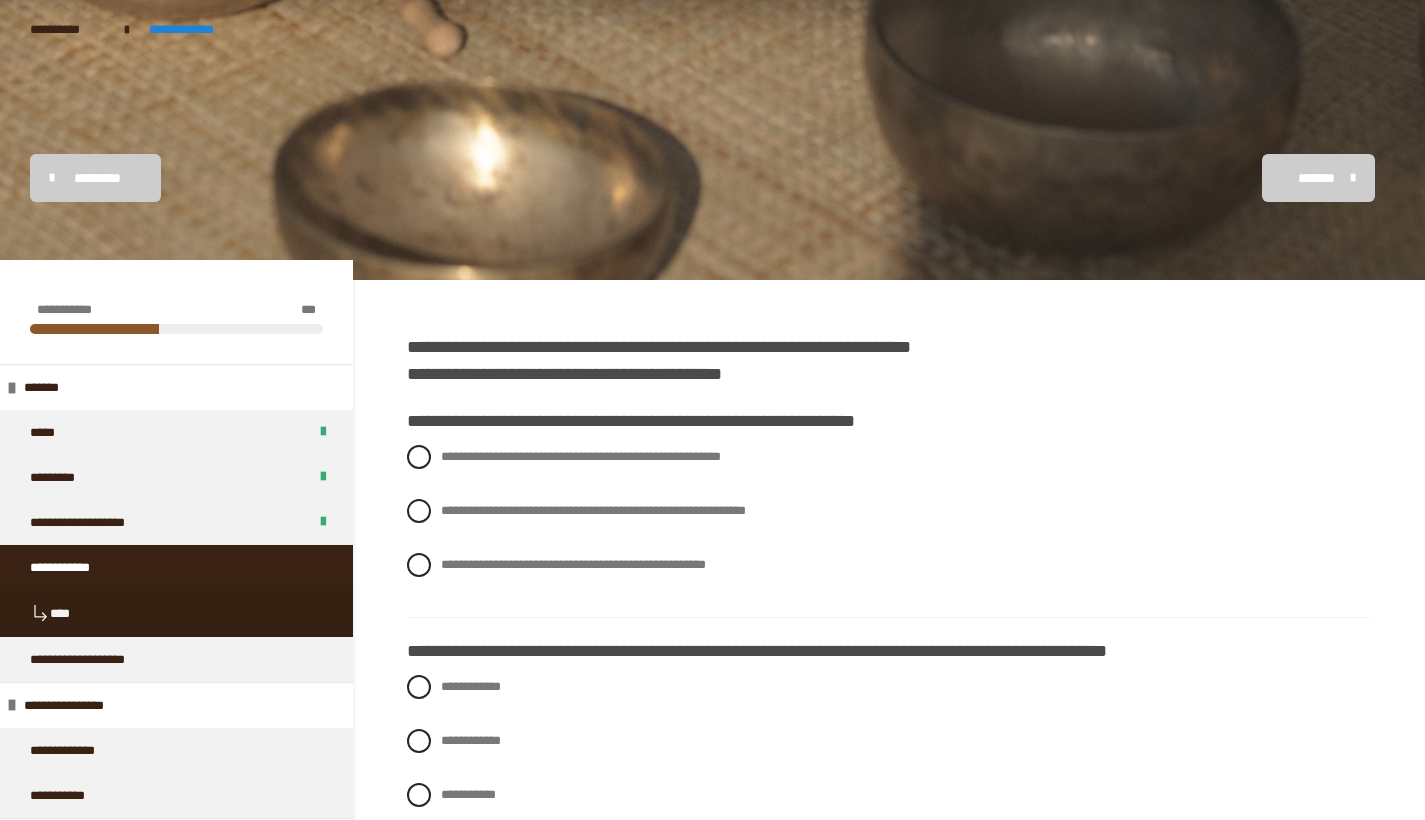 click on "**********" at bounding box center [889, 526] 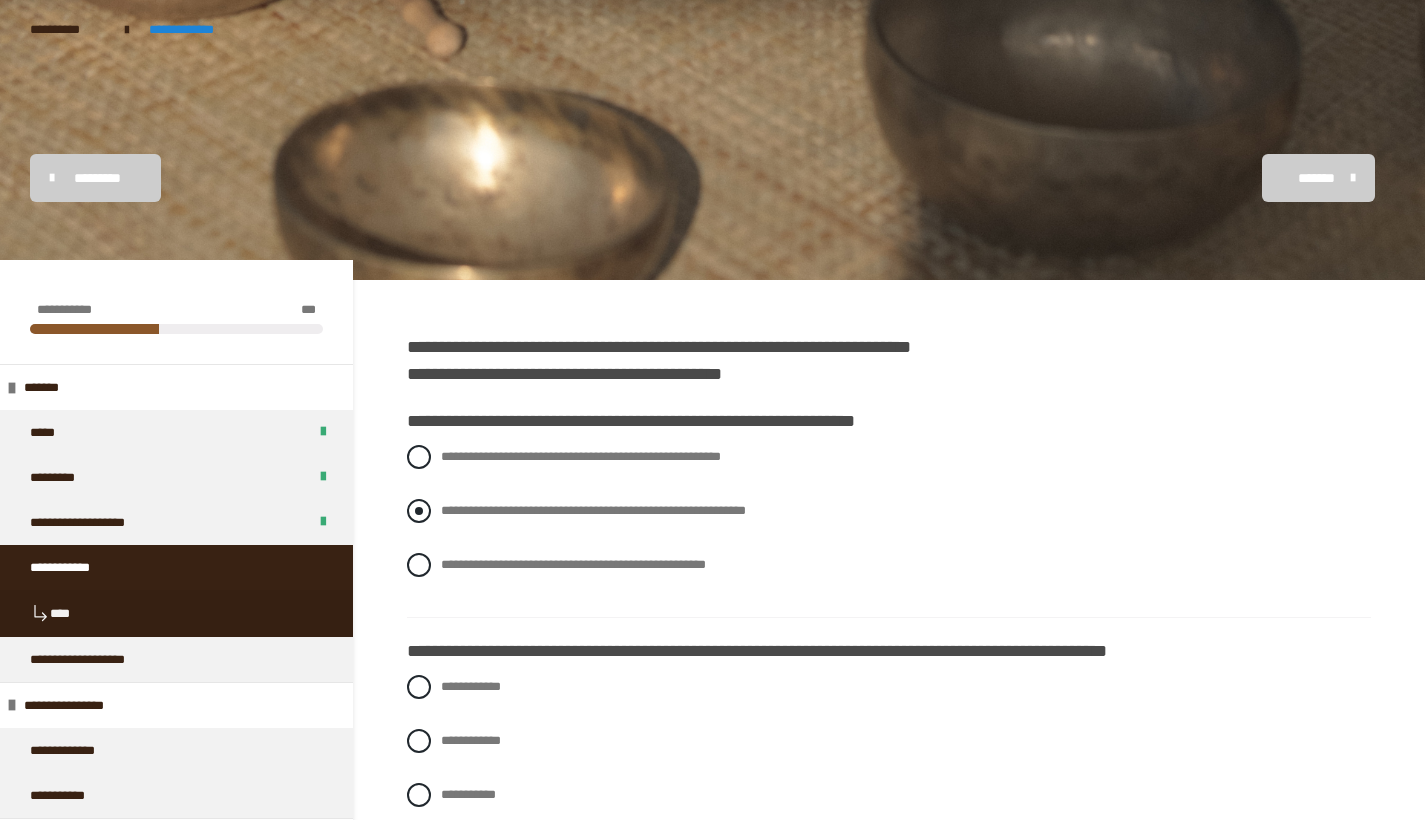 click at bounding box center [419, 511] 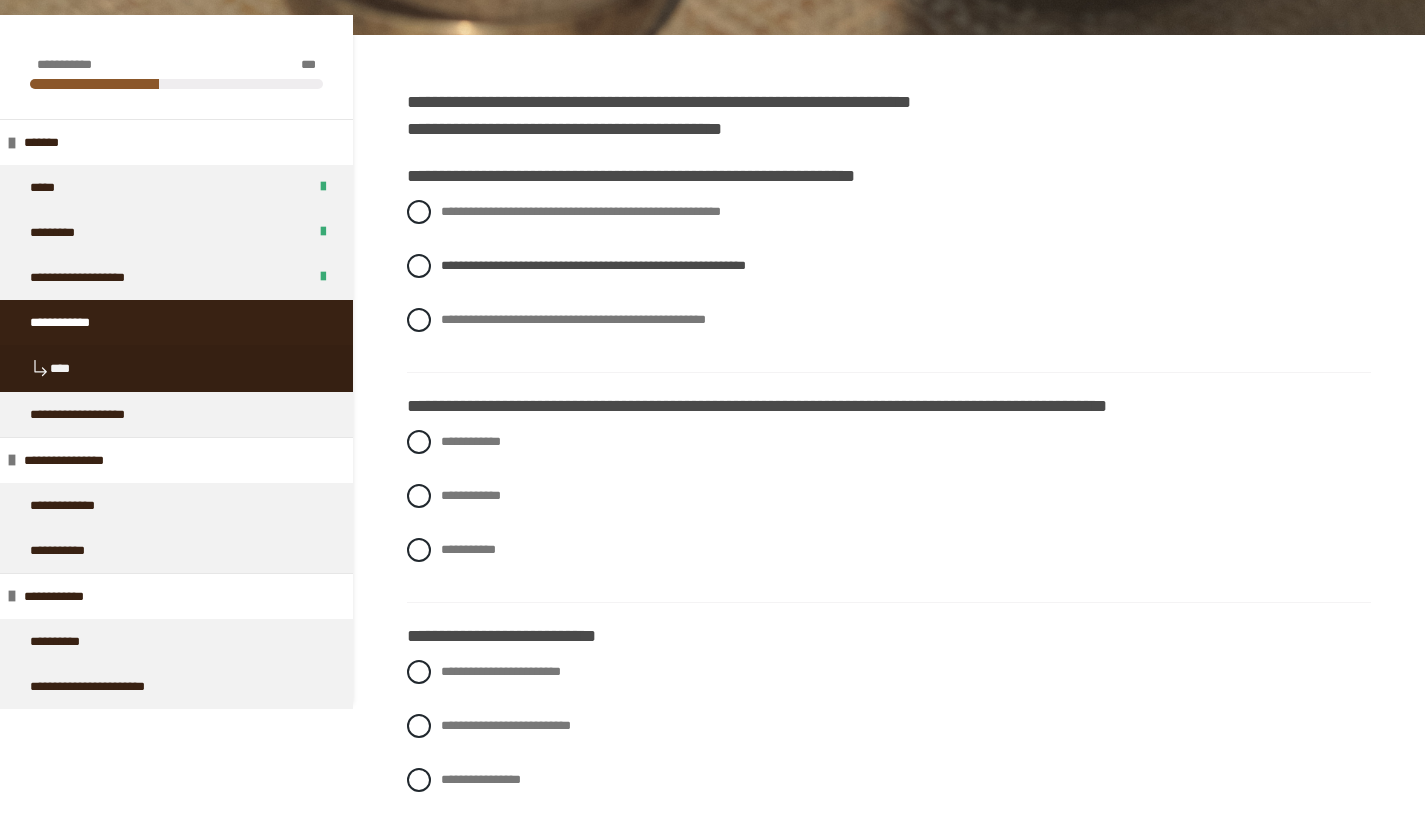 scroll, scrollTop: 249, scrollLeft: 0, axis: vertical 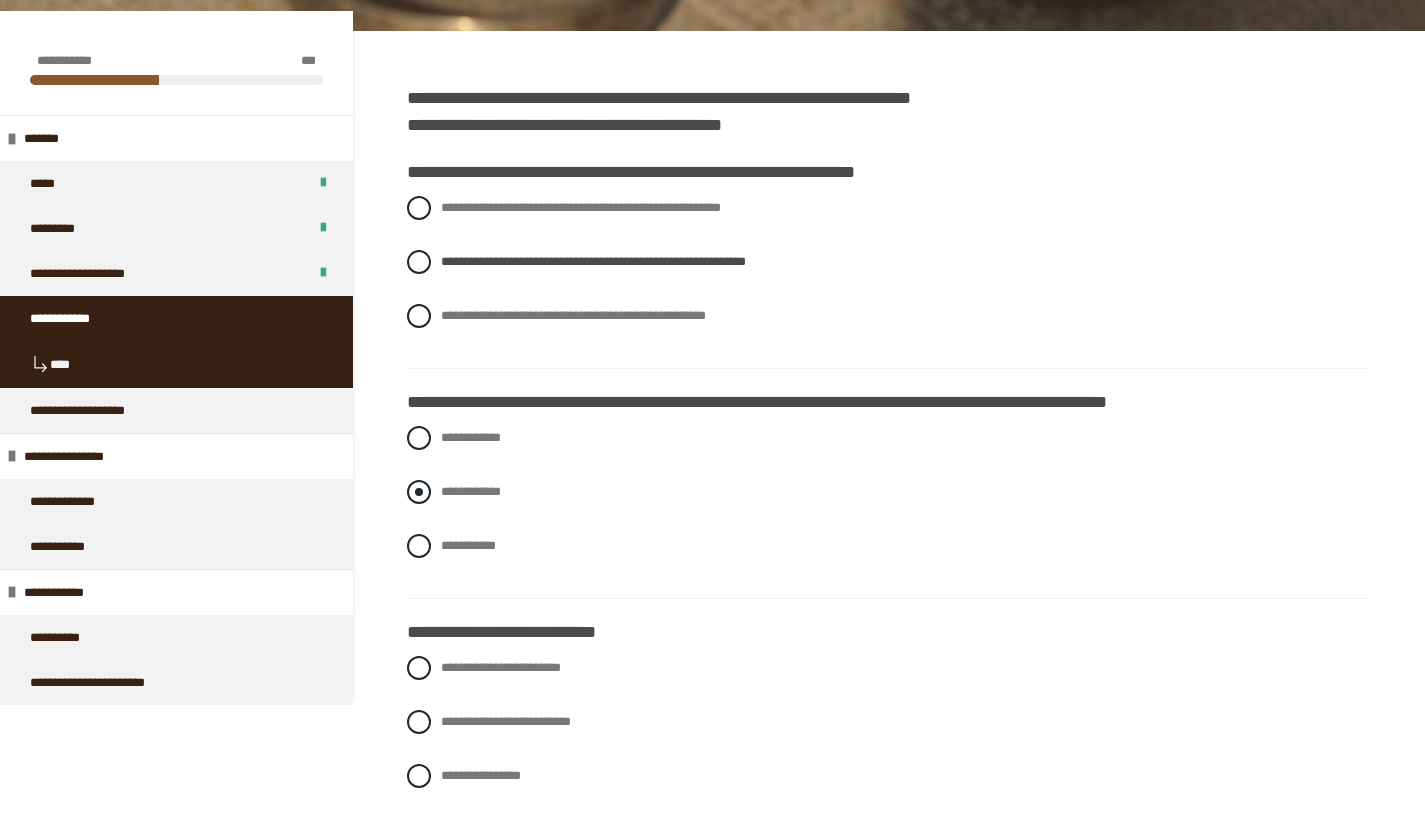 click at bounding box center (419, 492) 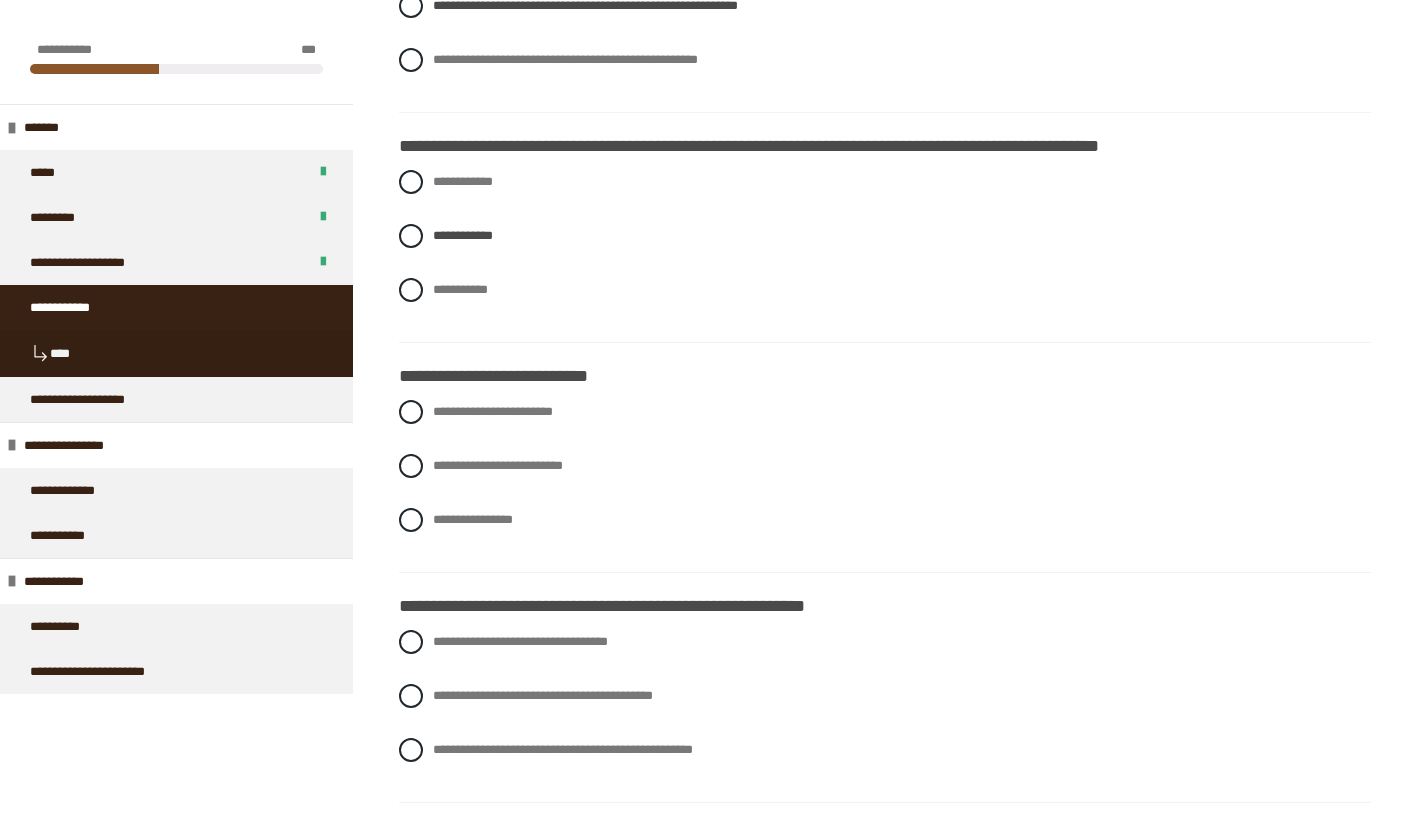 scroll, scrollTop: 506, scrollLeft: 0, axis: vertical 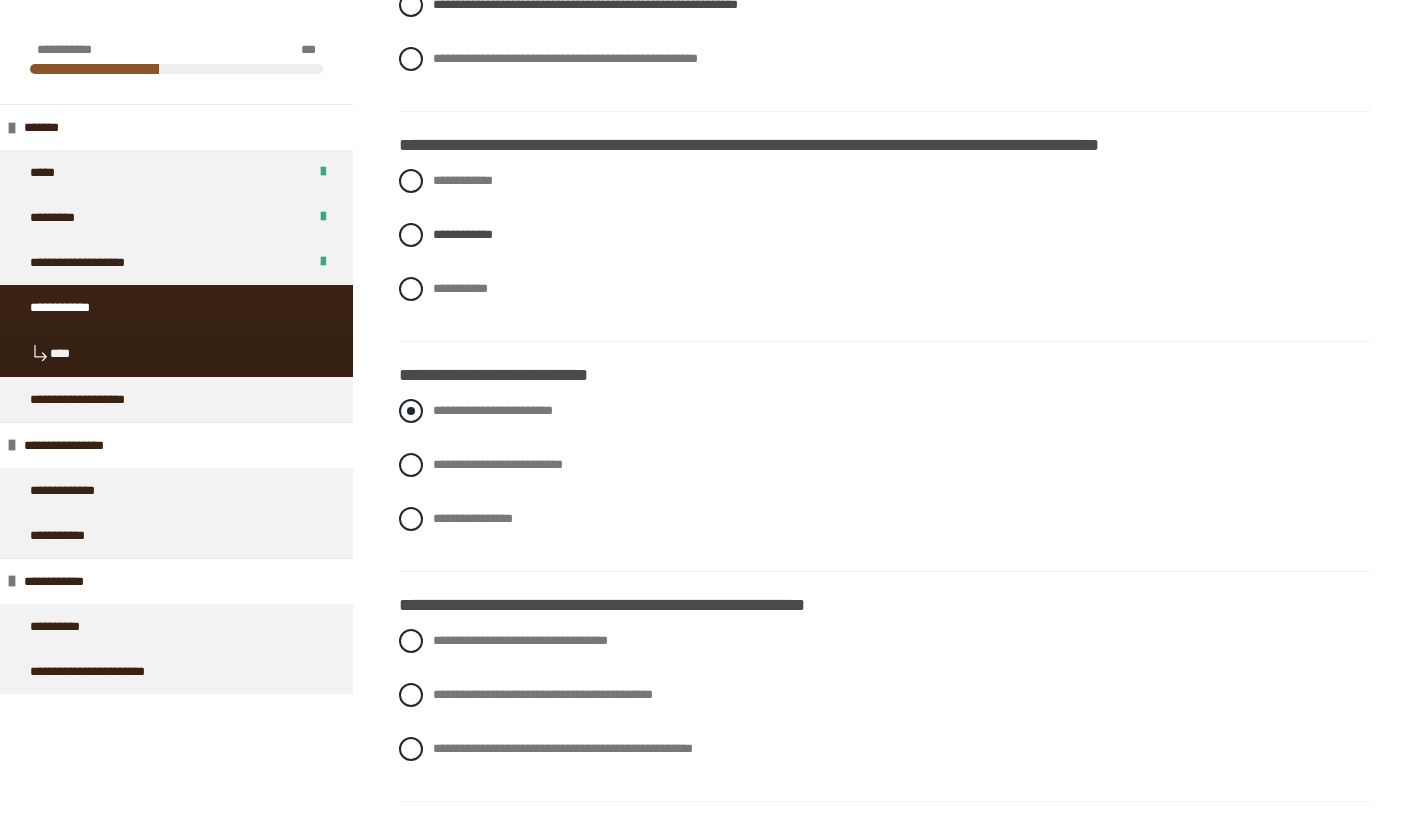 click at bounding box center (411, 411) 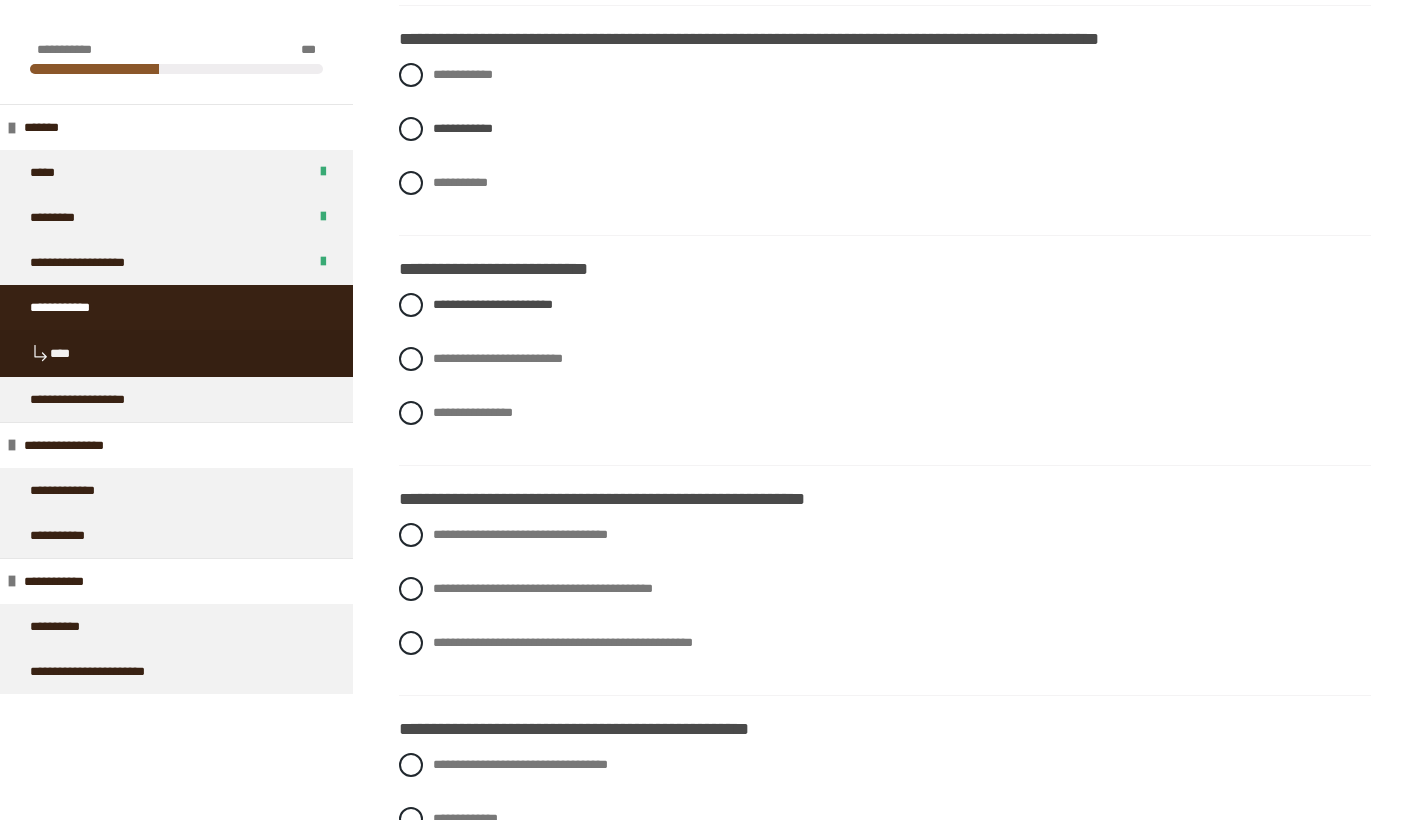 scroll, scrollTop: 615, scrollLeft: 0, axis: vertical 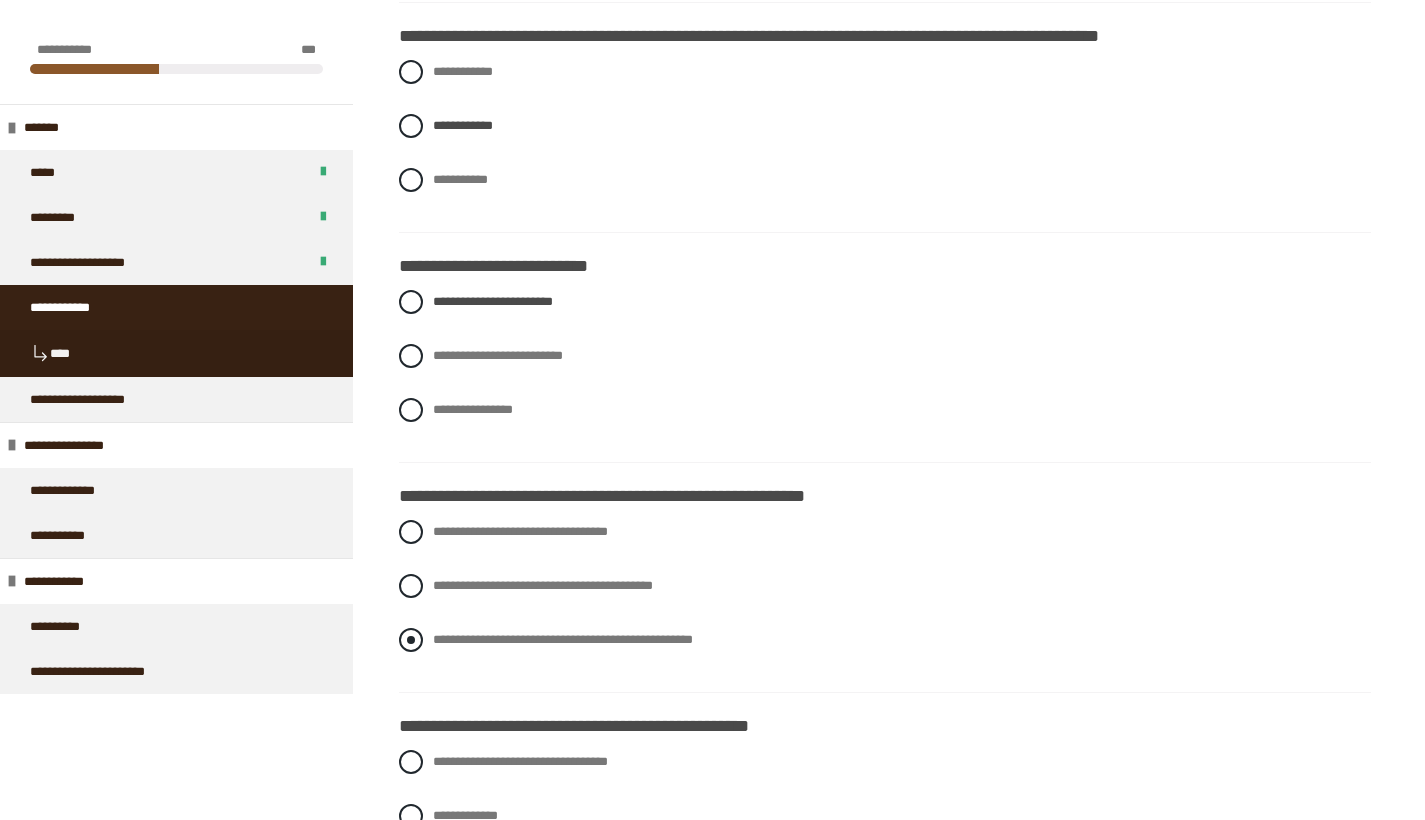 click at bounding box center (411, 640) 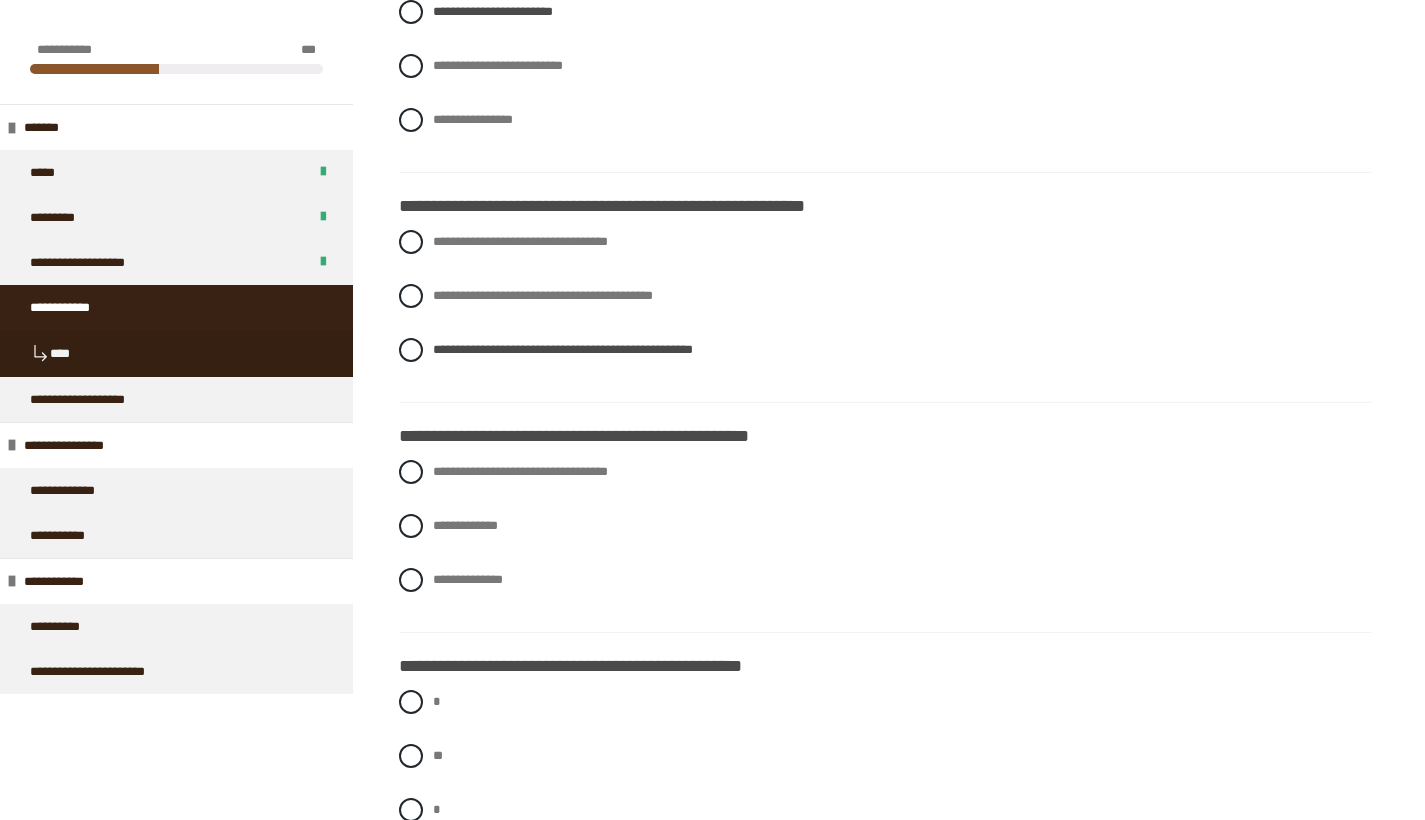 scroll, scrollTop: 906, scrollLeft: 0, axis: vertical 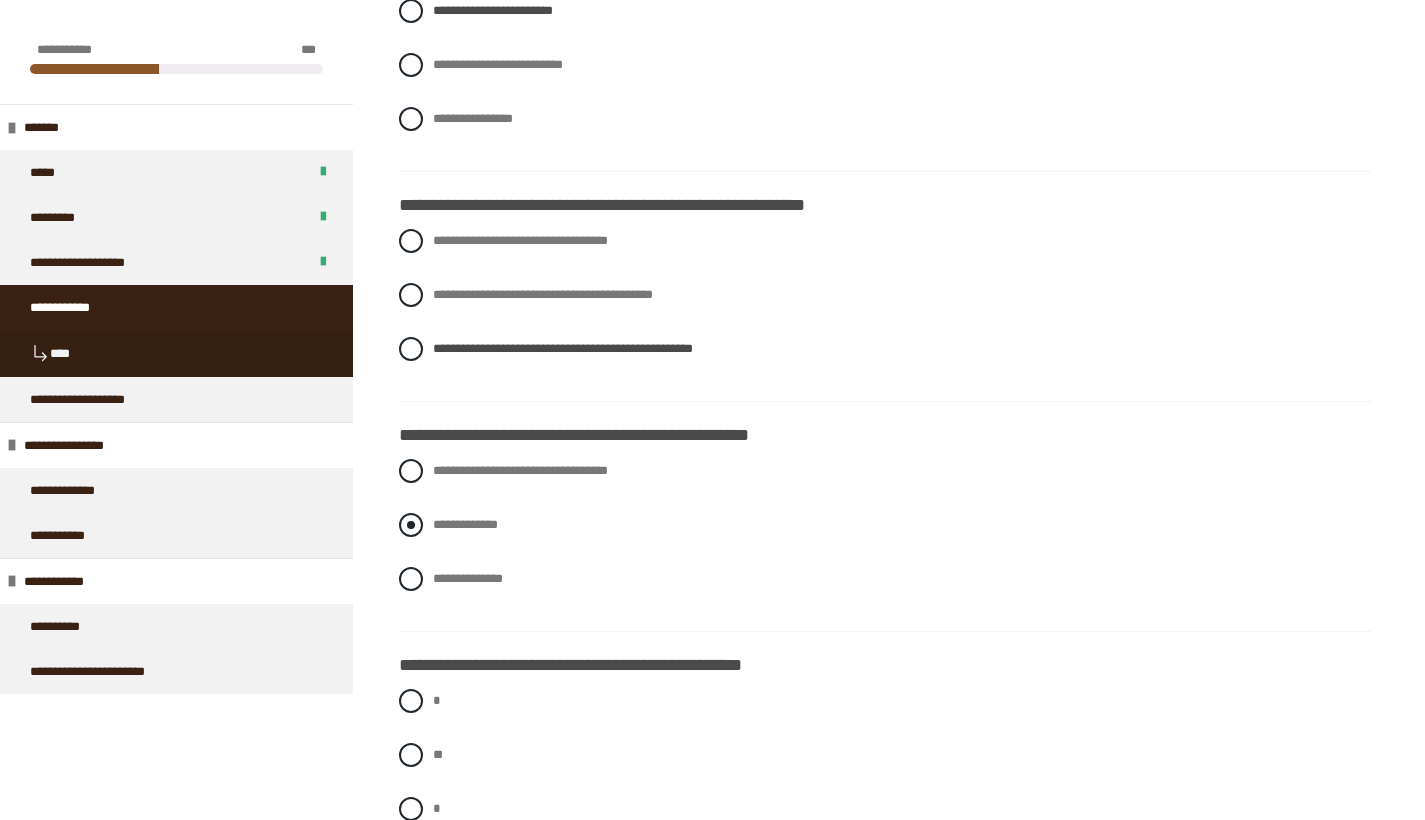 click at bounding box center (411, 525) 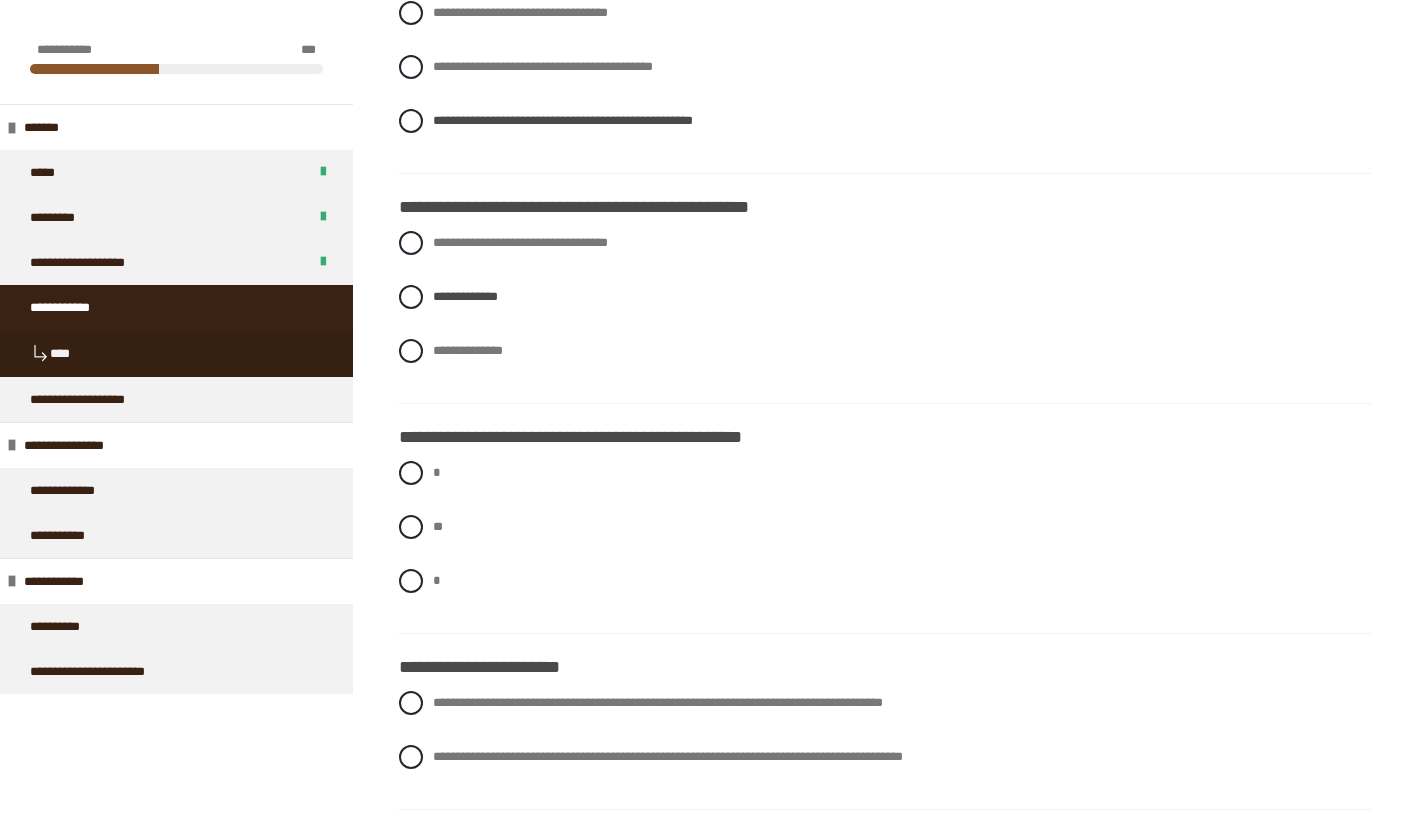 scroll, scrollTop: 1135, scrollLeft: 0, axis: vertical 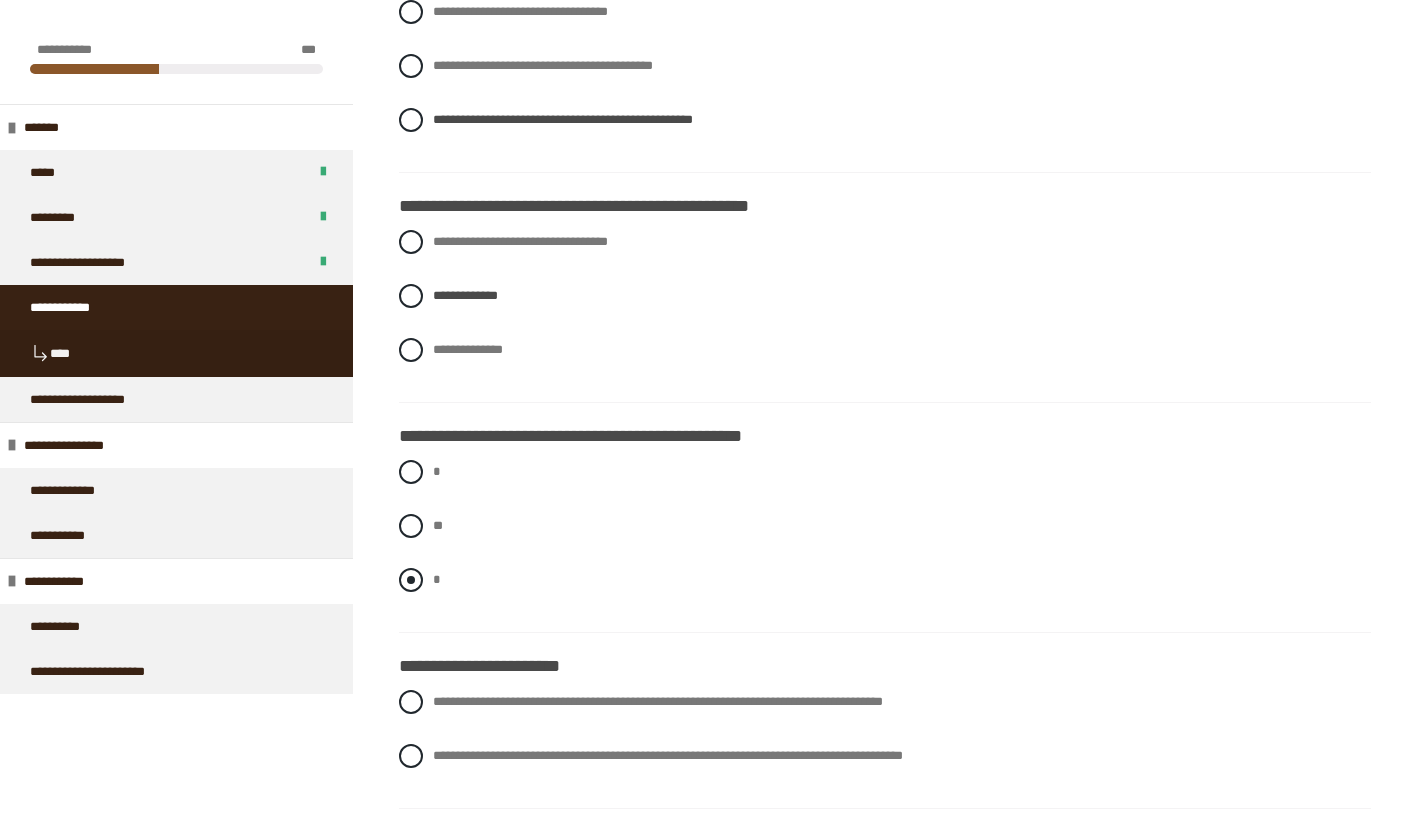 click at bounding box center [411, 580] 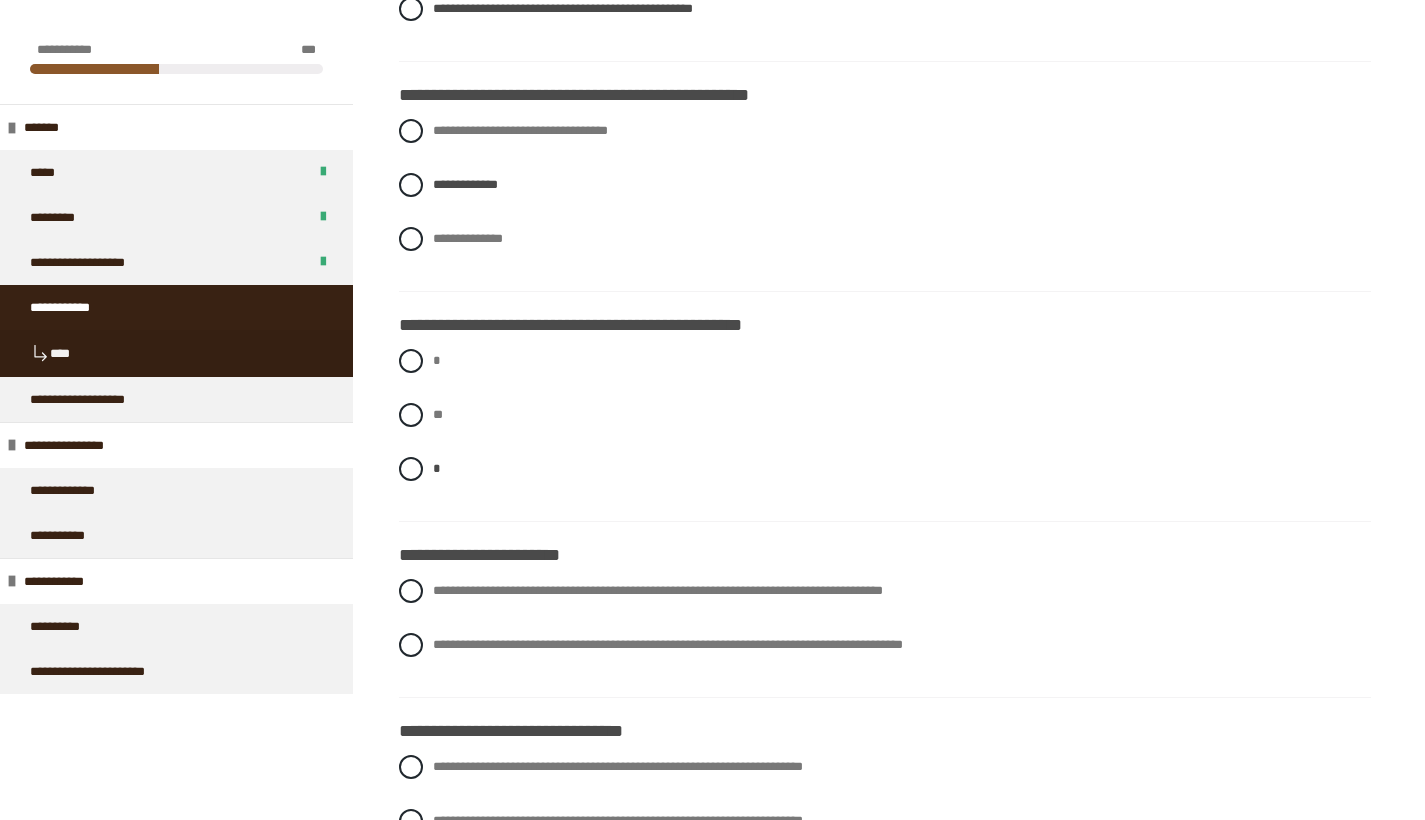 scroll, scrollTop: 1247, scrollLeft: 0, axis: vertical 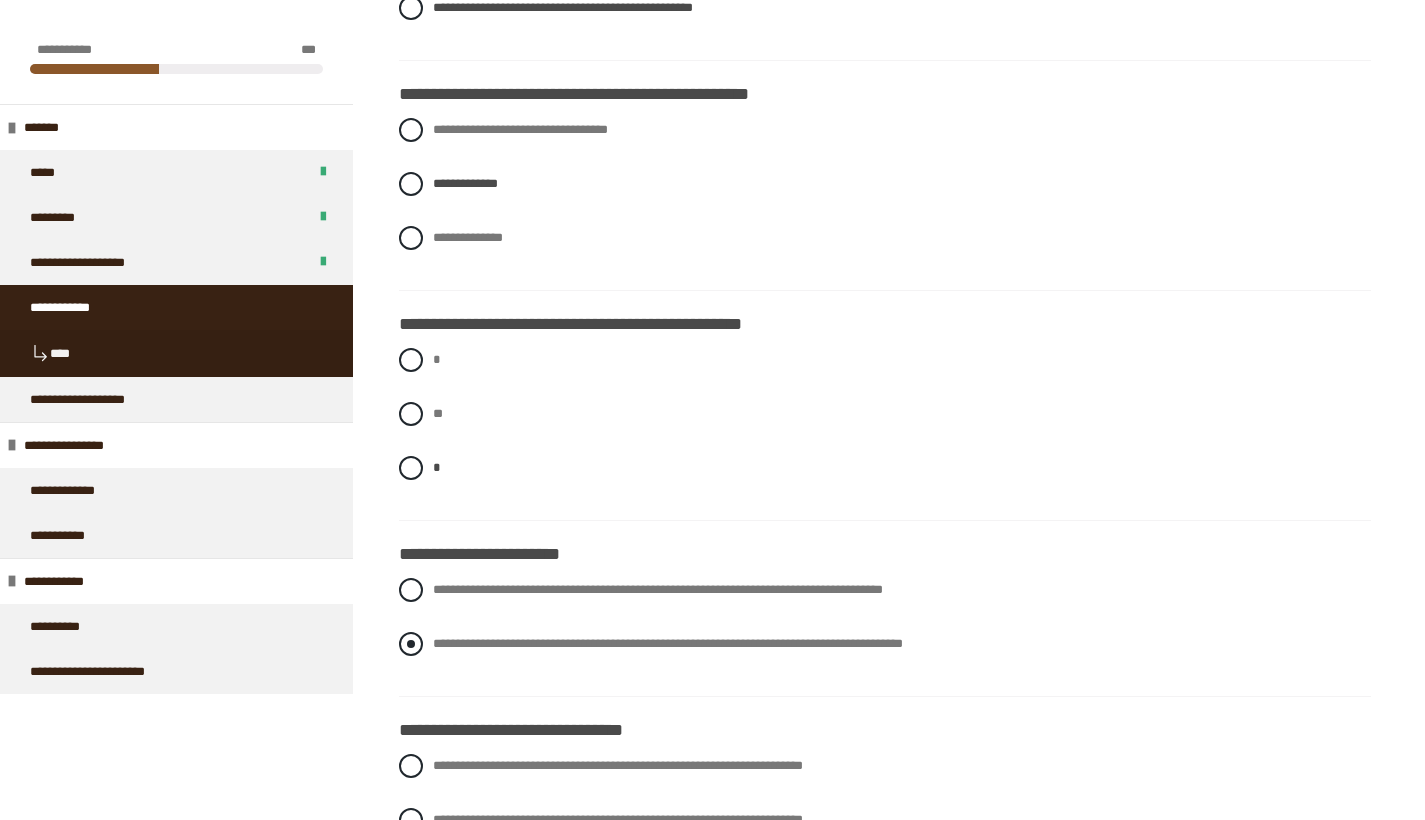 click at bounding box center (411, 644) 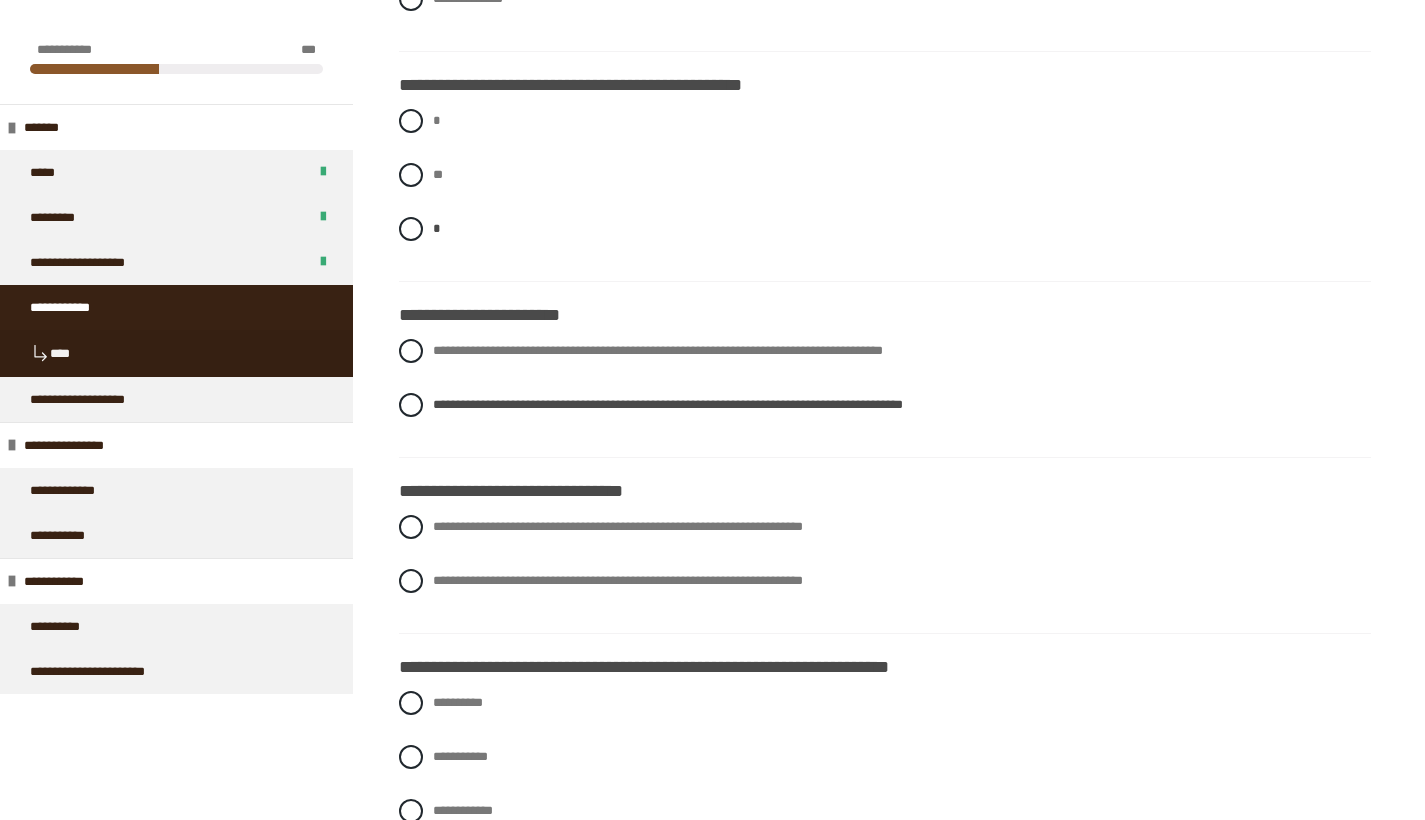 scroll, scrollTop: 1488, scrollLeft: 0, axis: vertical 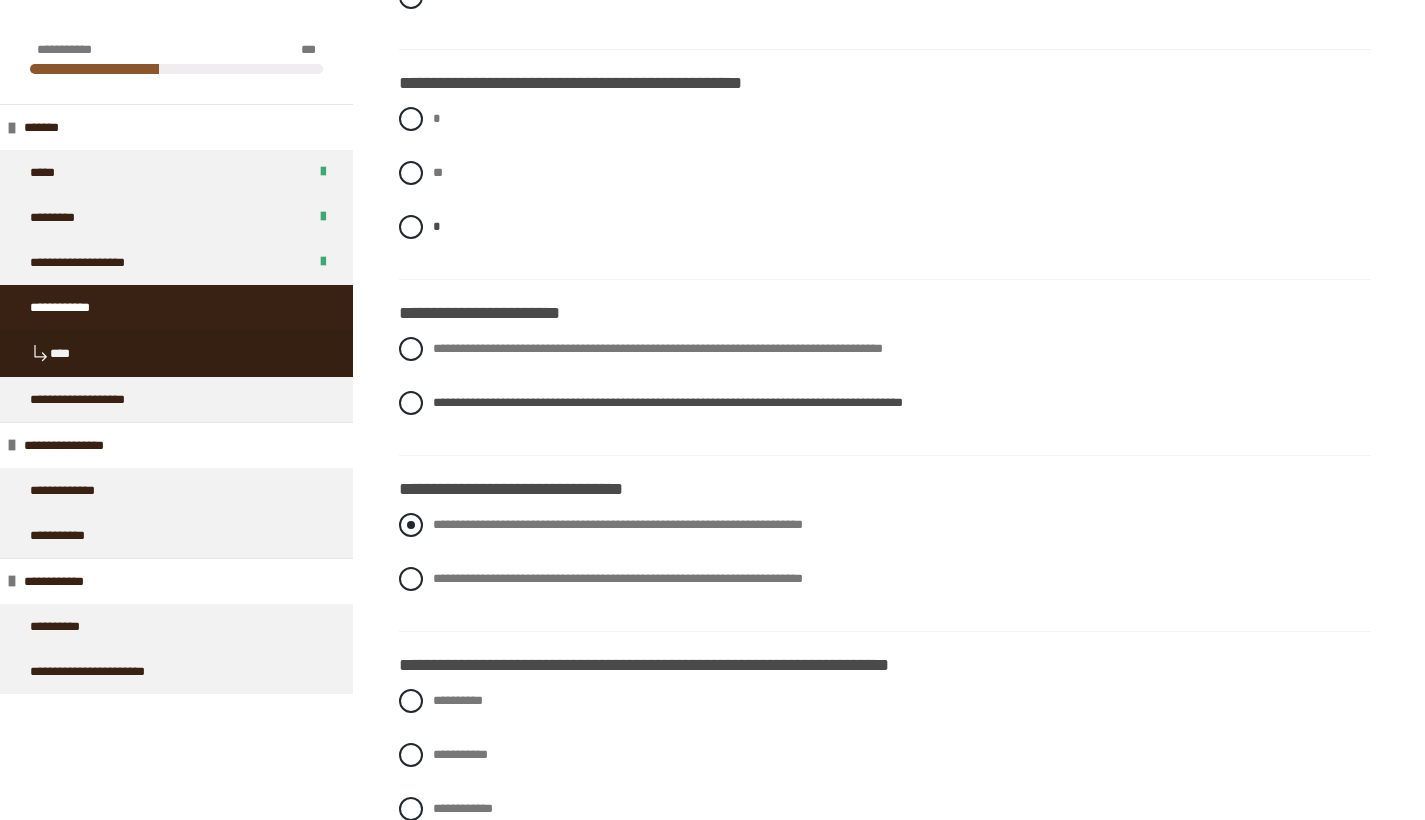 click at bounding box center [411, 525] 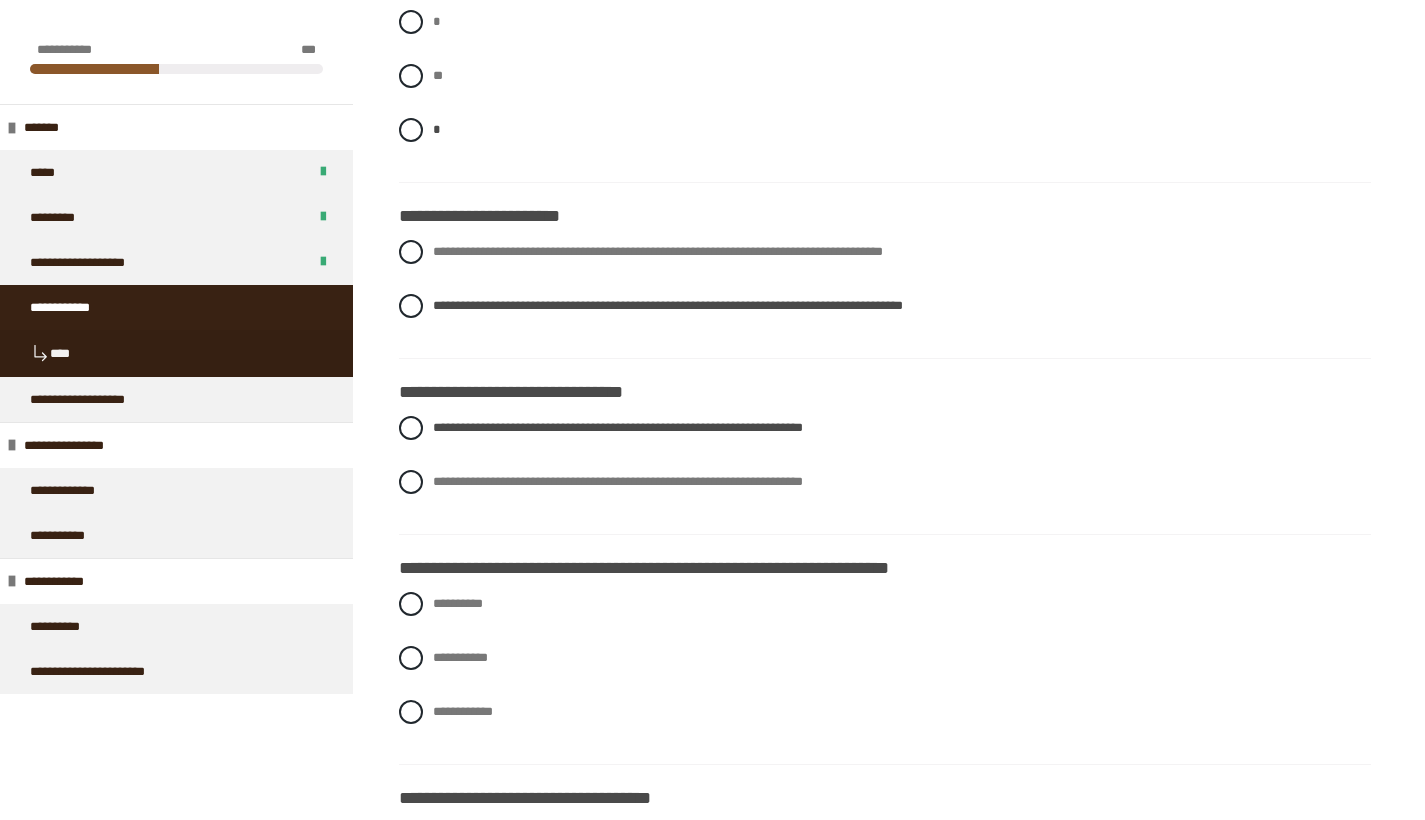 scroll, scrollTop: 1590, scrollLeft: 0, axis: vertical 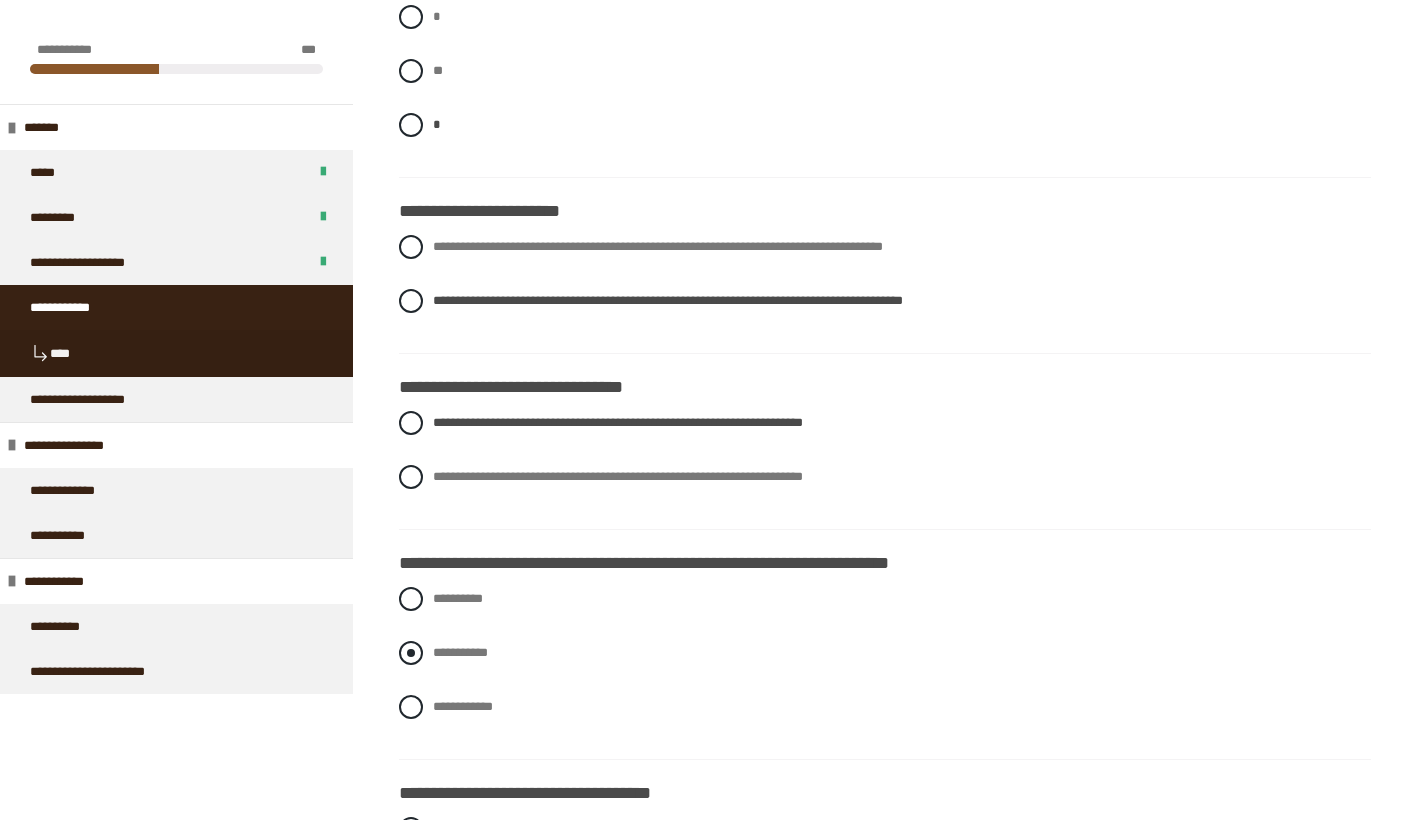 click at bounding box center (411, 653) 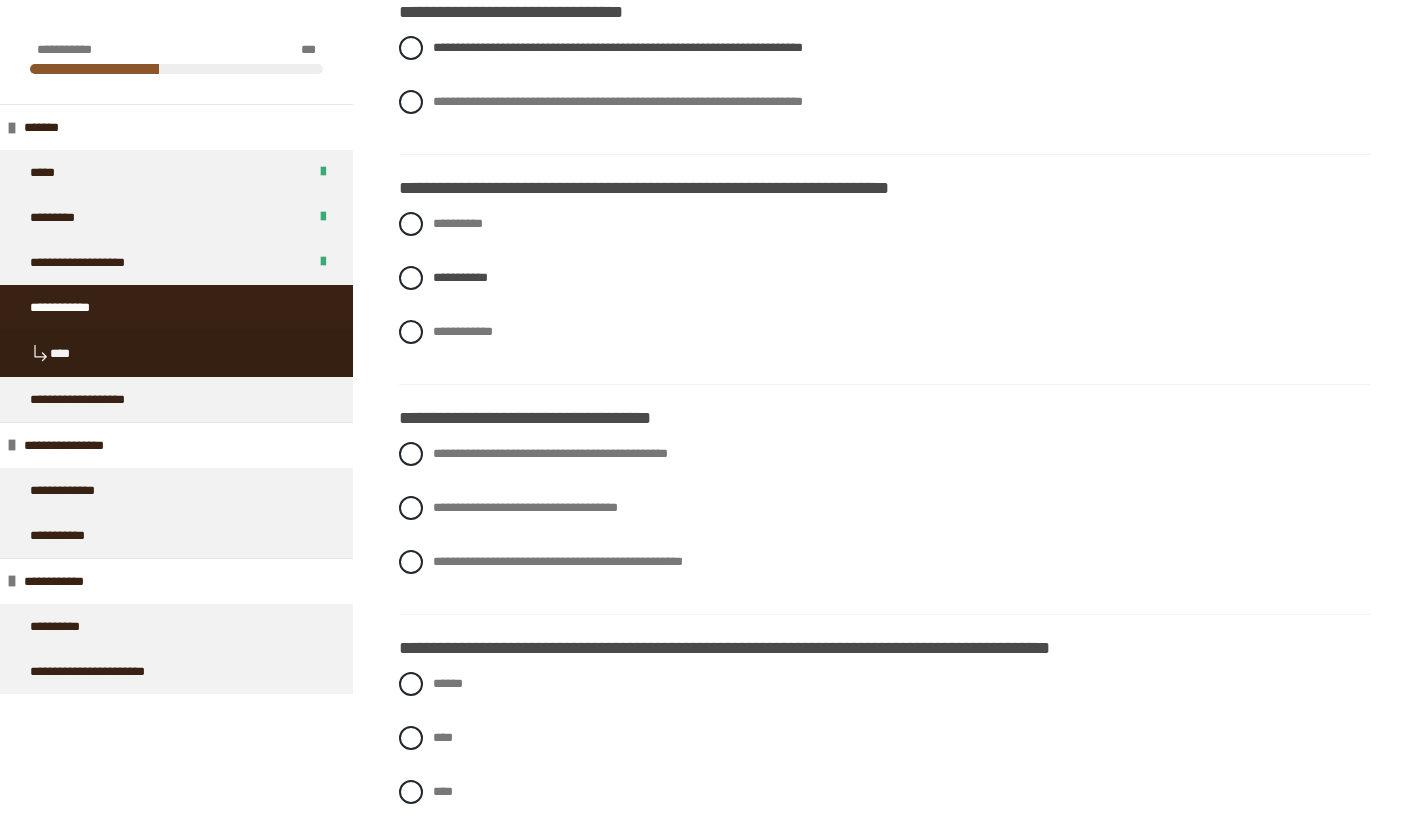 scroll, scrollTop: 1966, scrollLeft: 0, axis: vertical 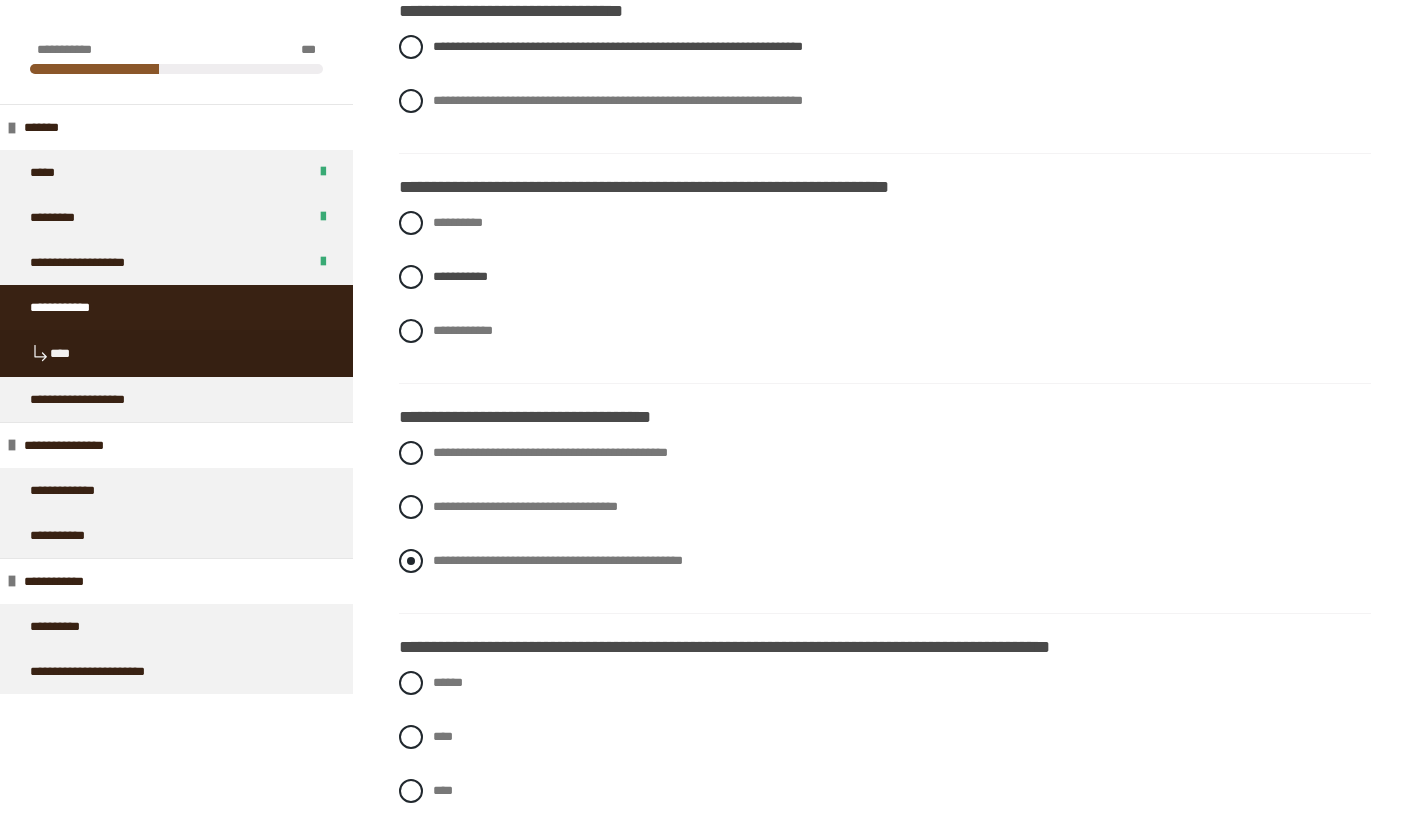 click at bounding box center (411, 561) 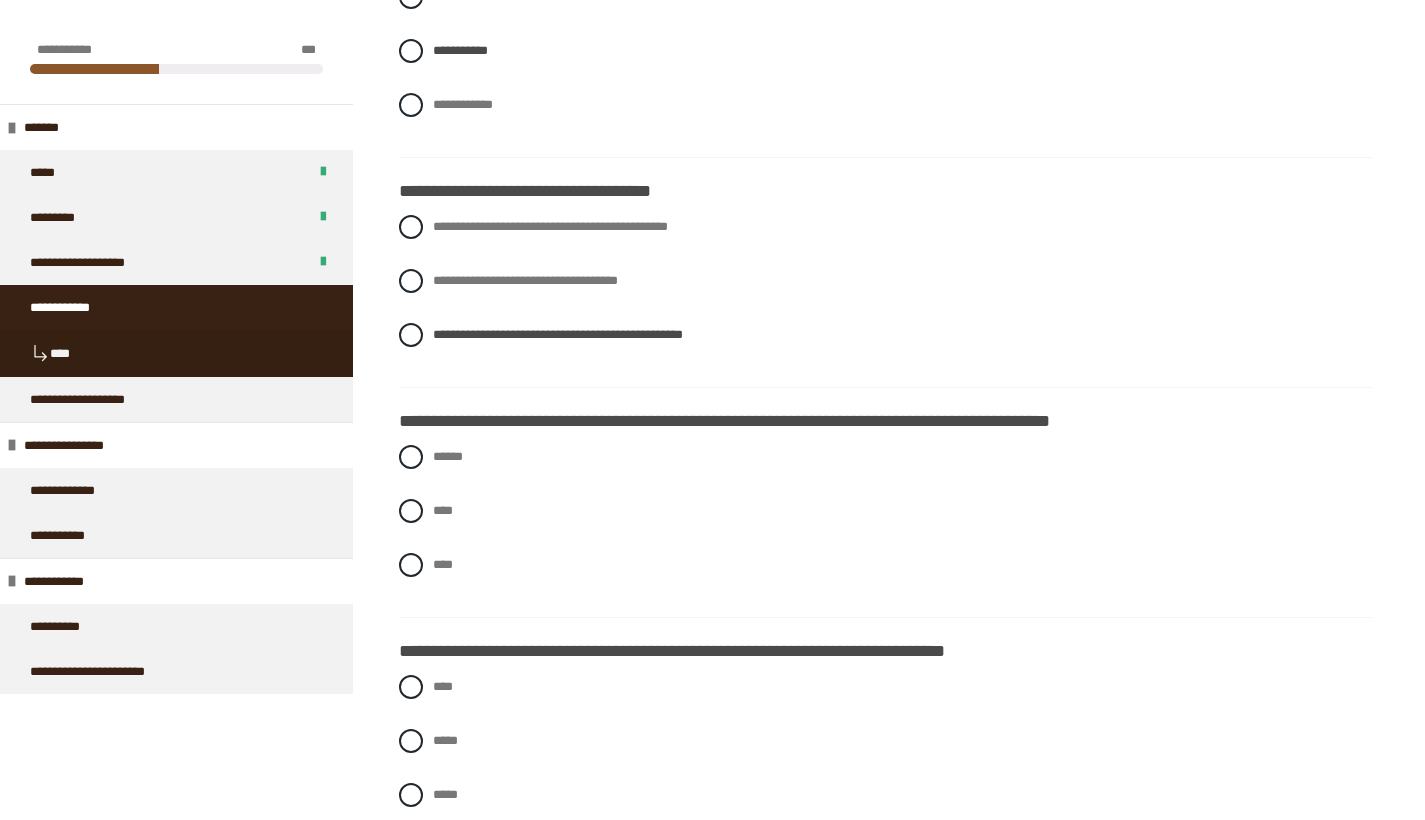 scroll, scrollTop: 2193, scrollLeft: 0, axis: vertical 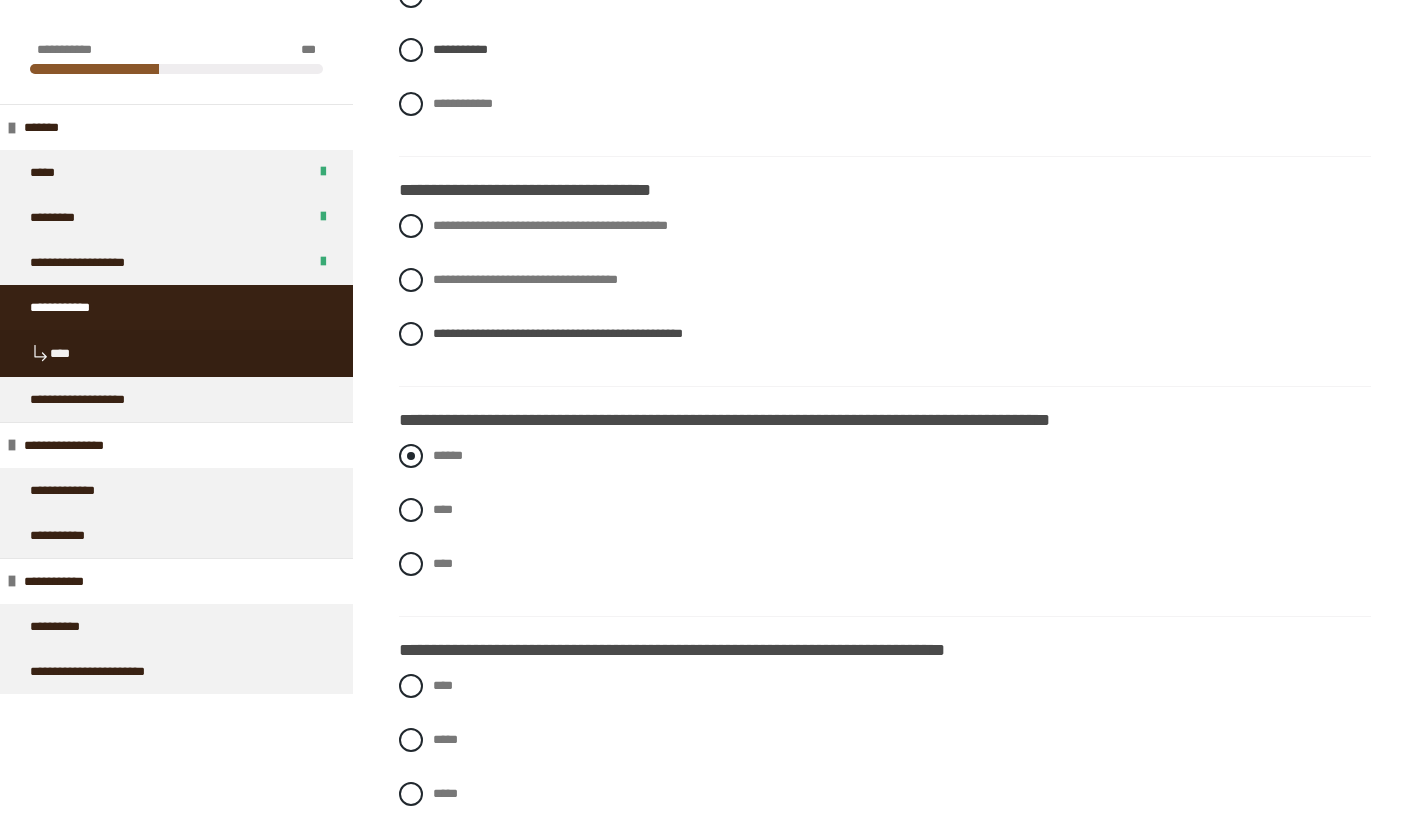 click at bounding box center (411, 456) 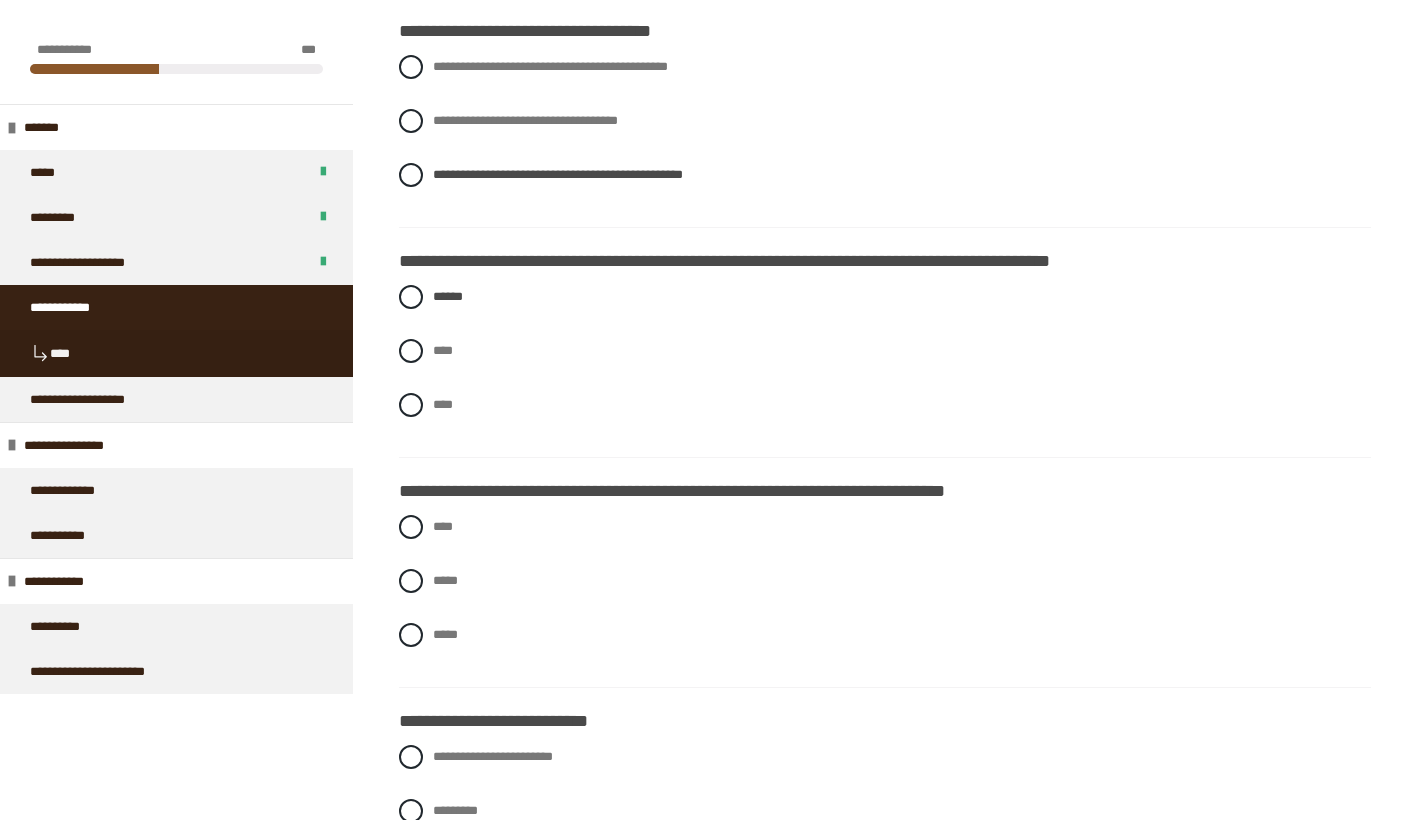 scroll, scrollTop: 2357, scrollLeft: 0, axis: vertical 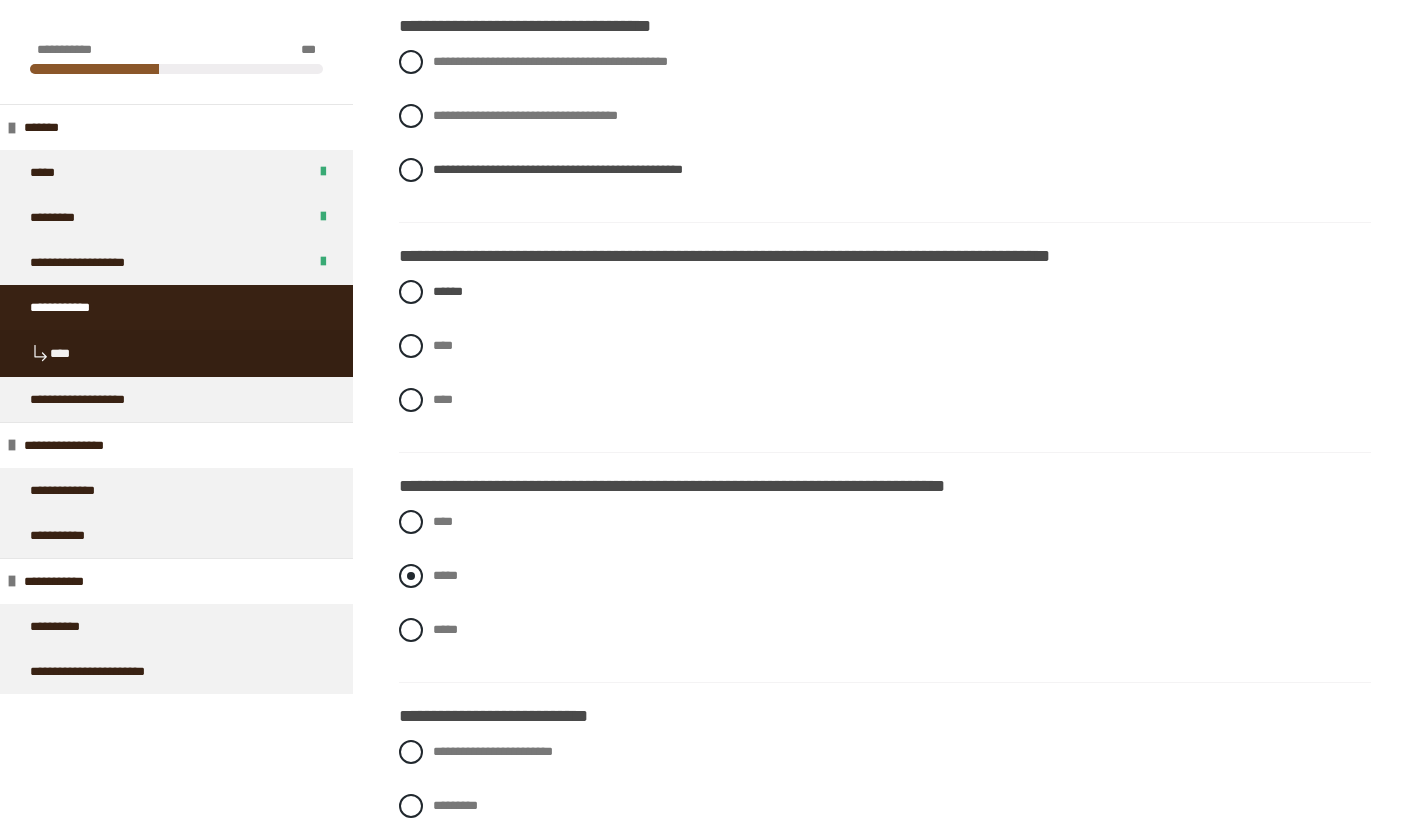 click at bounding box center (411, 576) 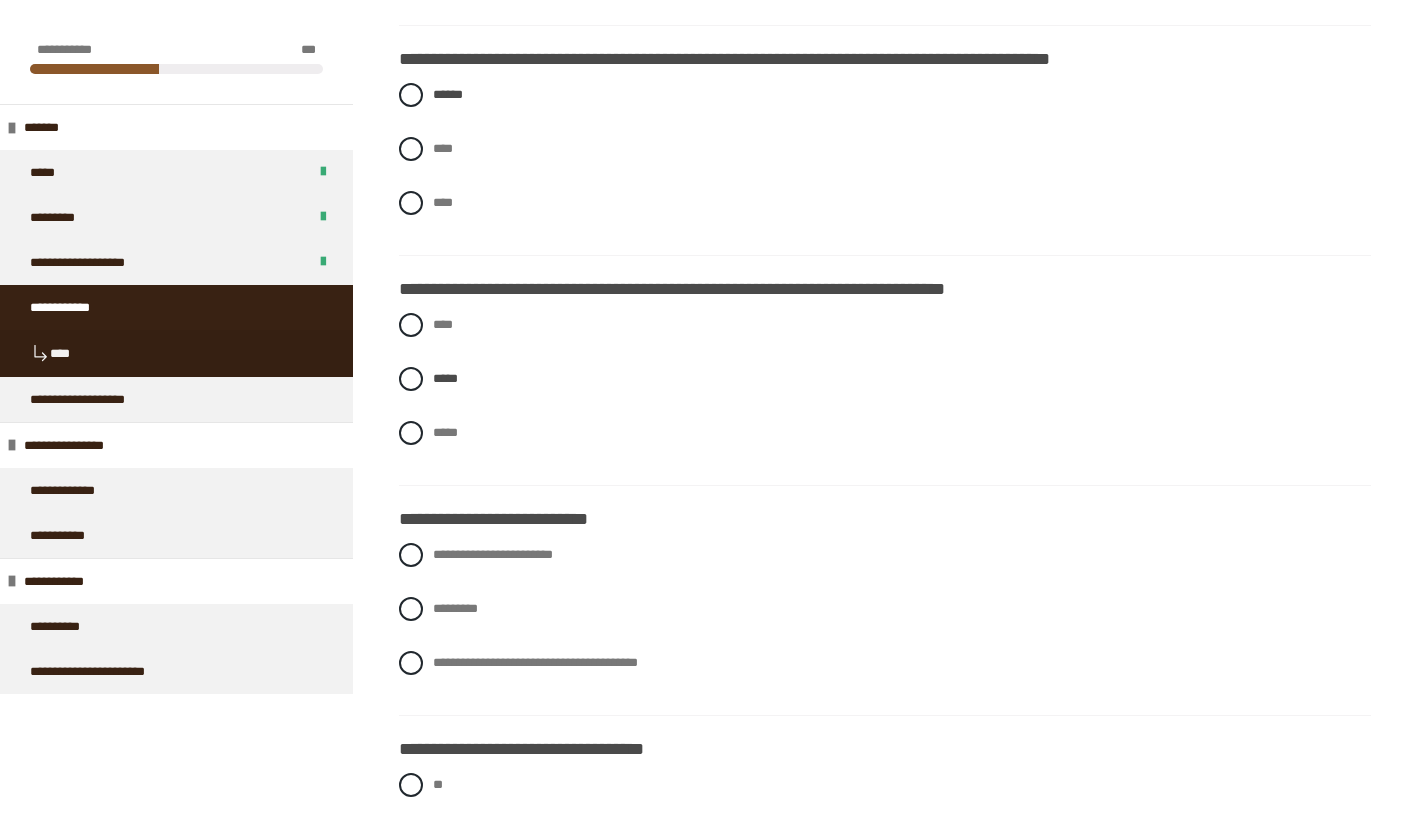 scroll, scrollTop: 2563, scrollLeft: 0, axis: vertical 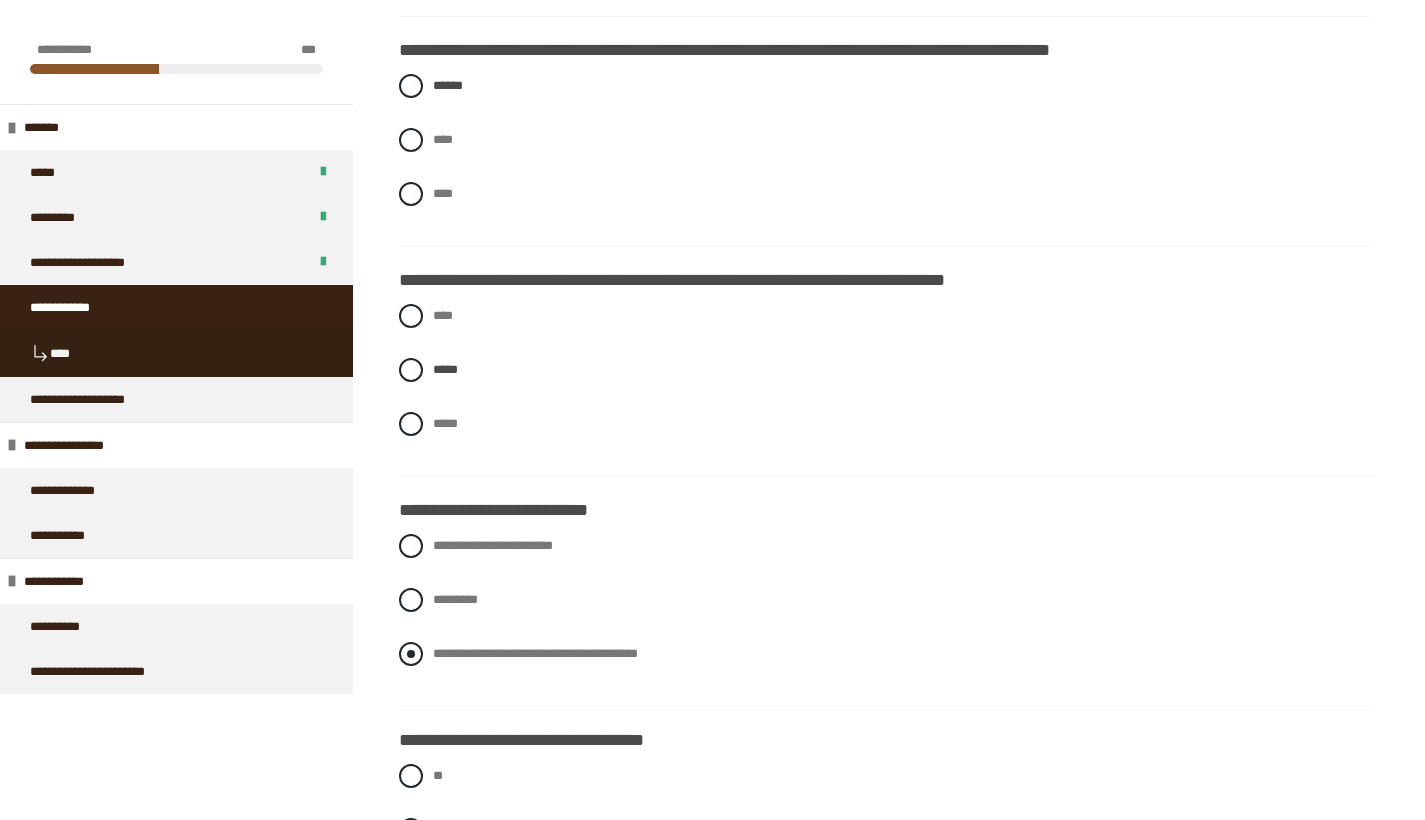 click on "**********" at bounding box center [885, 654] 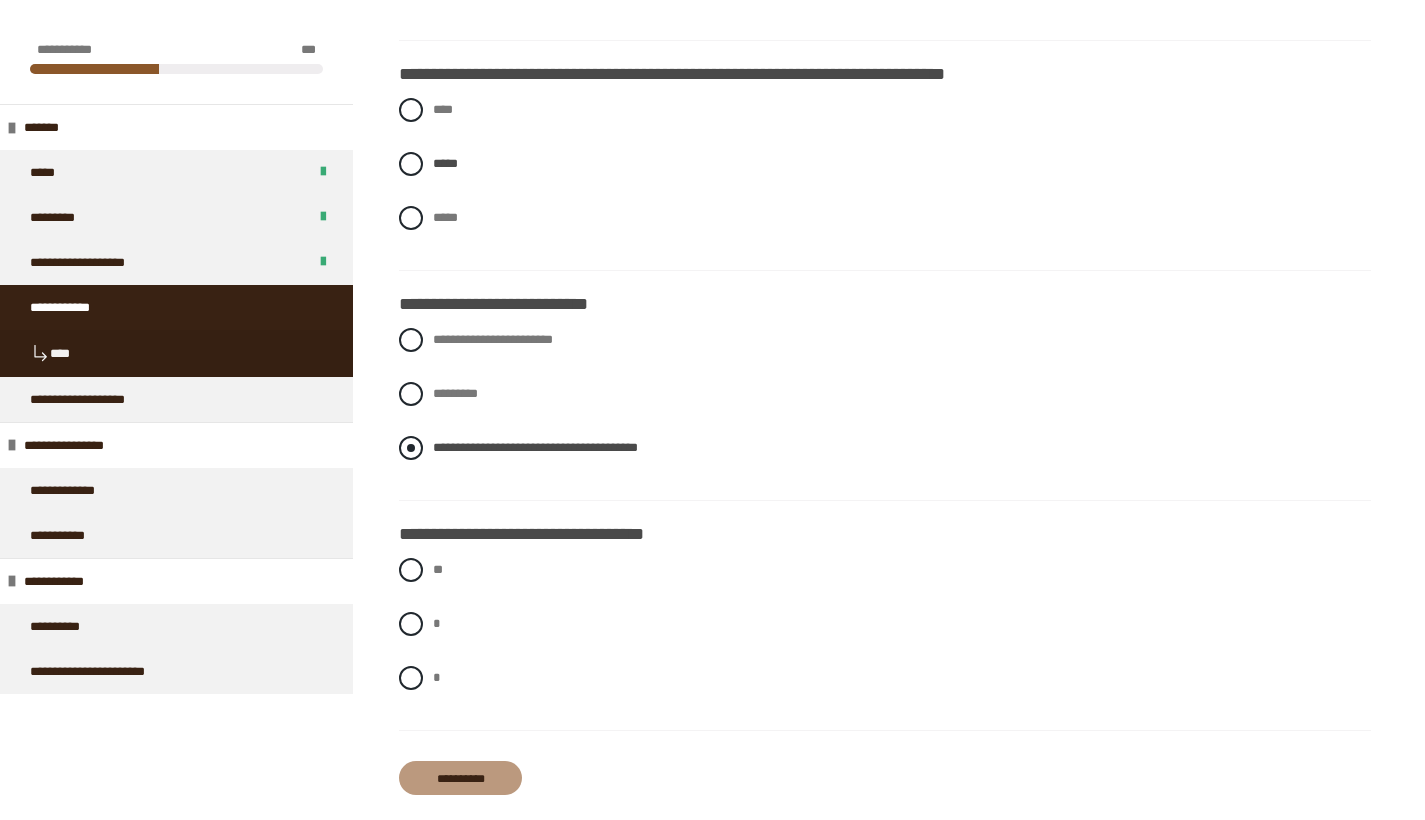scroll, scrollTop: 2771, scrollLeft: 0, axis: vertical 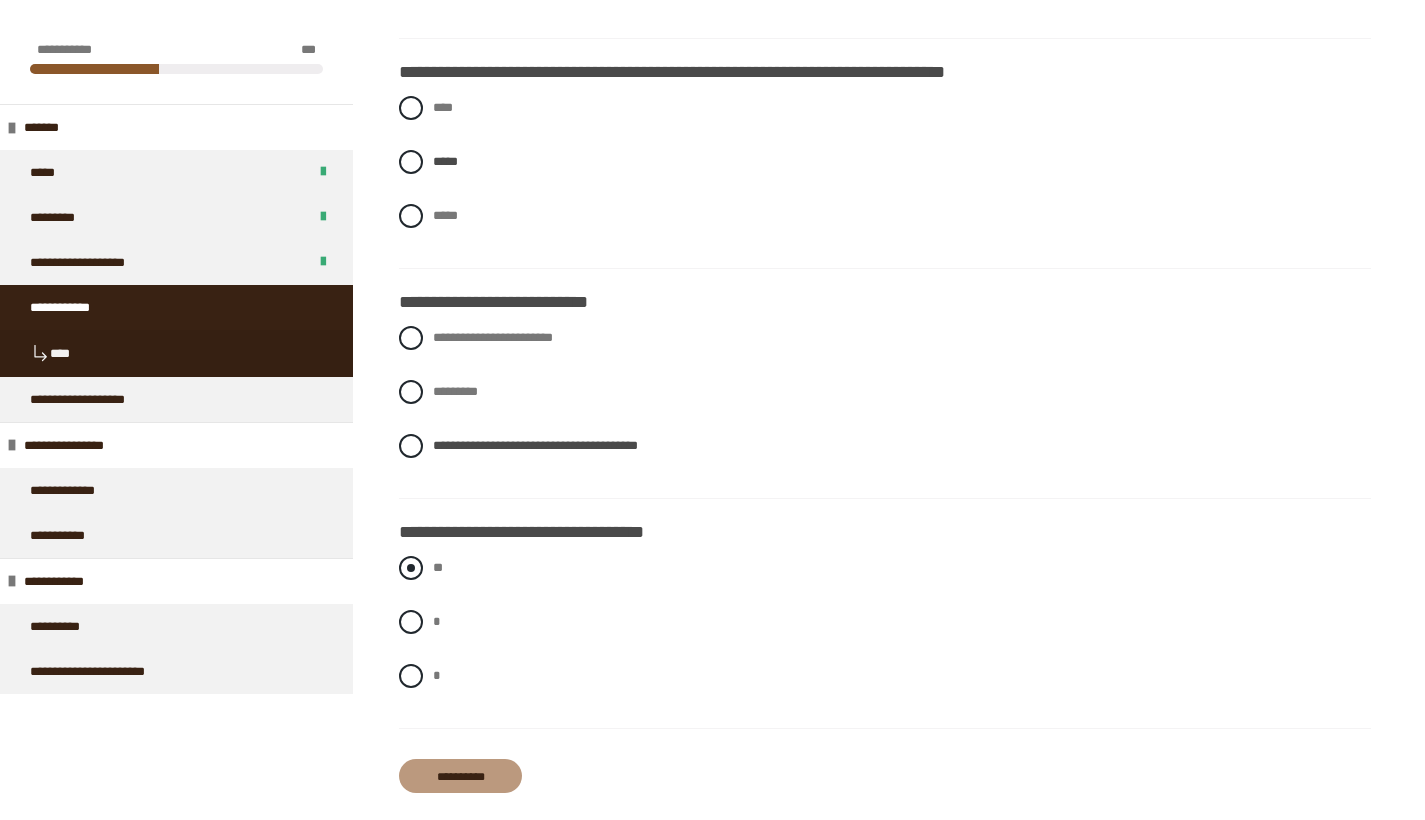 click at bounding box center (411, 568) 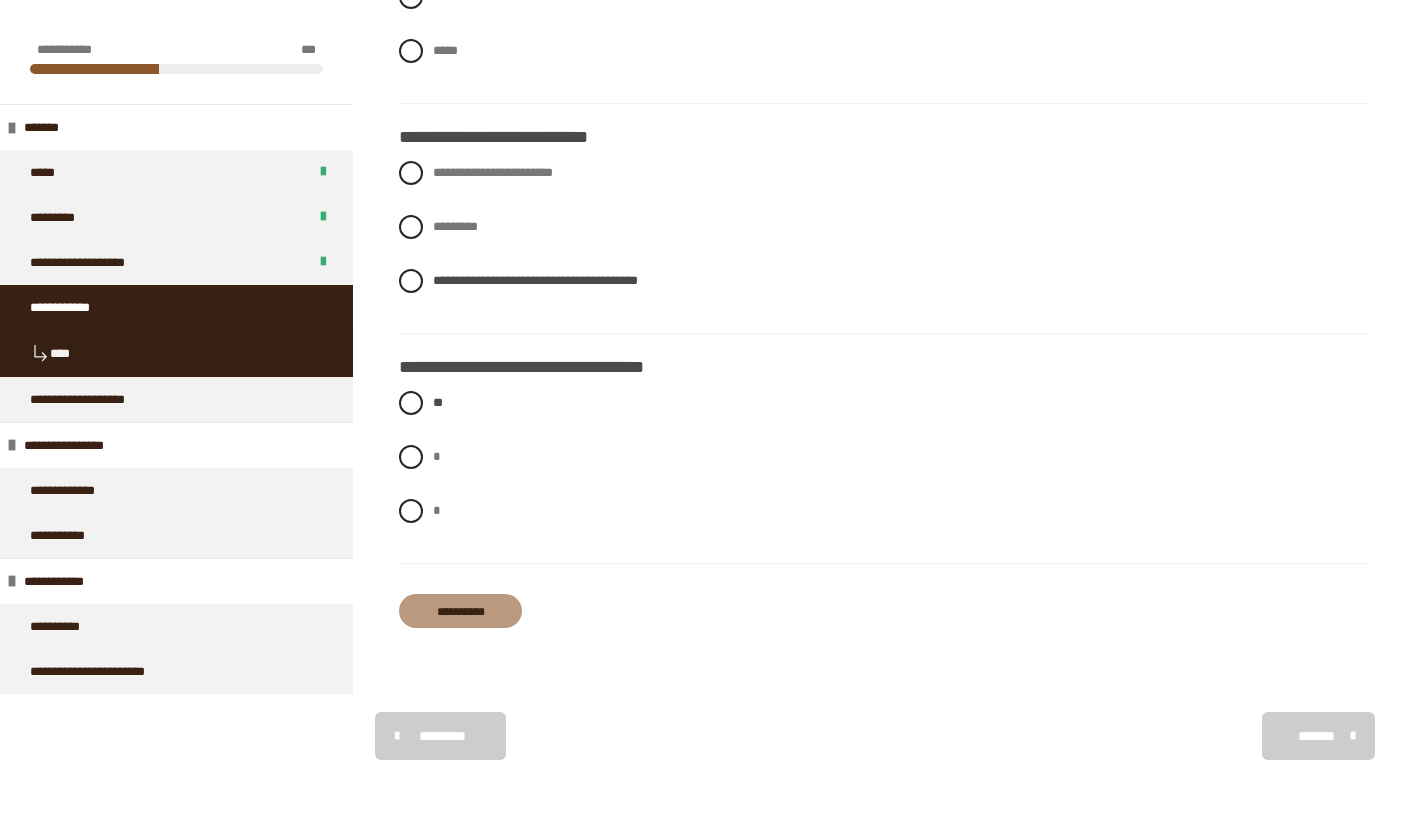 scroll, scrollTop: 2936, scrollLeft: 0, axis: vertical 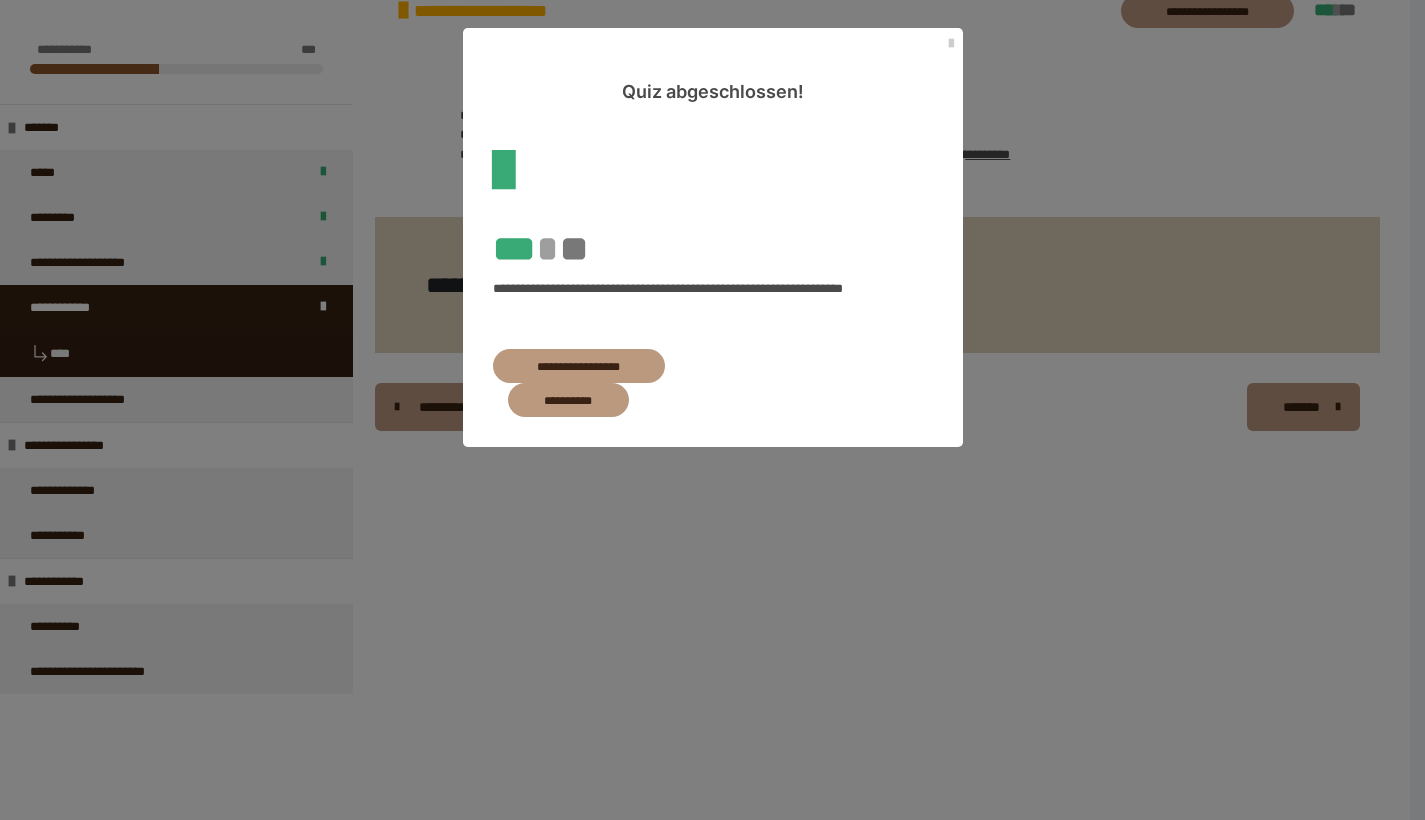 click on "**********" at bounding box center [579, 366] 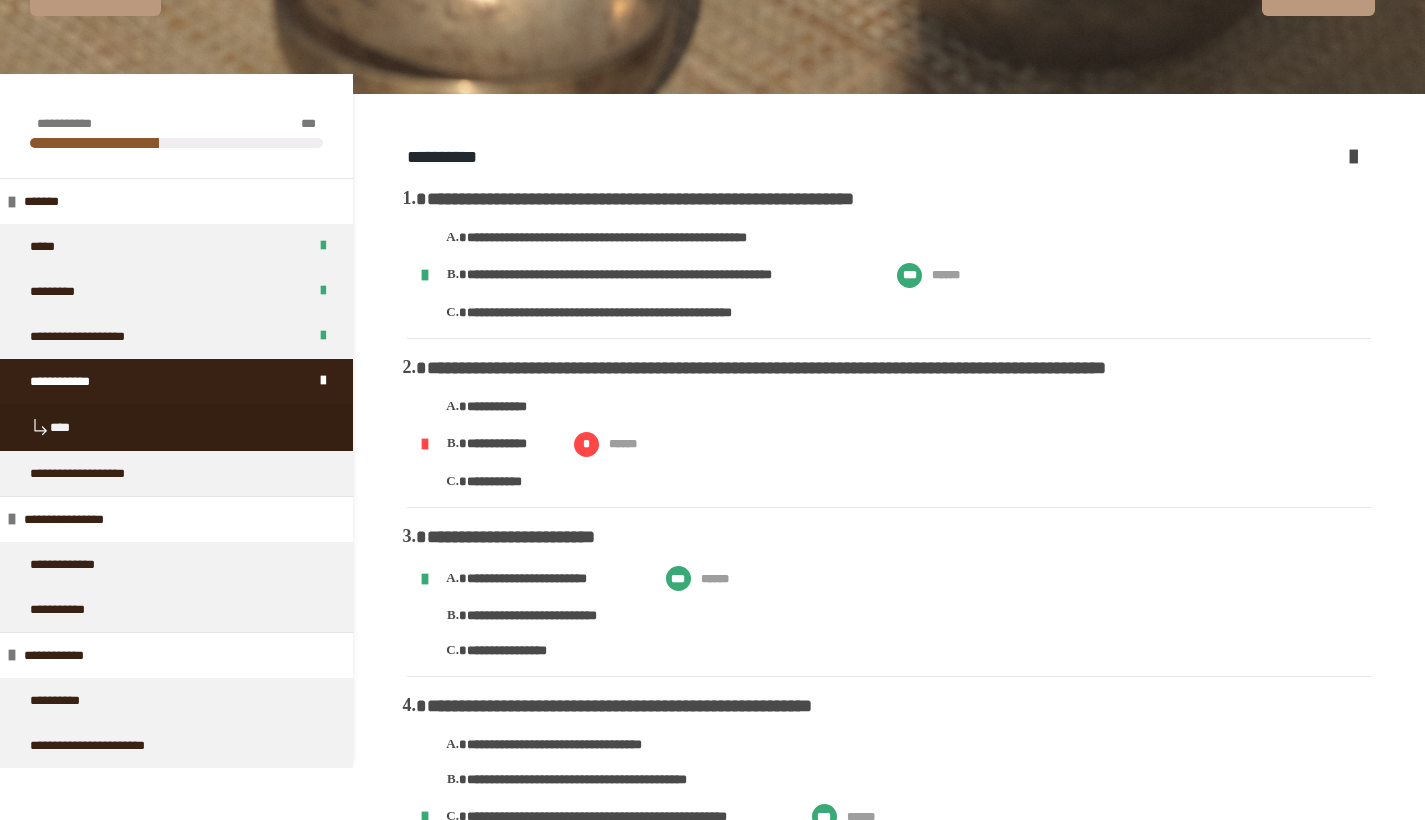 scroll, scrollTop: 178, scrollLeft: 0, axis: vertical 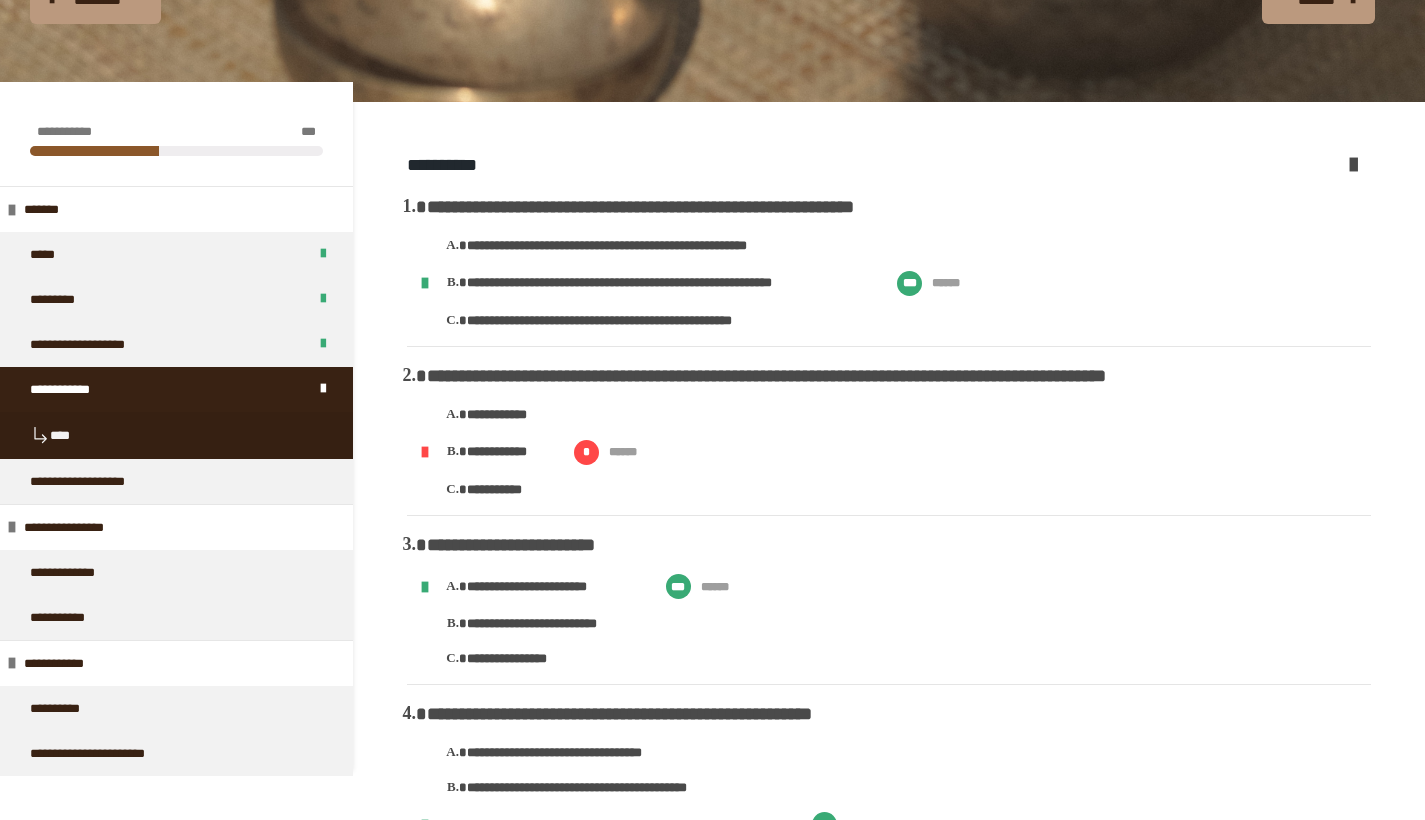click at bounding box center [1353, 164] 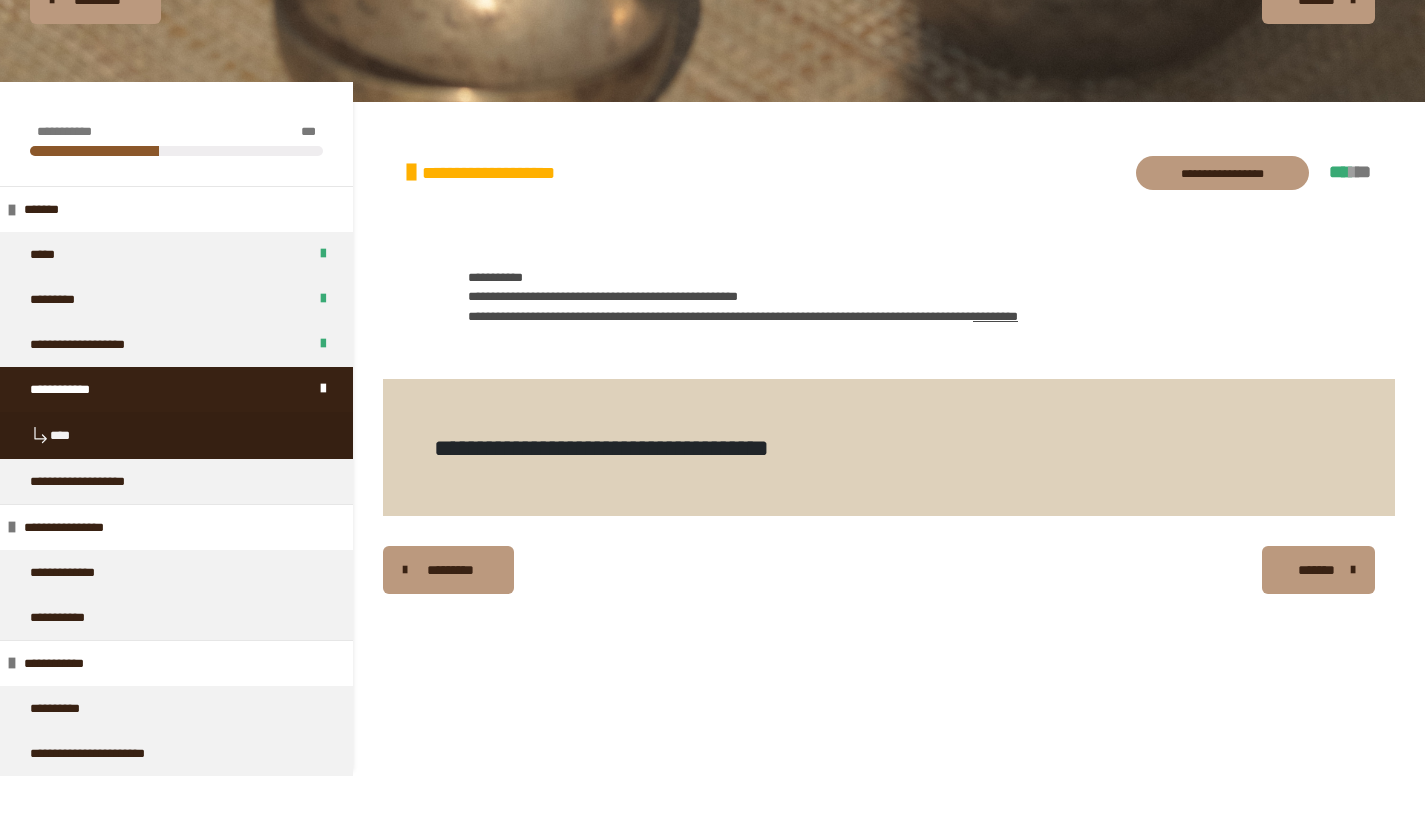 click on "*******" at bounding box center (1316, 570) 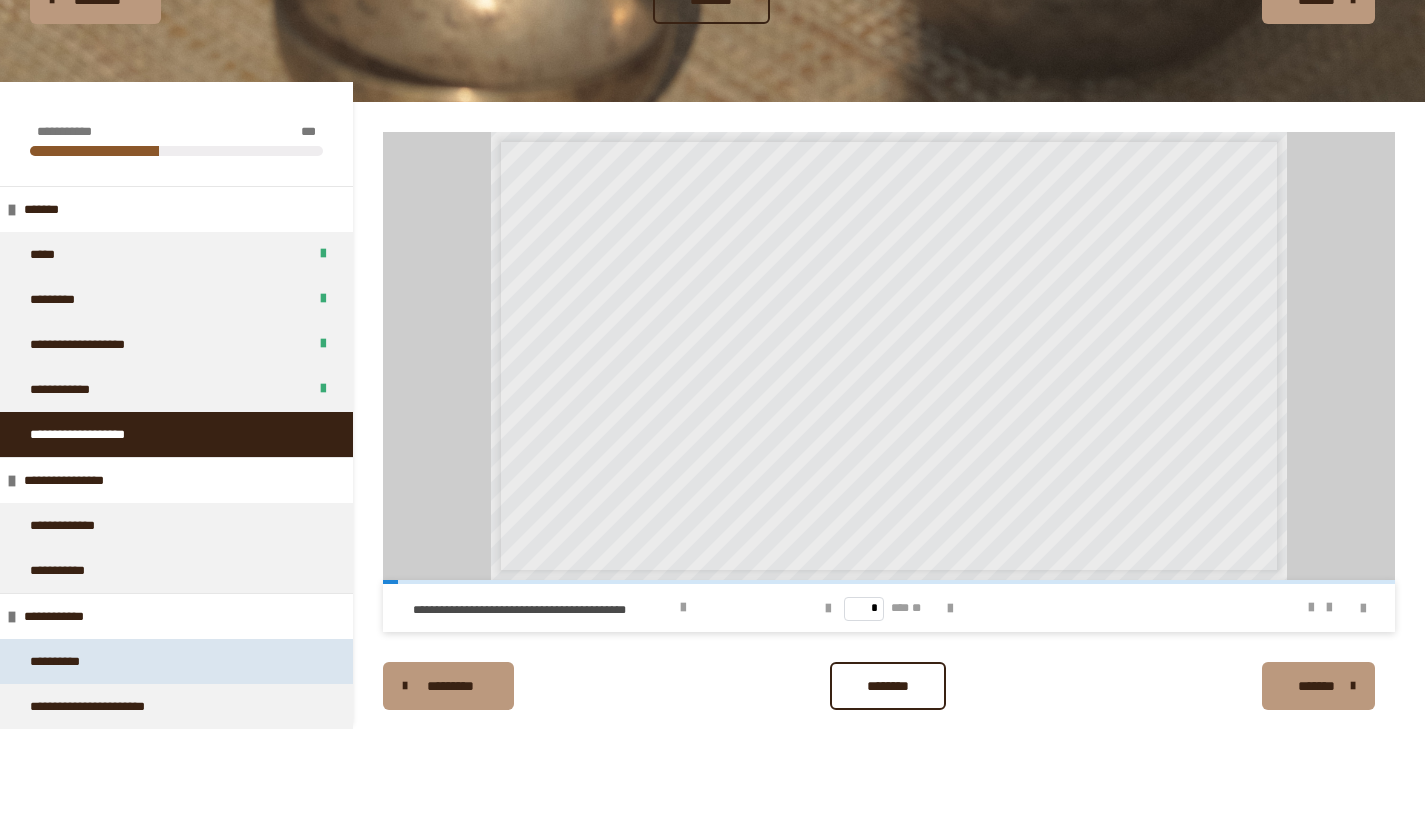 click on "**********" at bounding box center (68, 661) 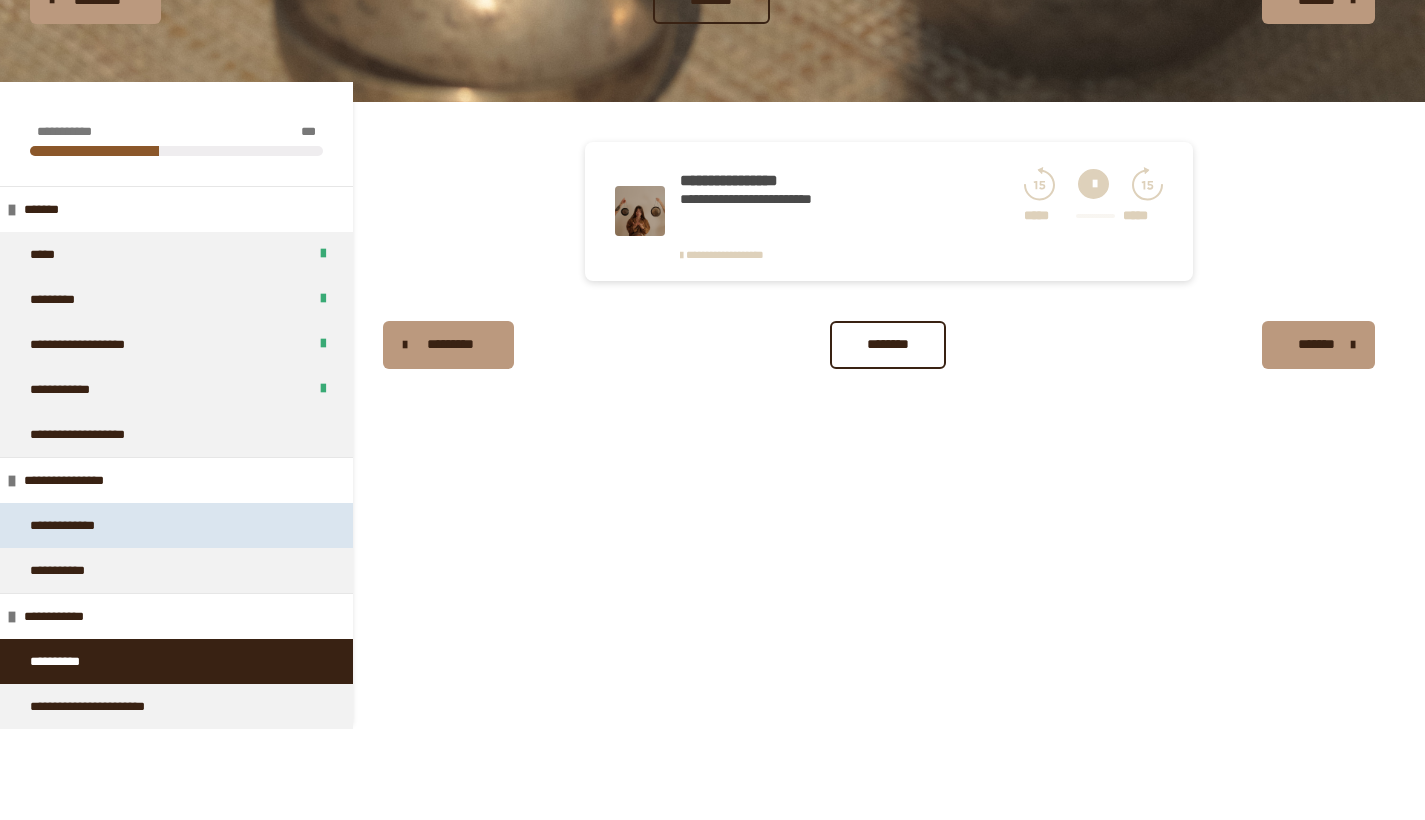 click on "**********" at bounding box center (78, 525) 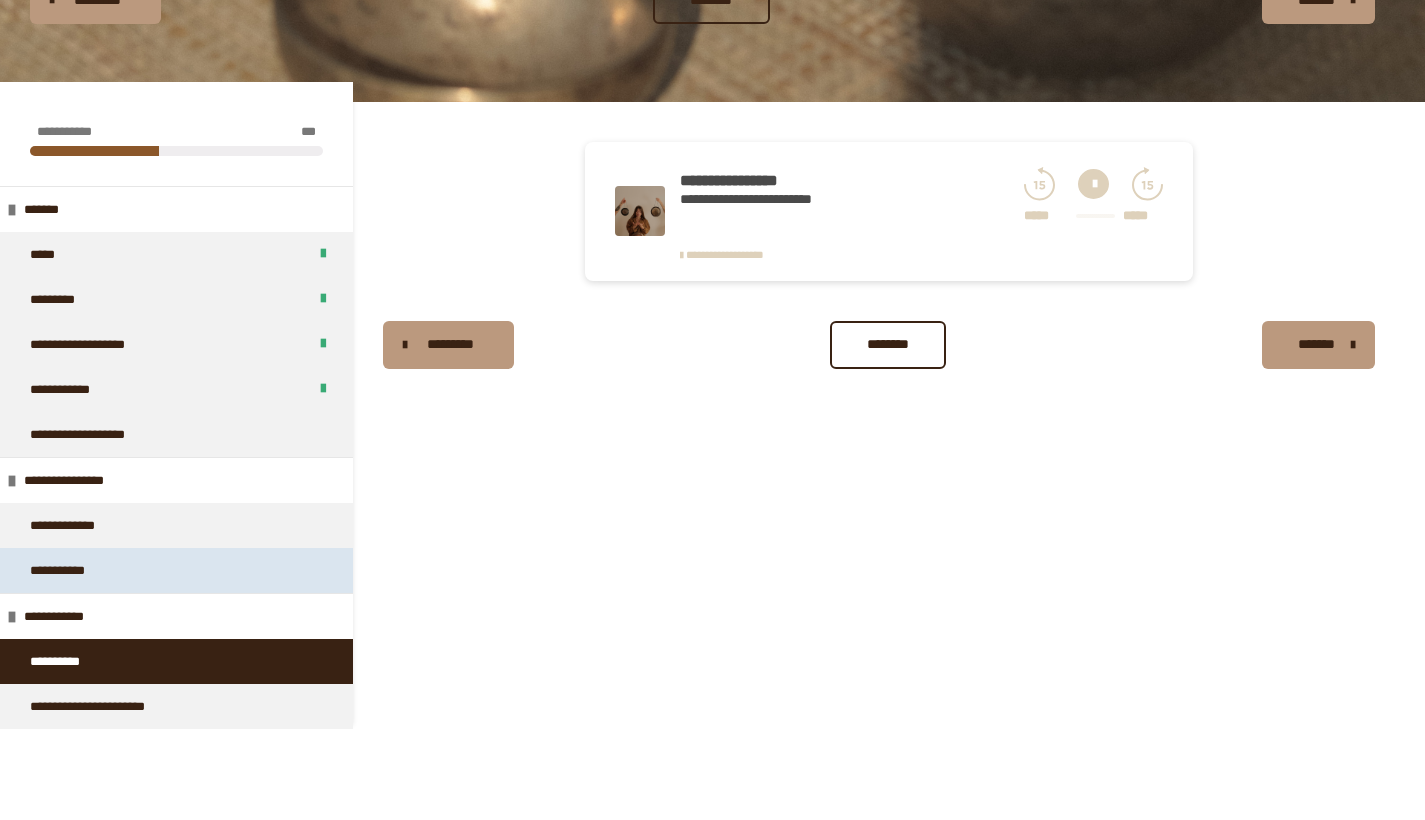click on "**********" at bounding box center [69, 570] 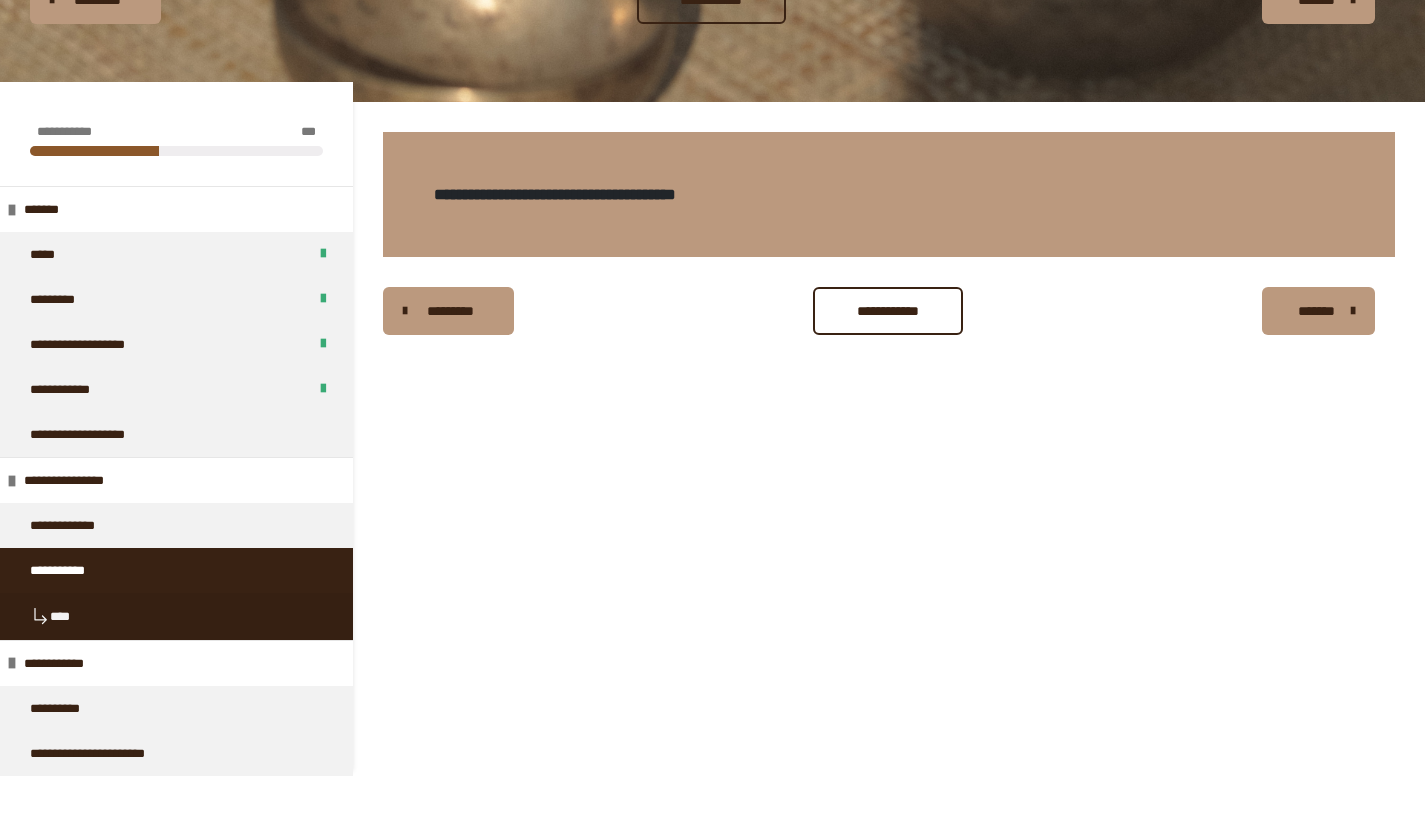 click on "**********" at bounding box center (888, 311) 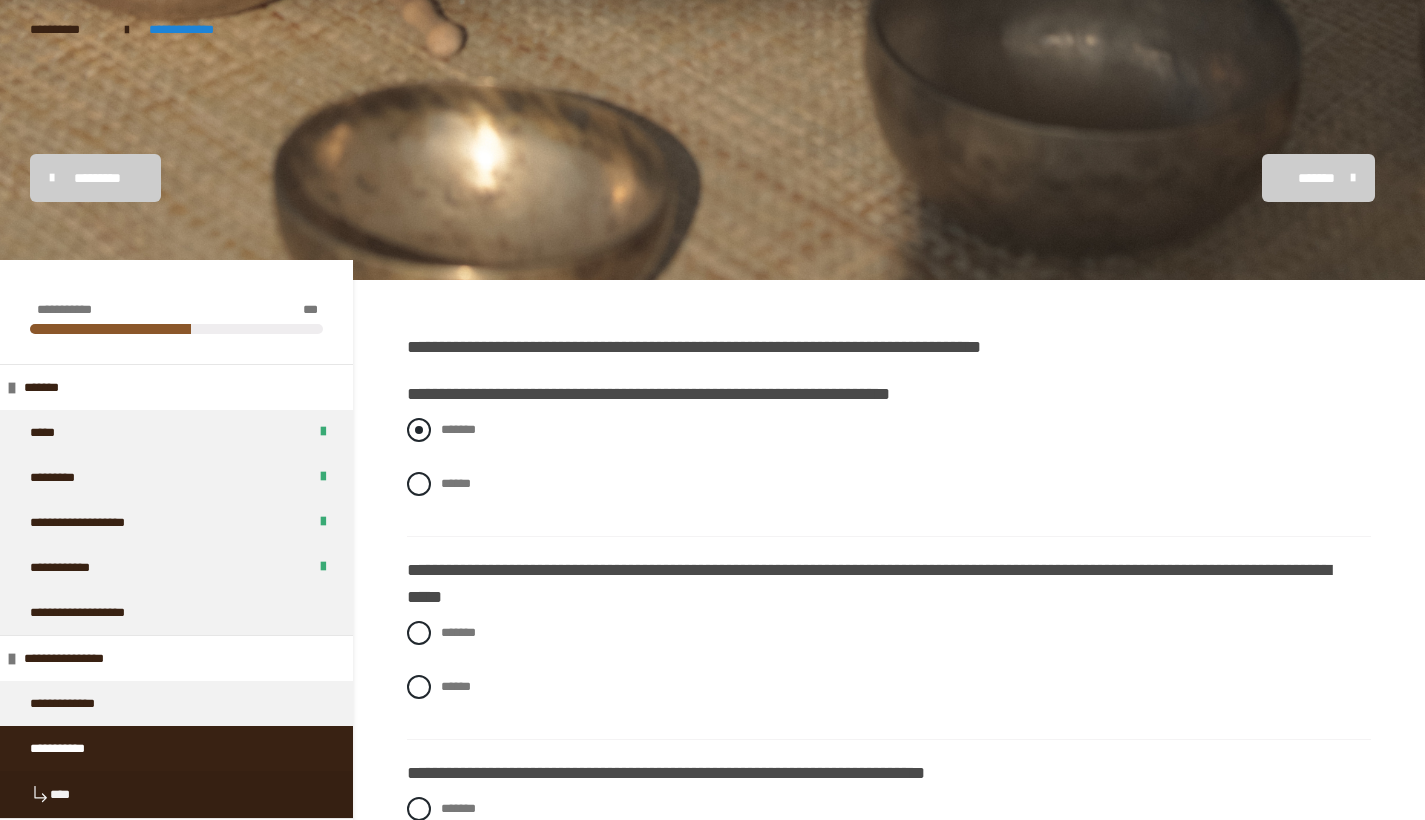 click at bounding box center [419, 430] 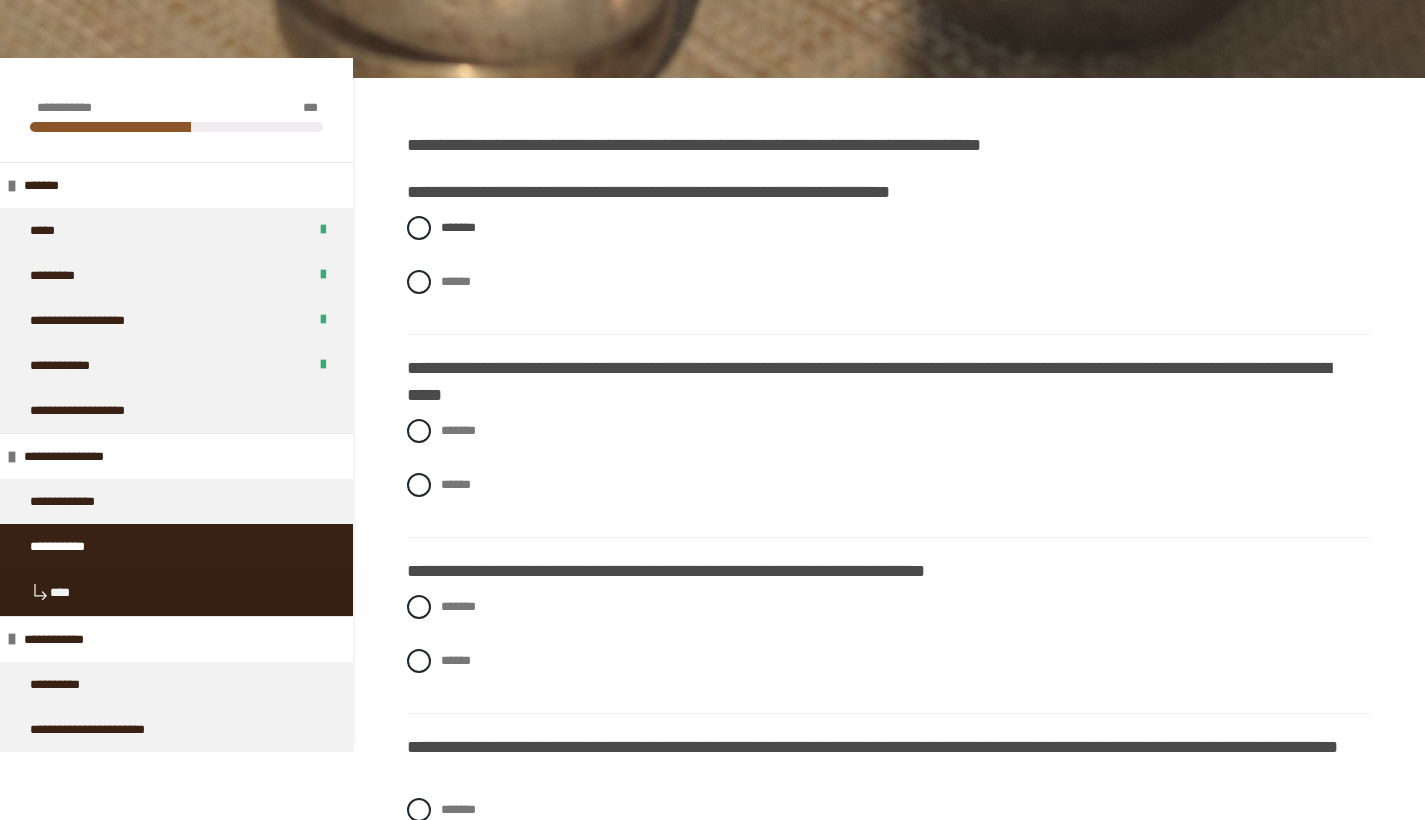 scroll, scrollTop: 207, scrollLeft: 0, axis: vertical 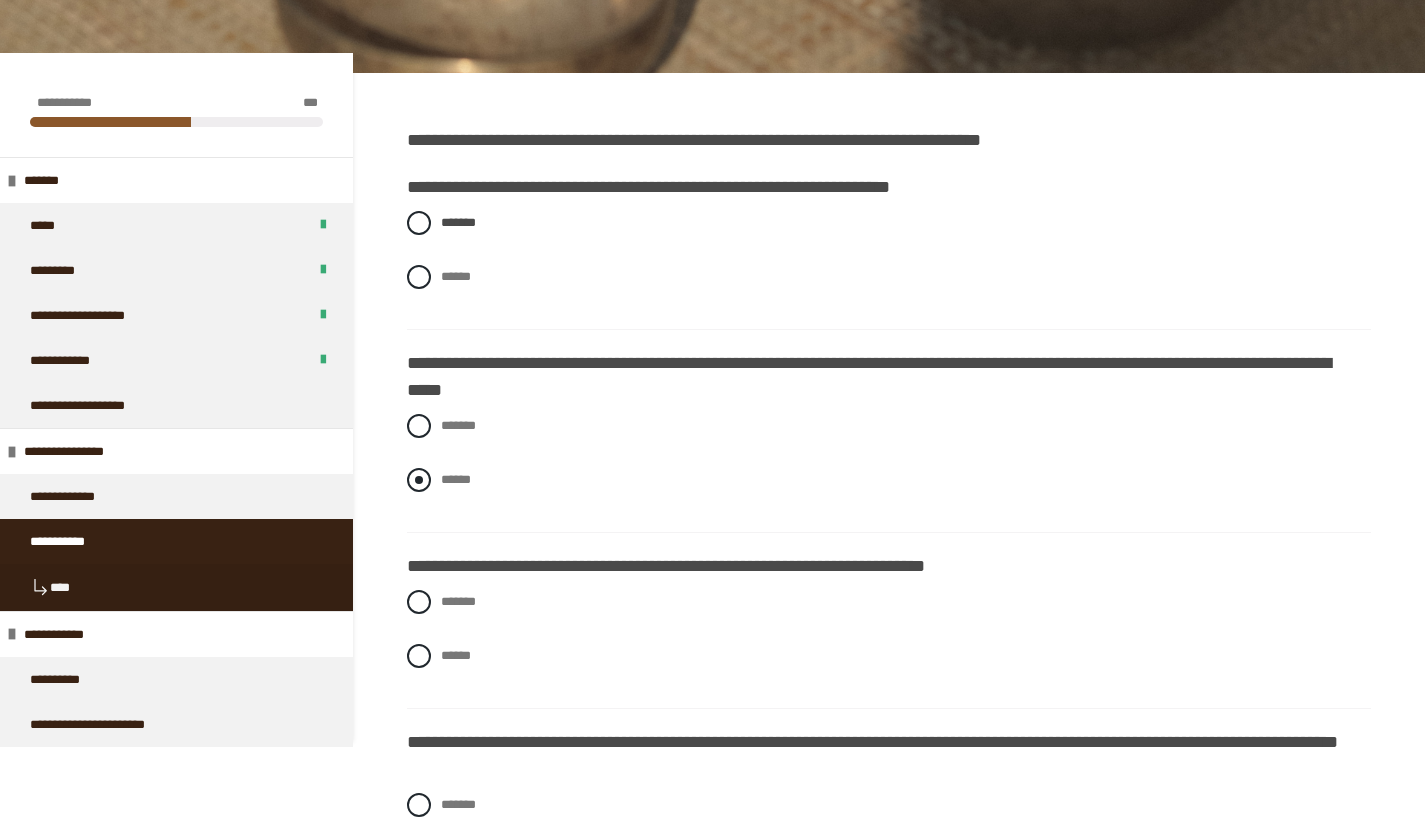click at bounding box center [419, 480] 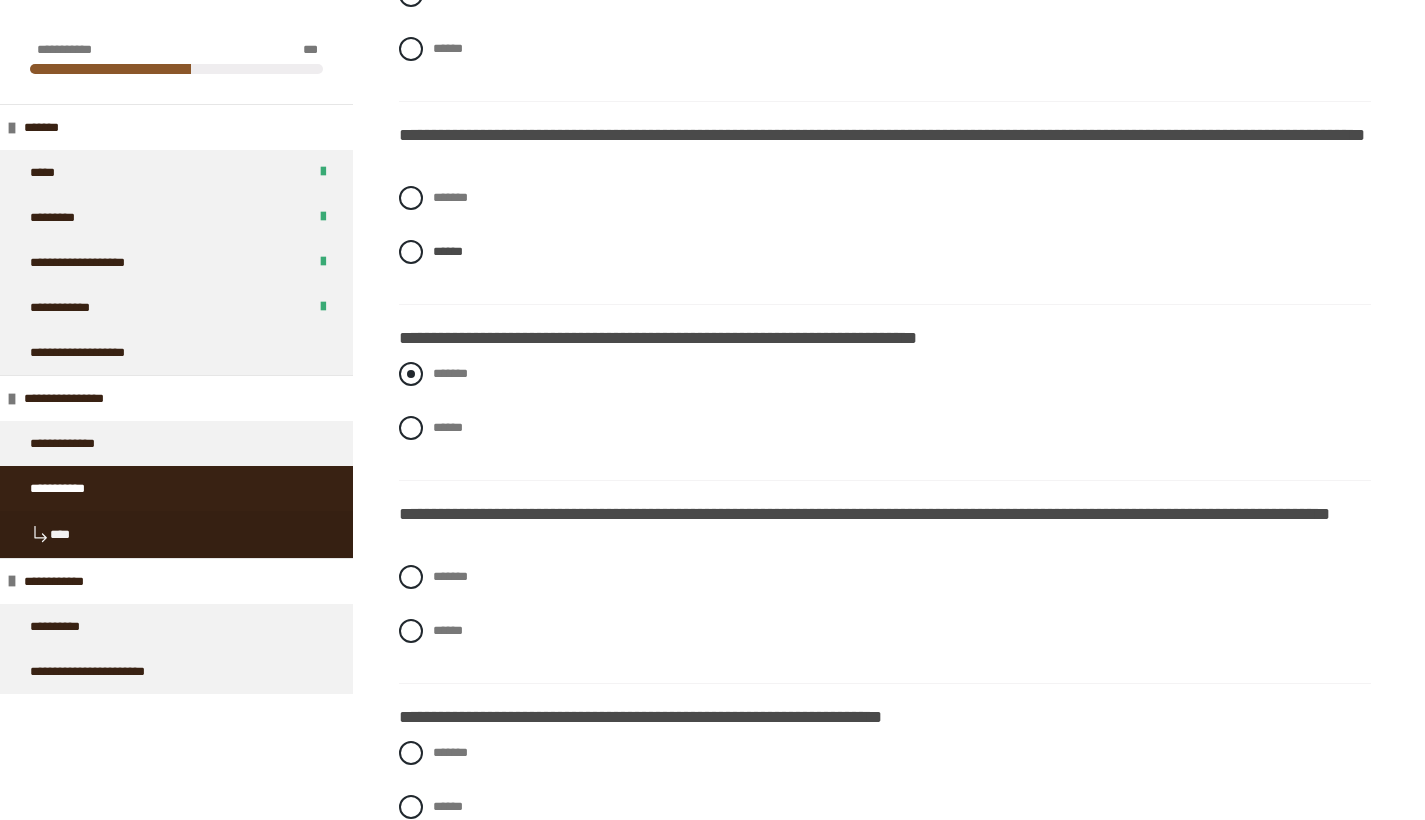 scroll, scrollTop: 438, scrollLeft: 0, axis: vertical 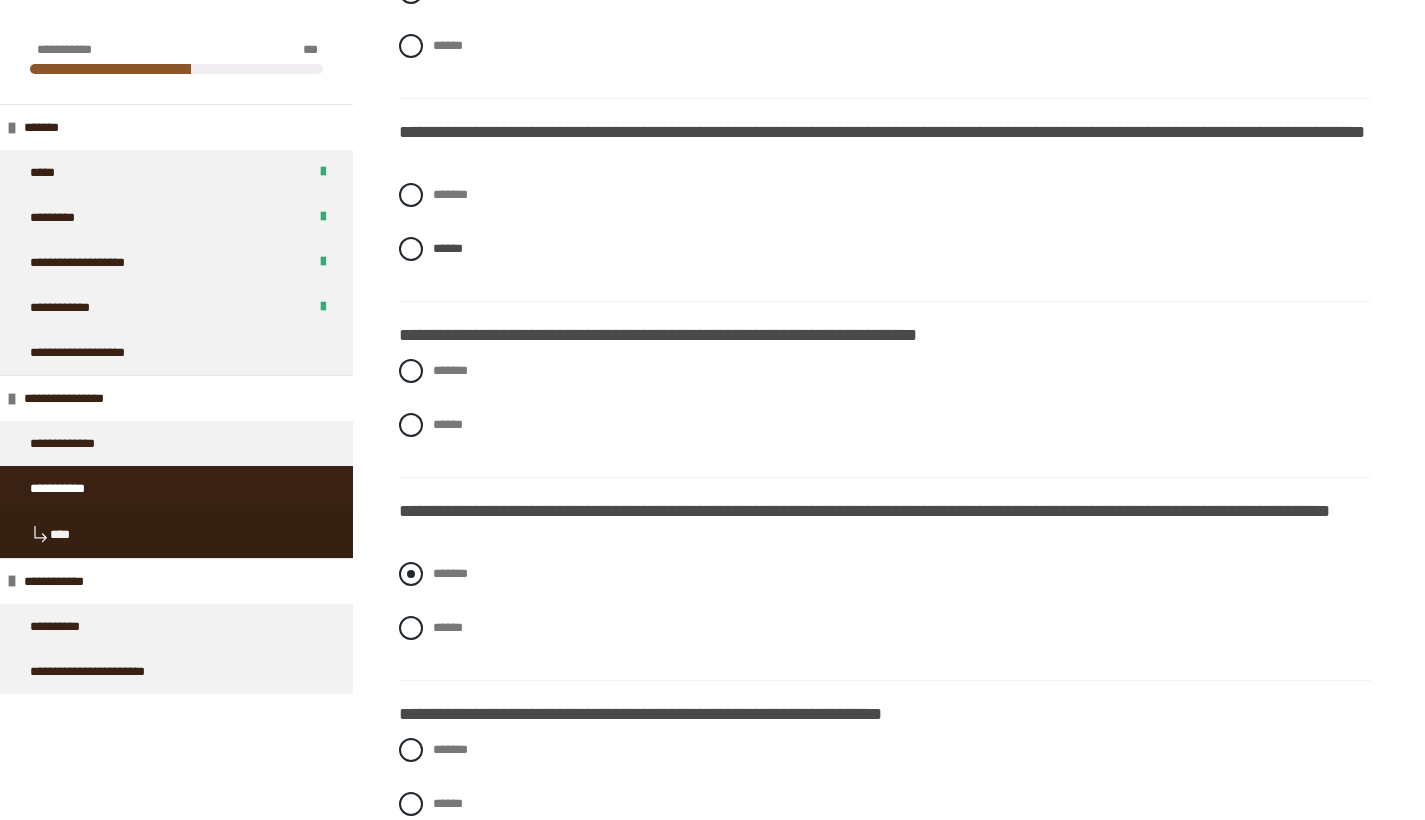 click at bounding box center [411, 574] 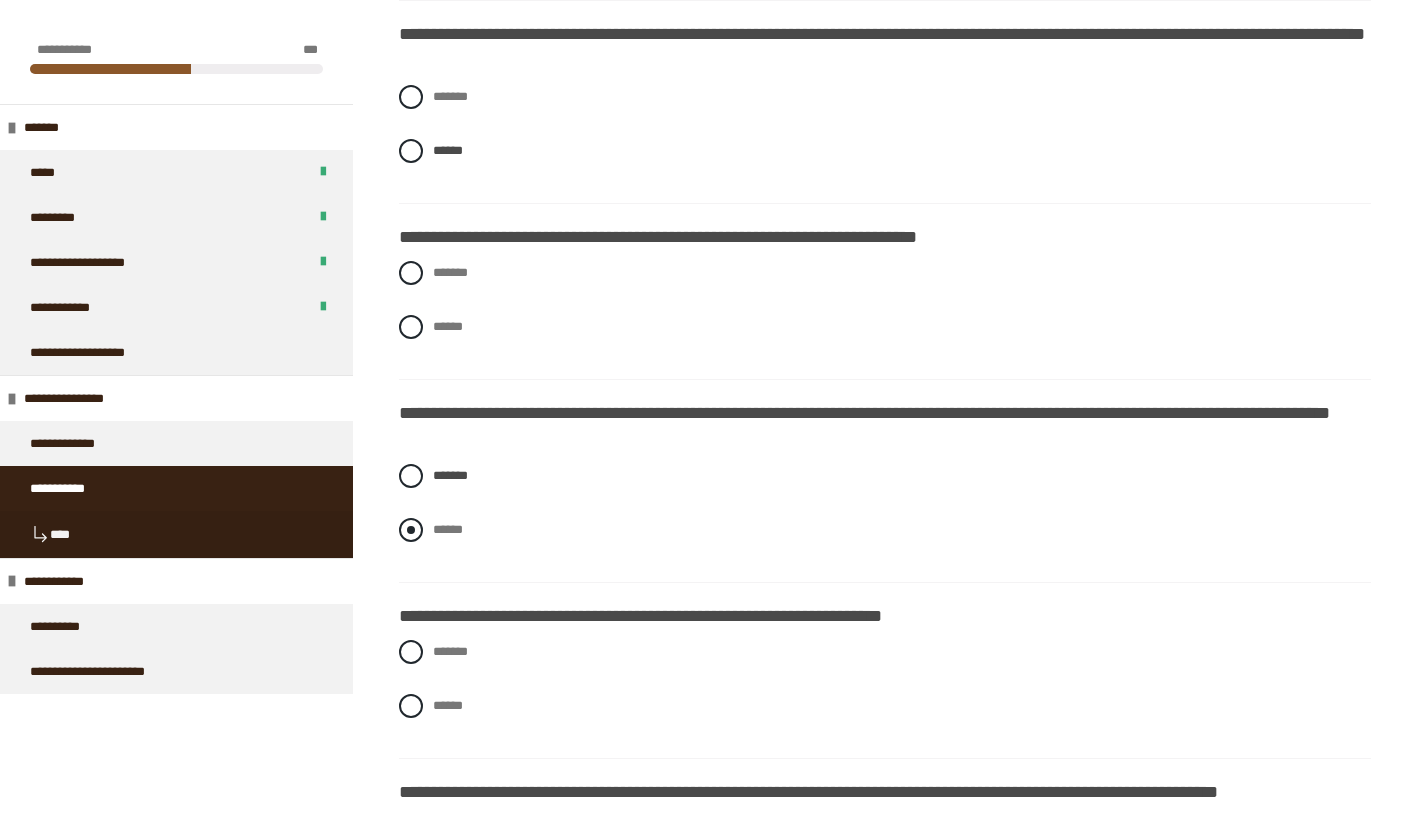 scroll, scrollTop: 538, scrollLeft: 0, axis: vertical 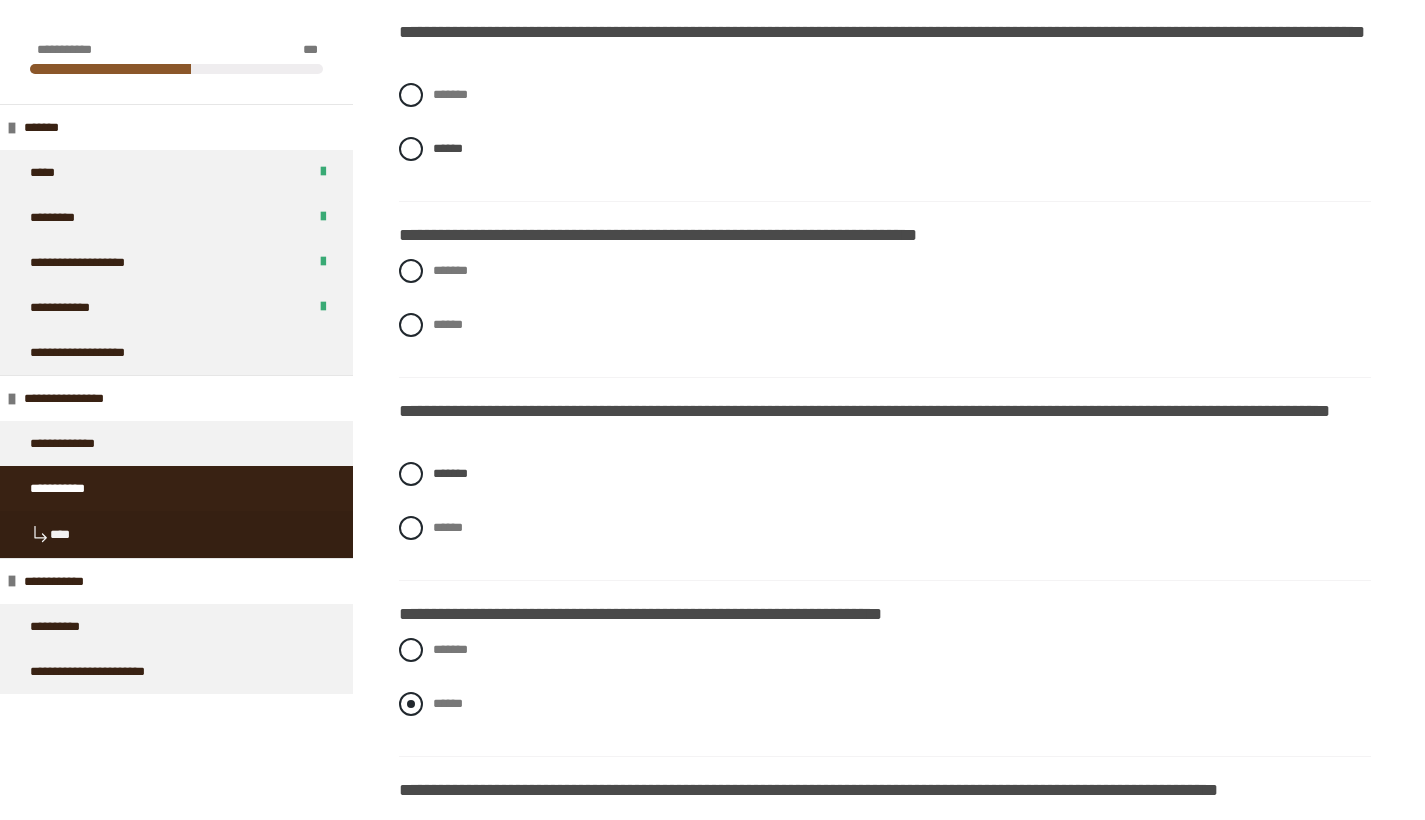 click at bounding box center [411, 704] 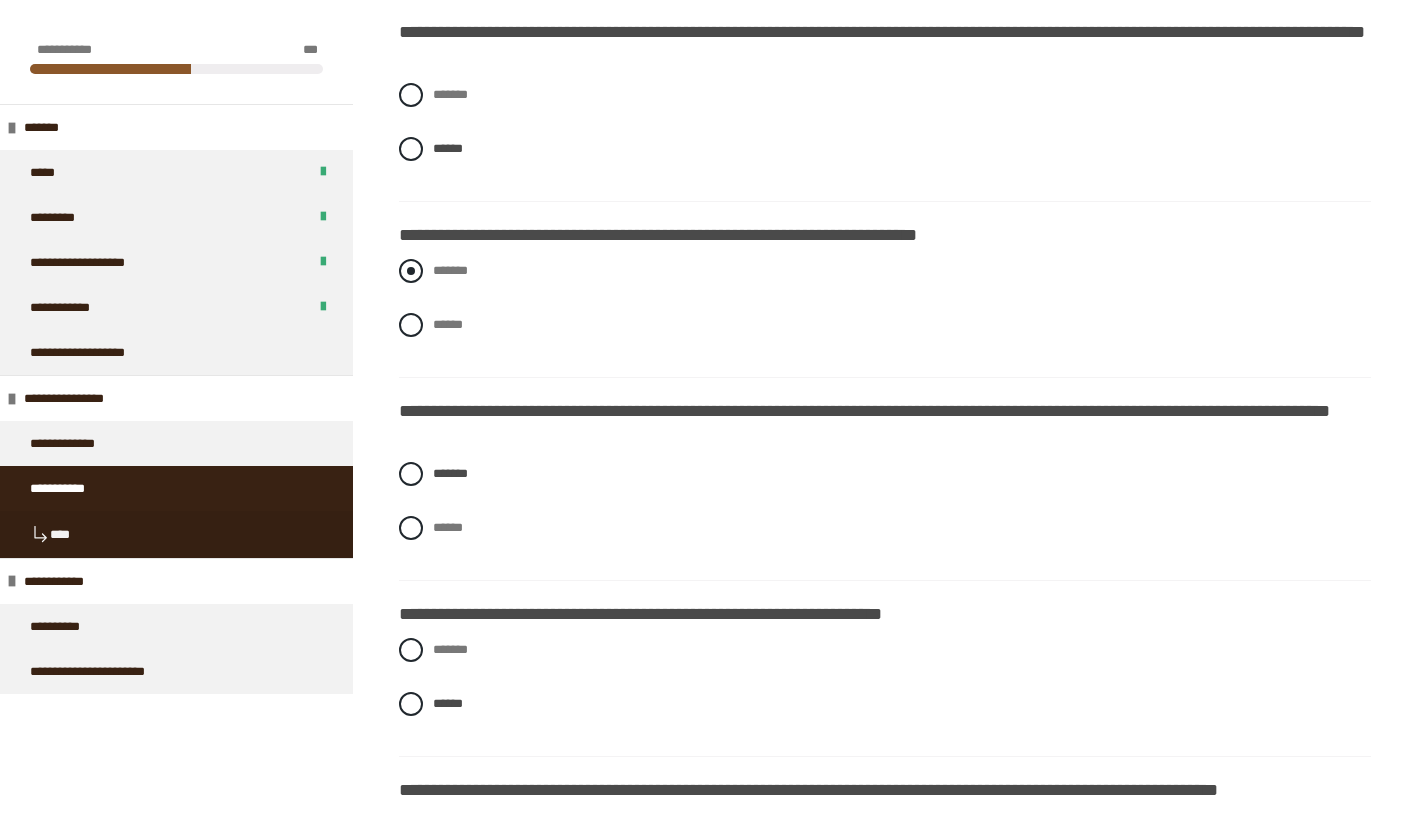 click at bounding box center [411, 271] 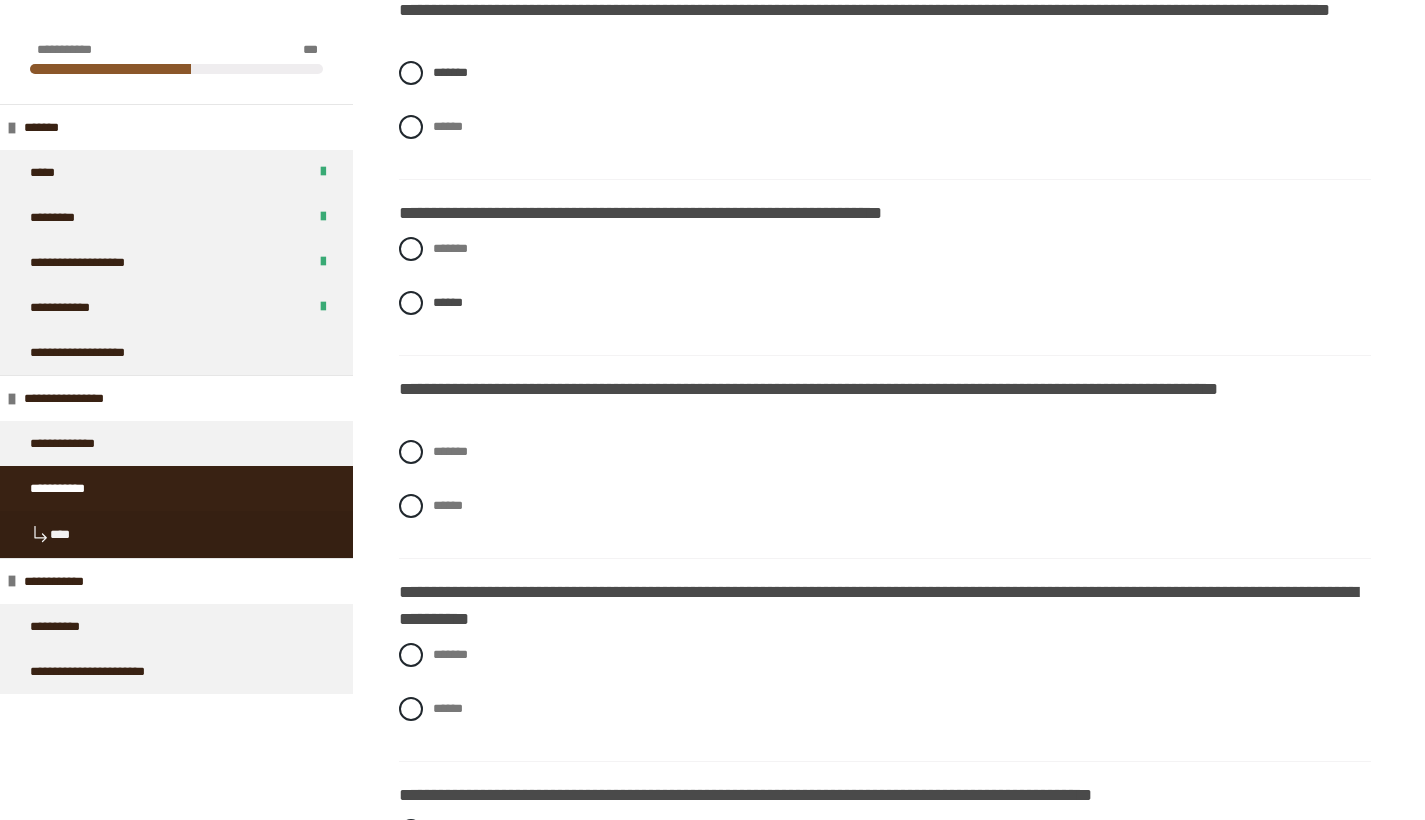 scroll, scrollTop: 940, scrollLeft: 0, axis: vertical 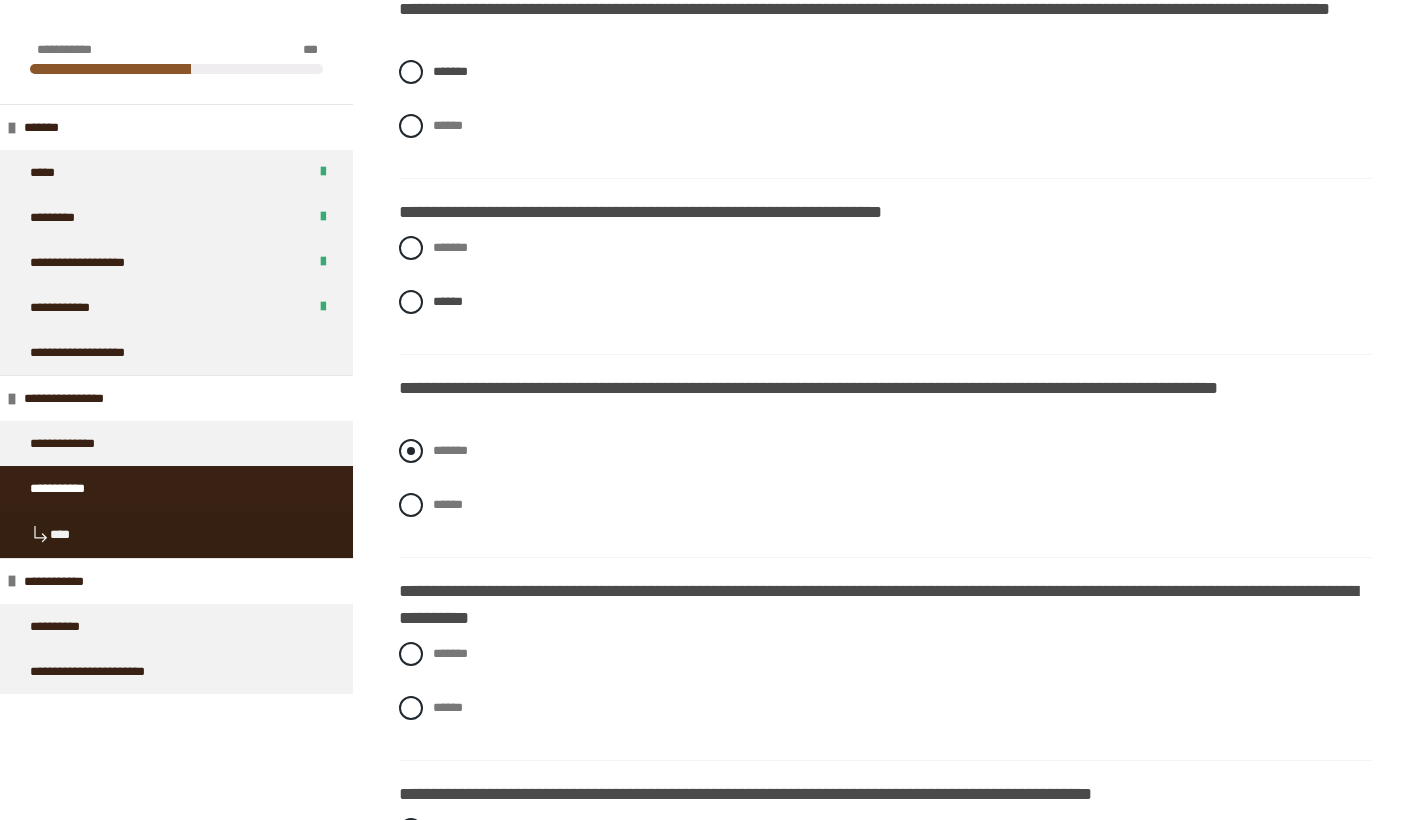 click at bounding box center (411, 451) 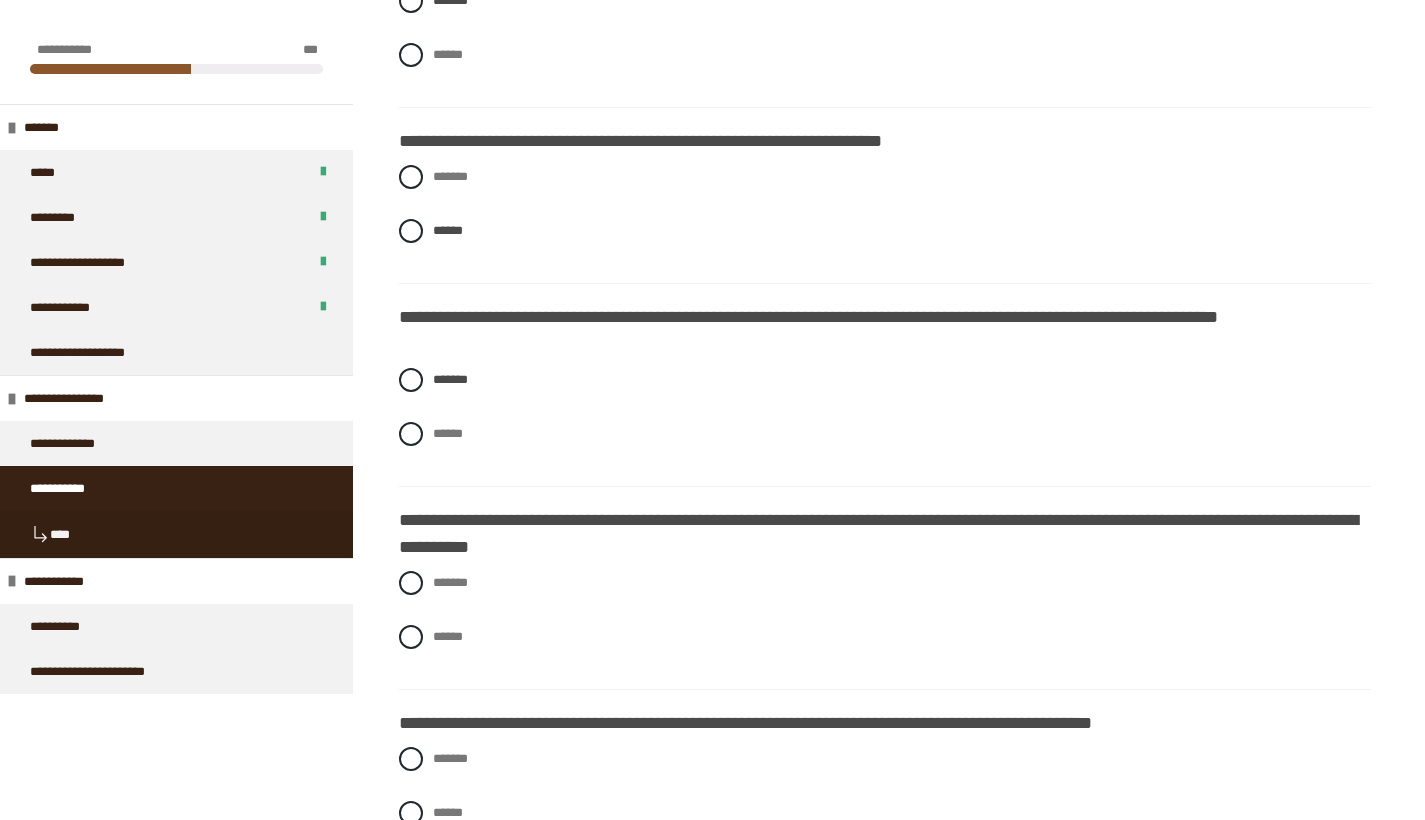 scroll, scrollTop: 1016, scrollLeft: 0, axis: vertical 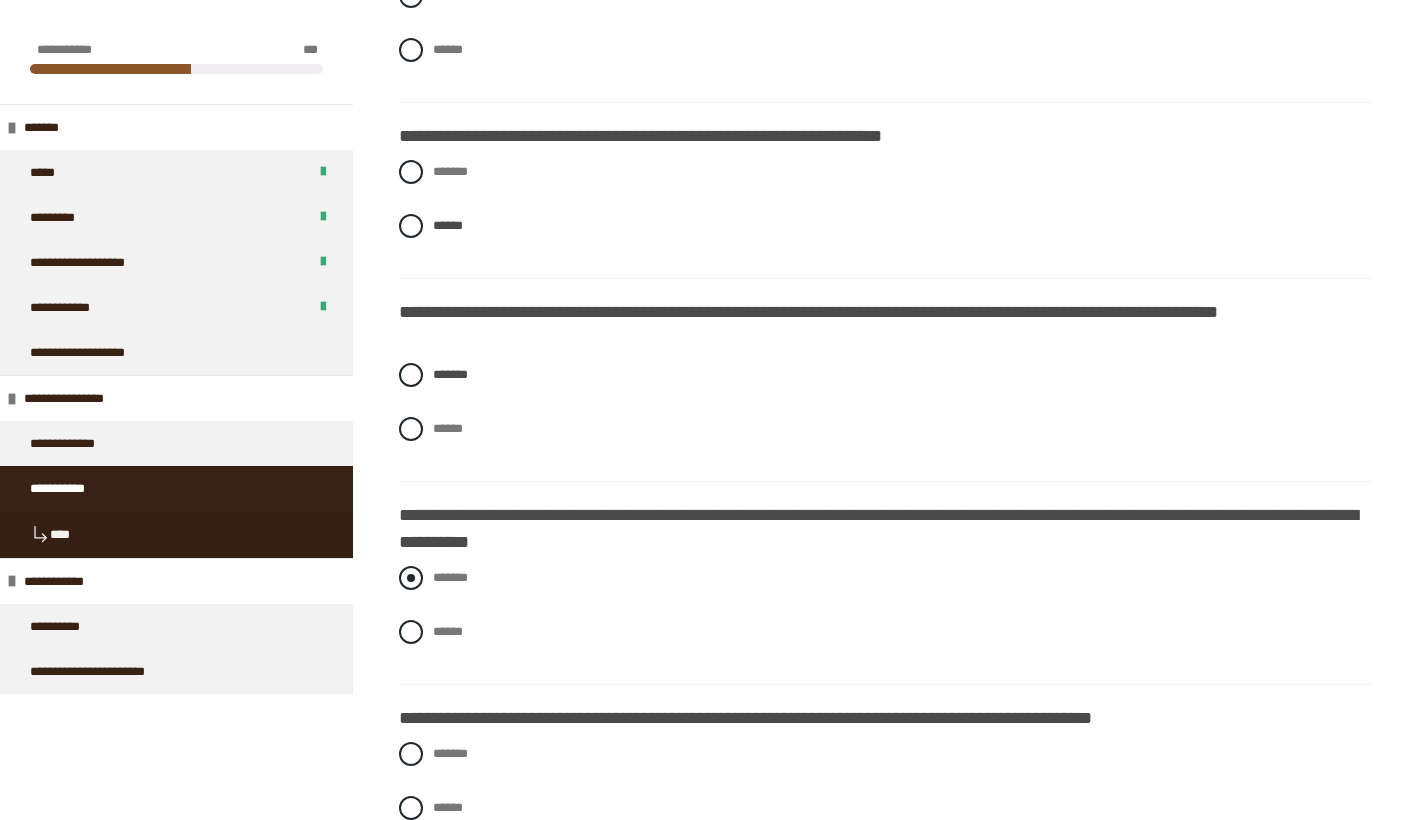 click at bounding box center (411, 578) 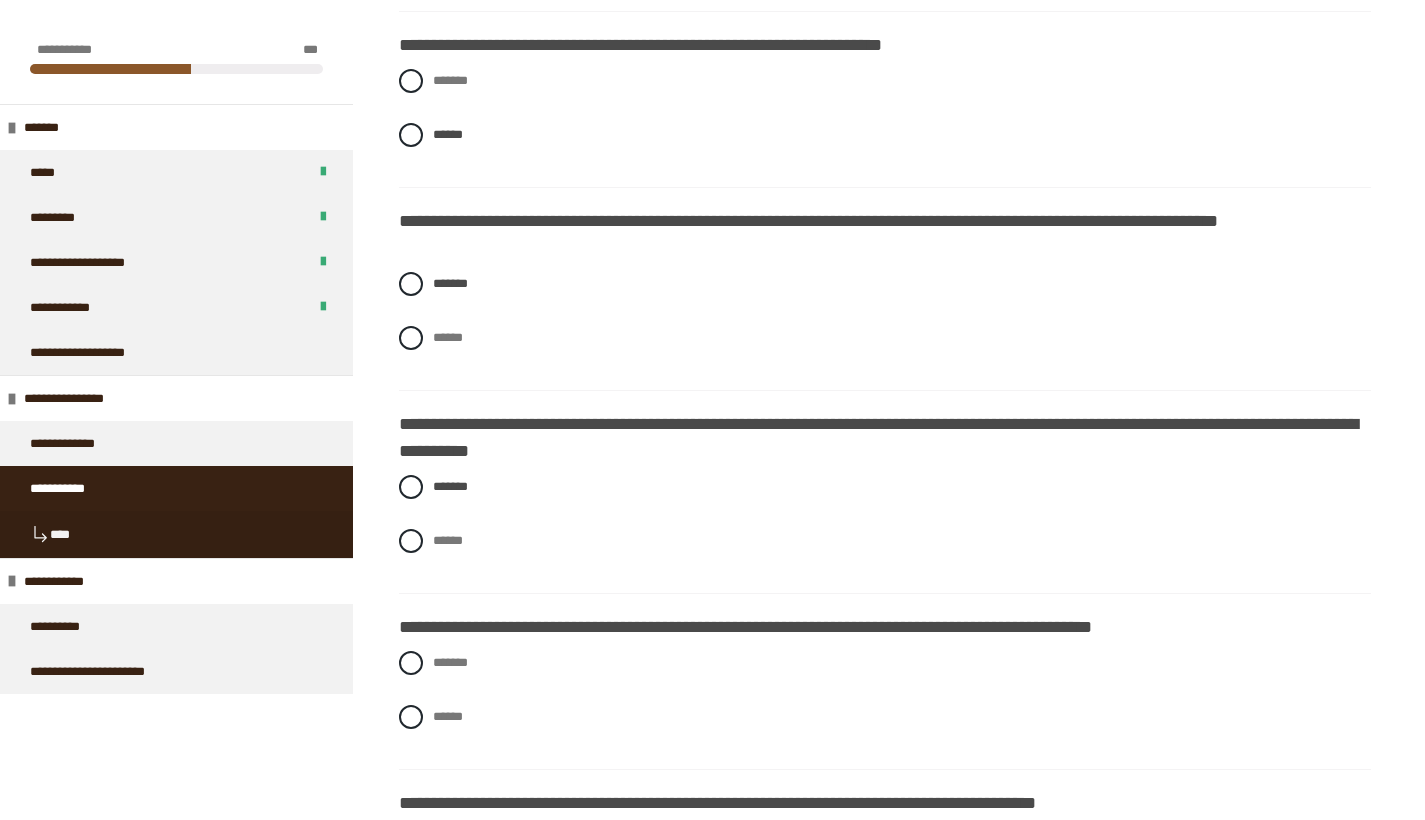 scroll, scrollTop: 1111, scrollLeft: 0, axis: vertical 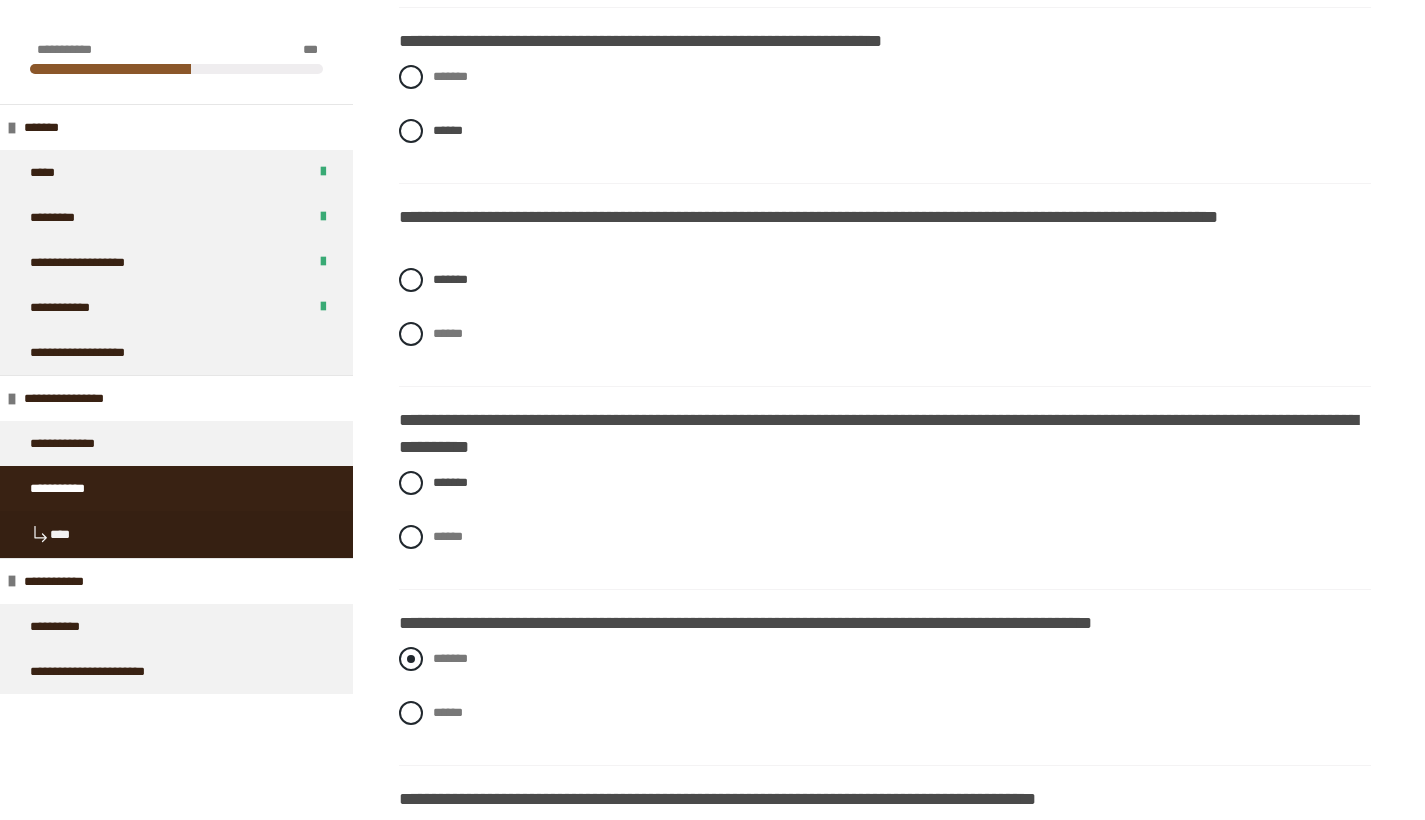 click at bounding box center [411, 659] 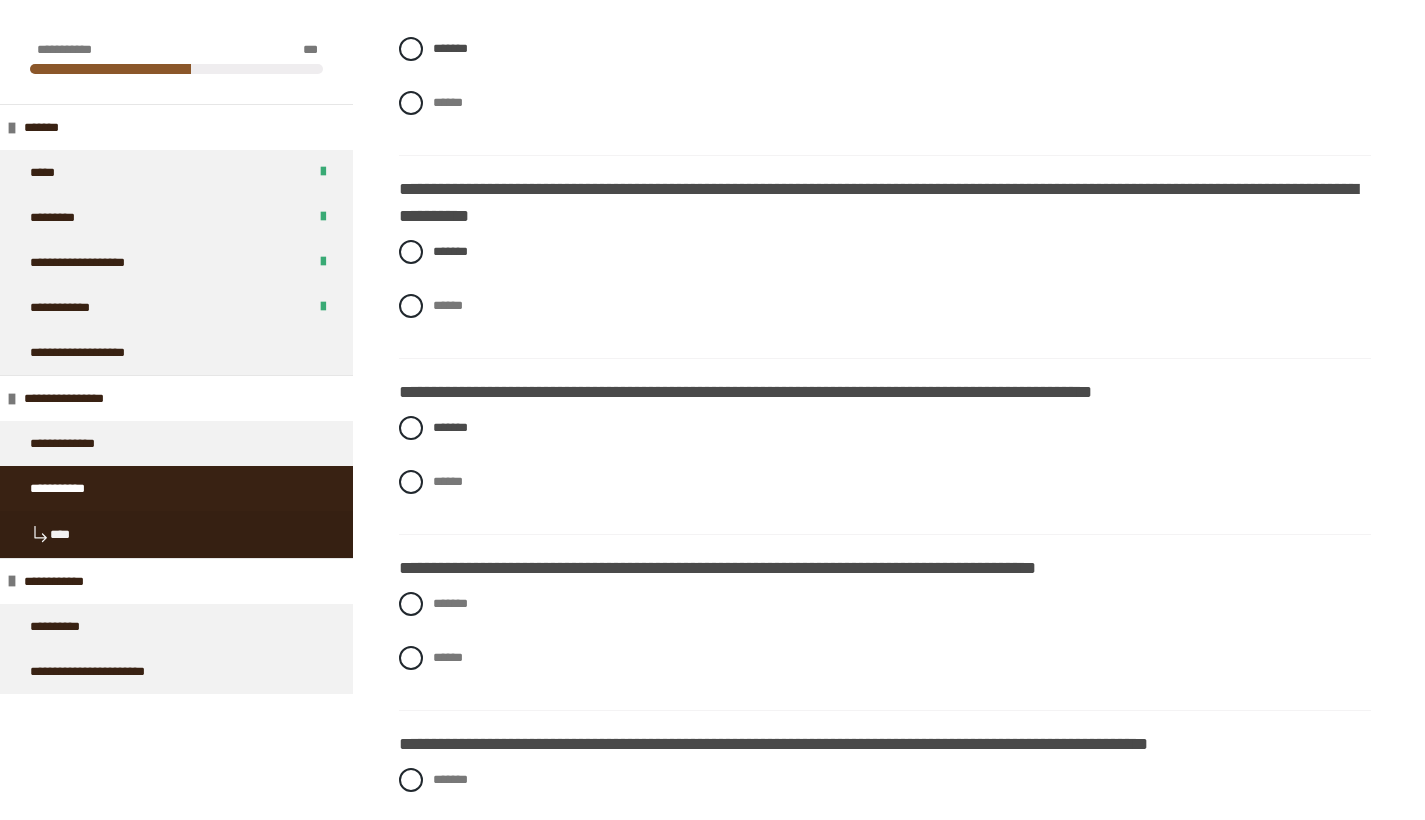 scroll, scrollTop: 1343, scrollLeft: 0, axis: vertical 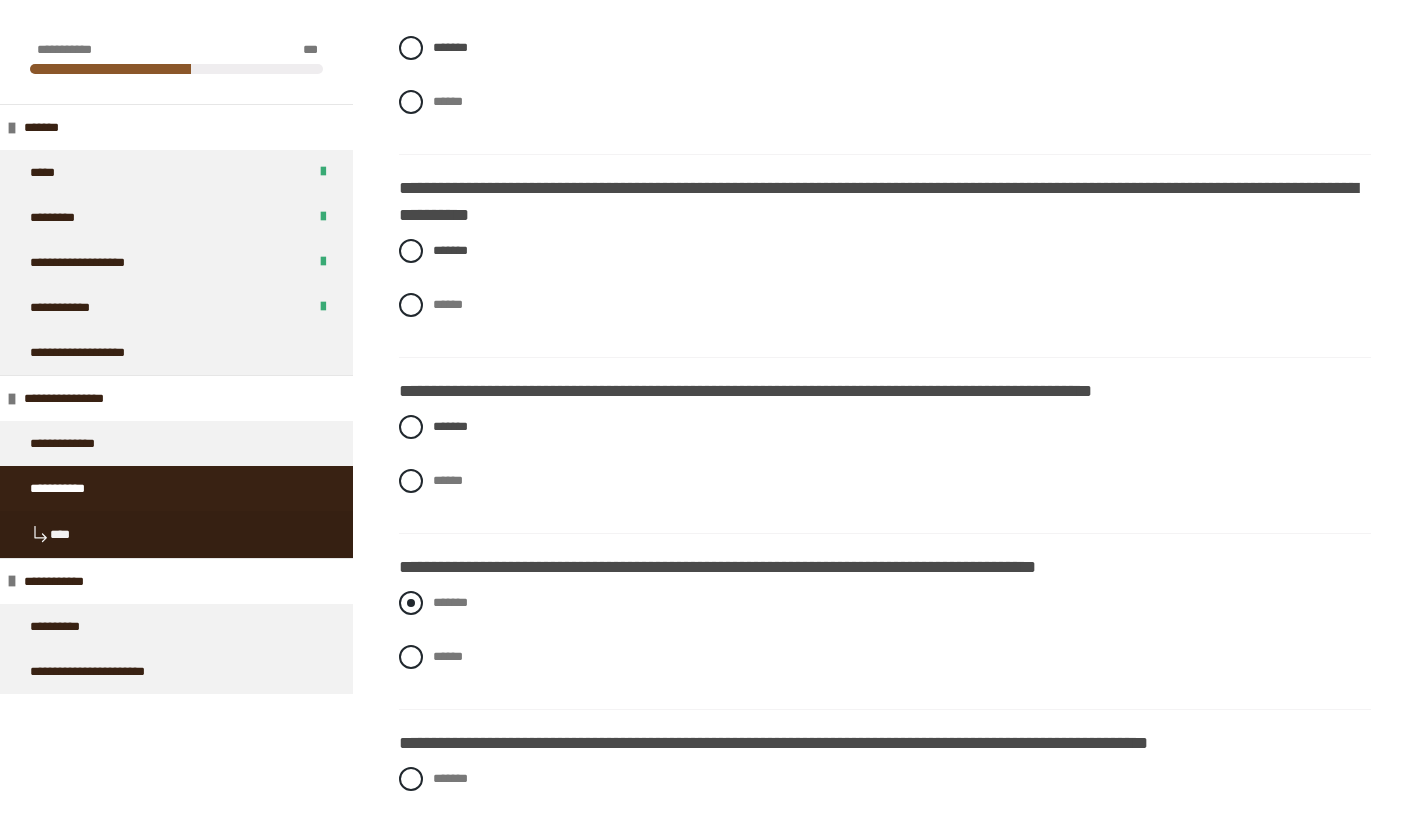 click at bounding box center [411, 603] 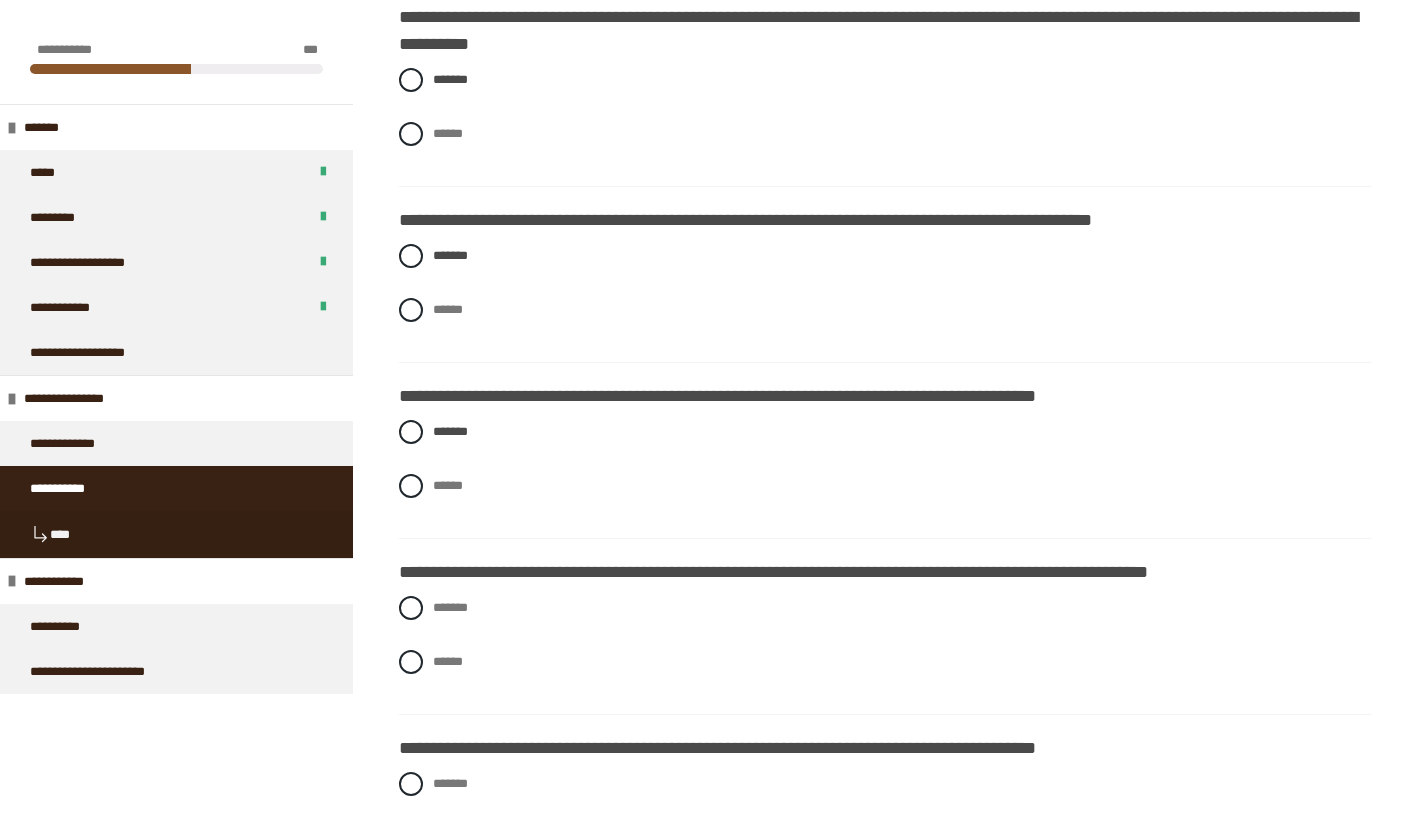 scroll, scrollTop: 1539, scrollLeft: 0, axis: vertical 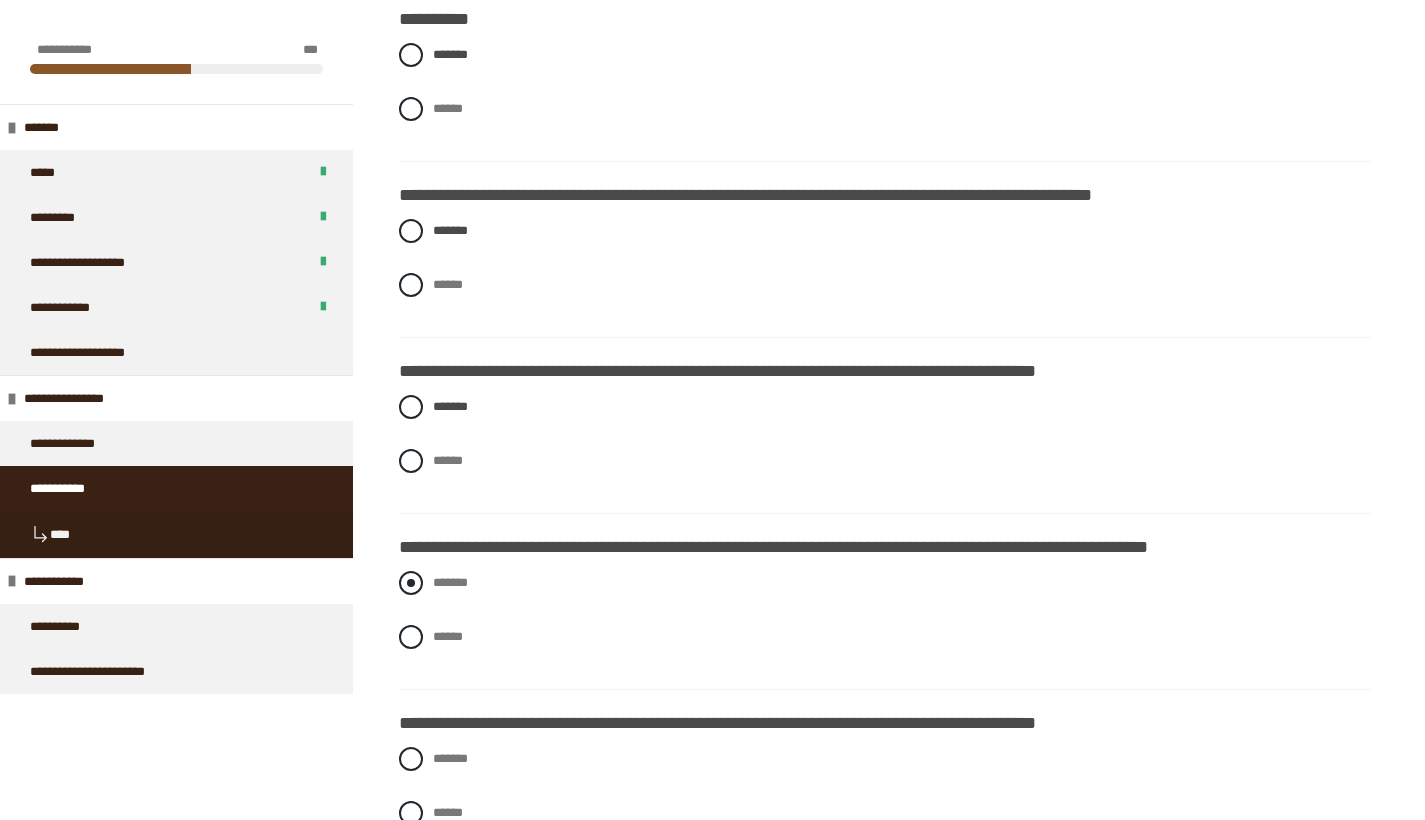 click at bounding box center [411, 583] 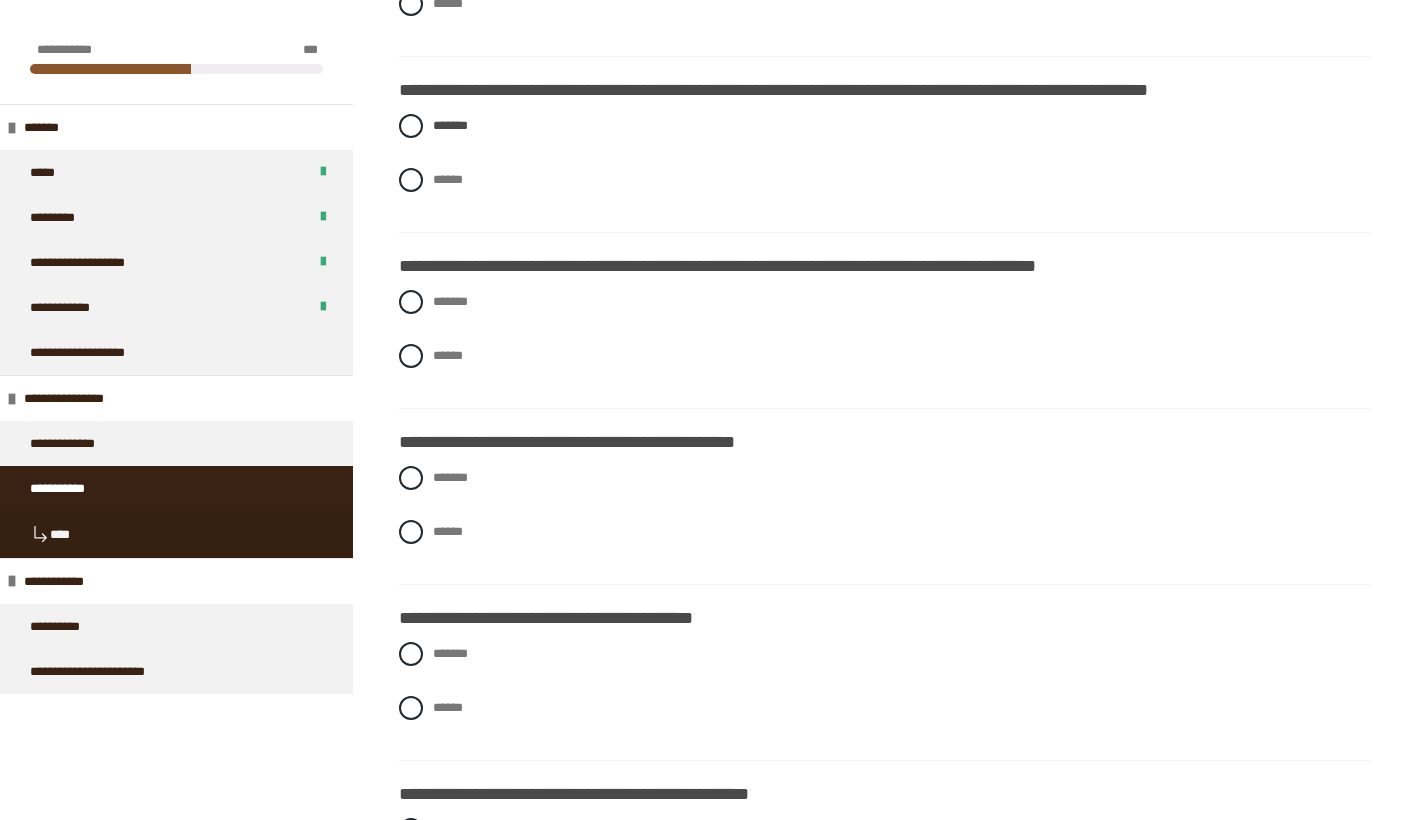 scroll, scrollTop: 1999, scrollLeft: 0, axis: vertical 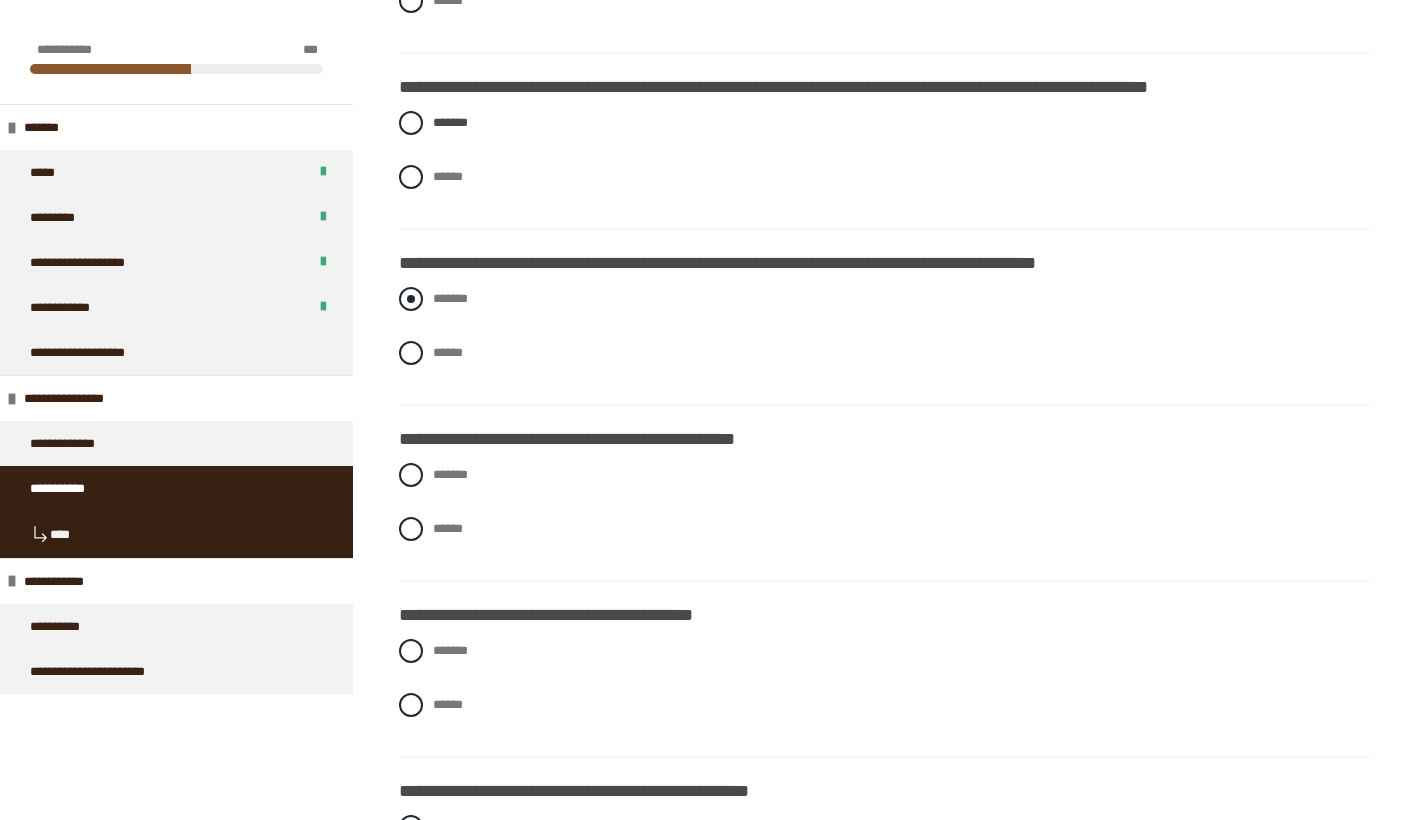 click at bounding box center [411, 299] 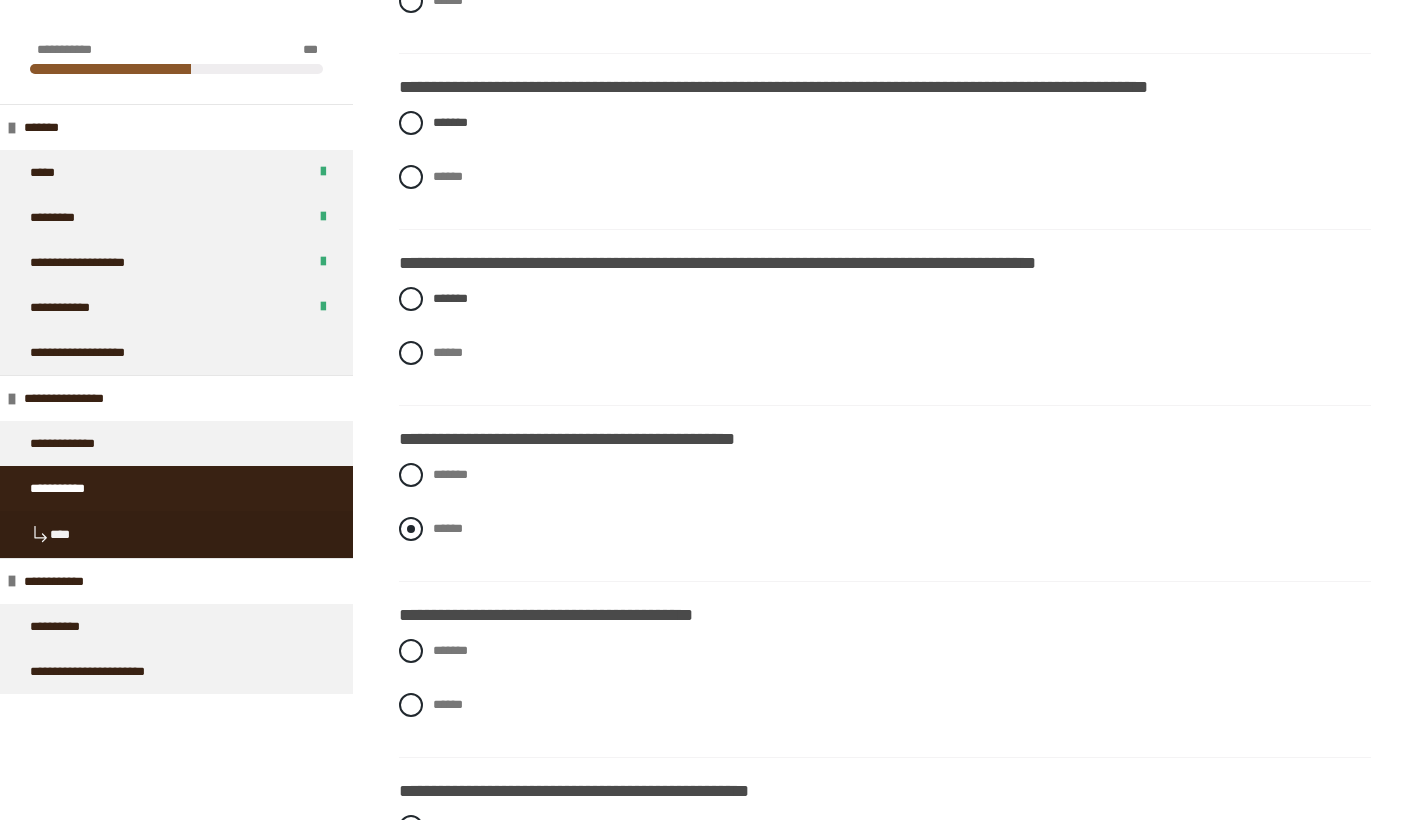 click at bounding box center (411, 529) 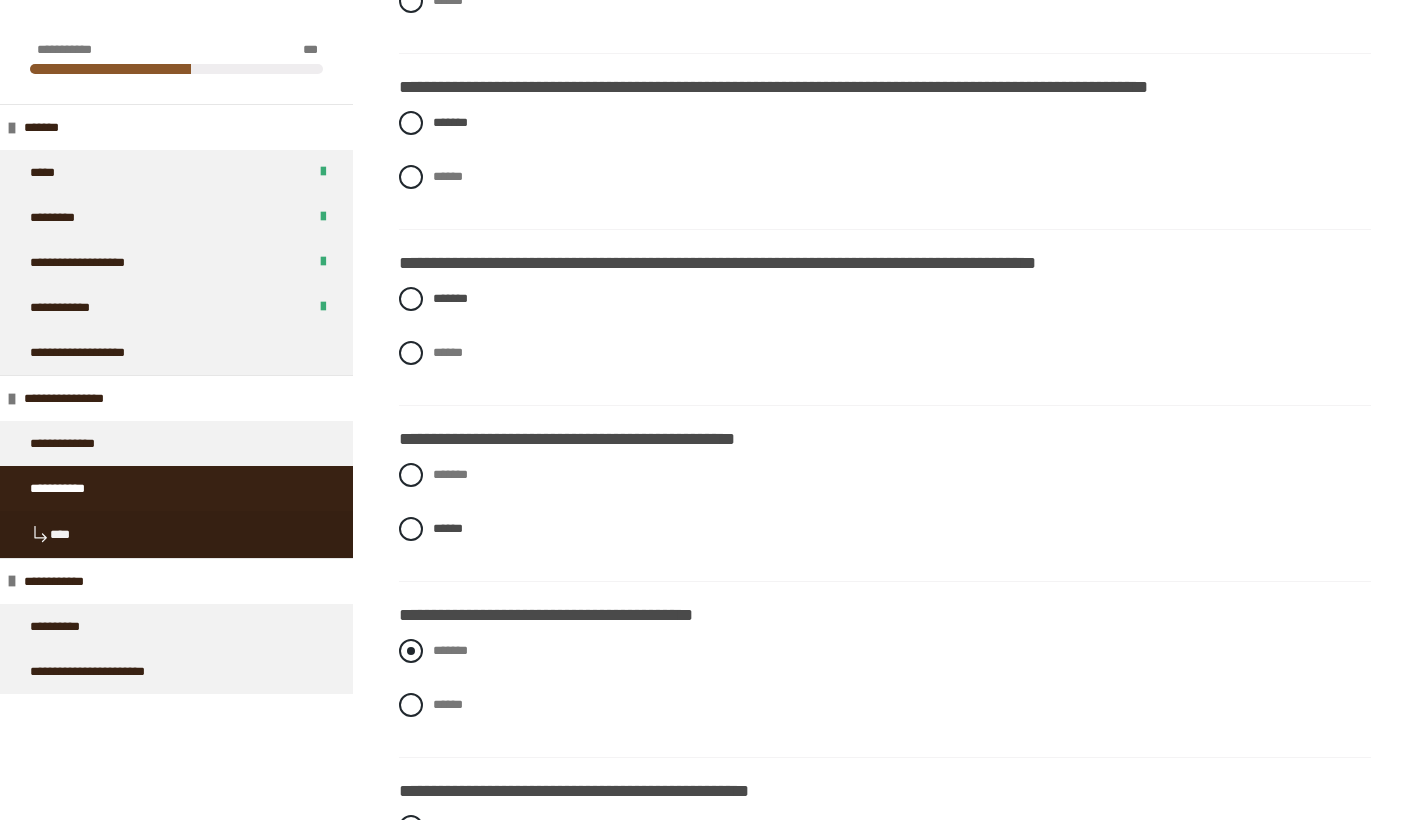 click at bounding box center (411, 651) 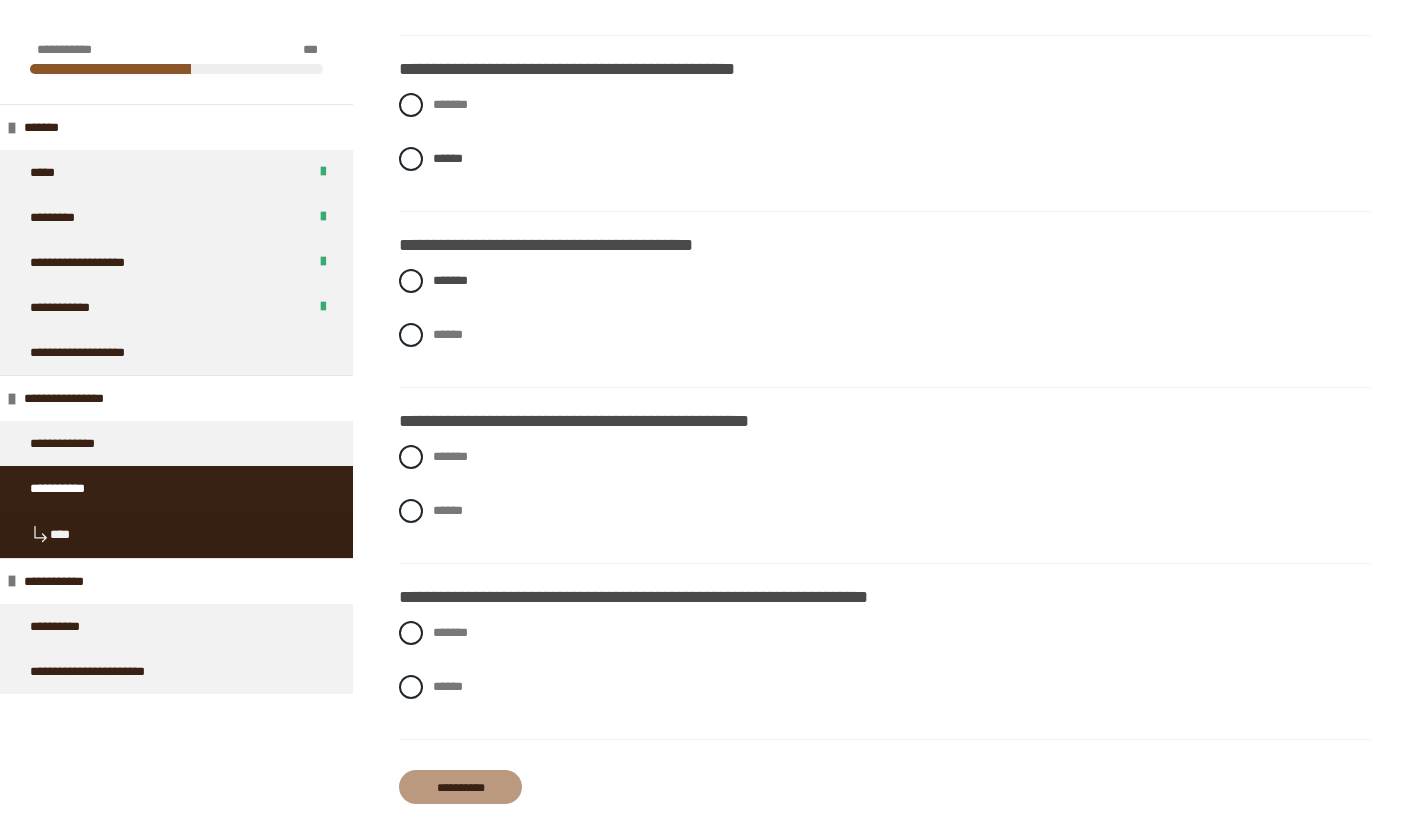 scroll, scrollTop: 2372, scrollLeft: 0, axis: vertical 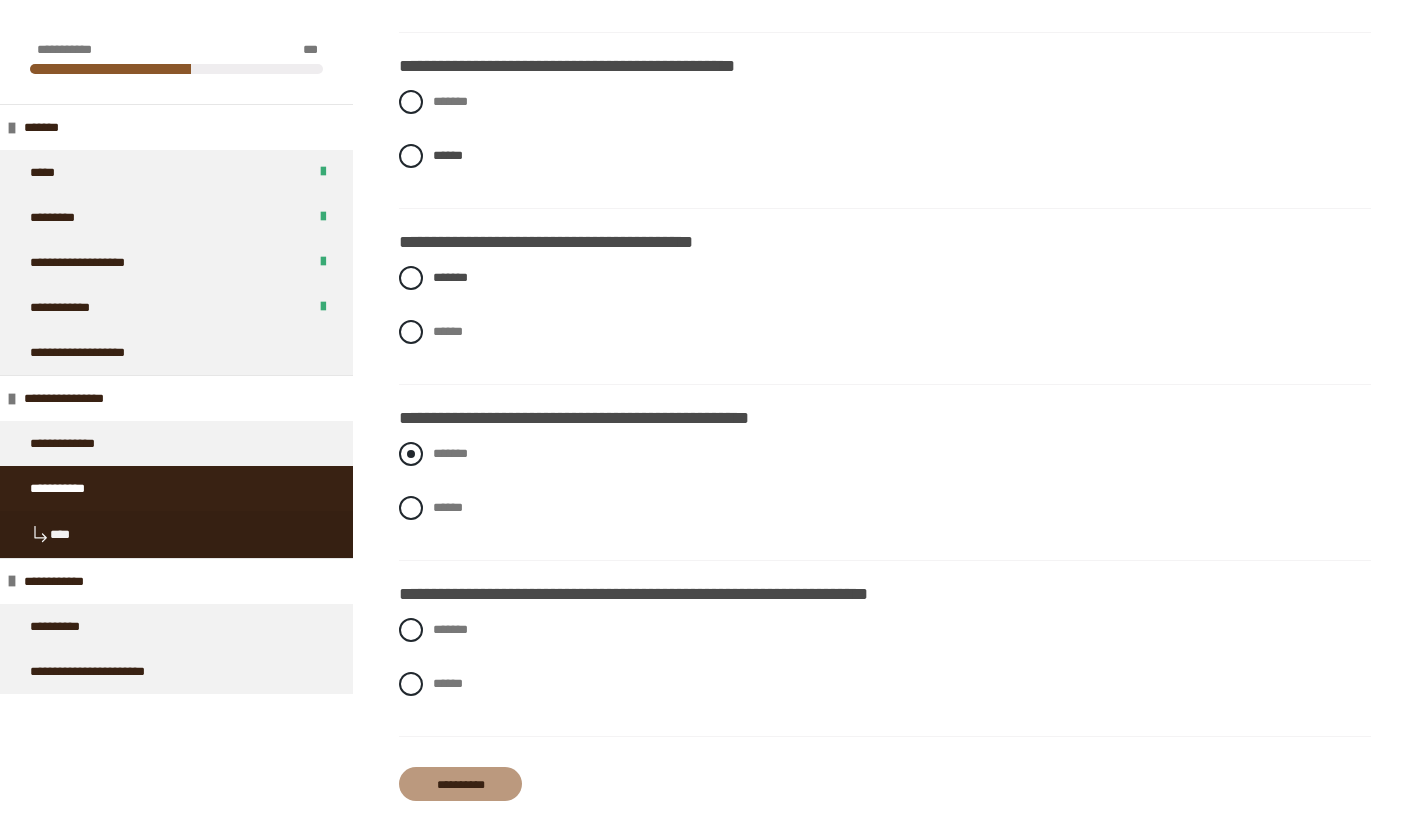 click at bounding box center (411, 454) 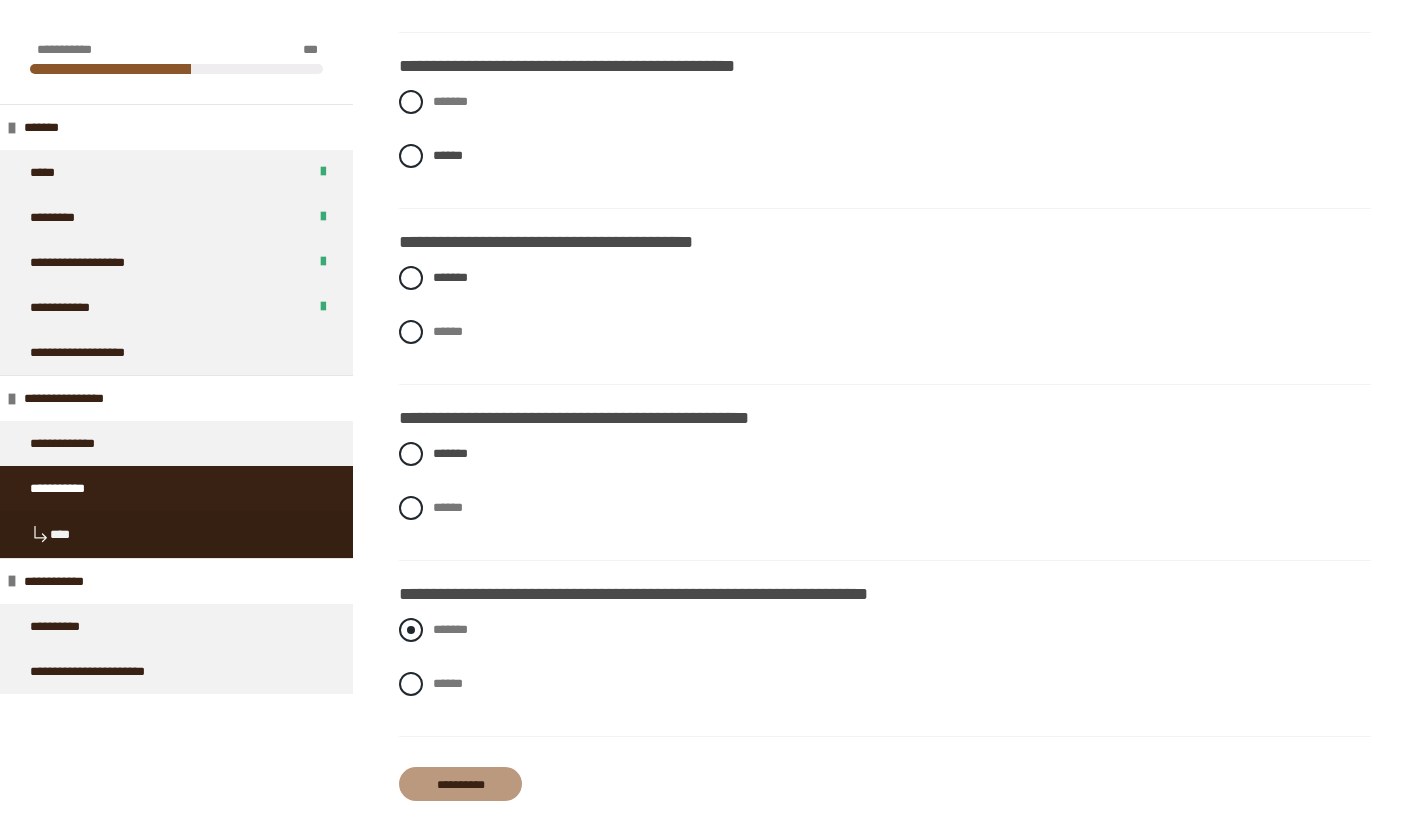 click at bounding box center [411, 630] 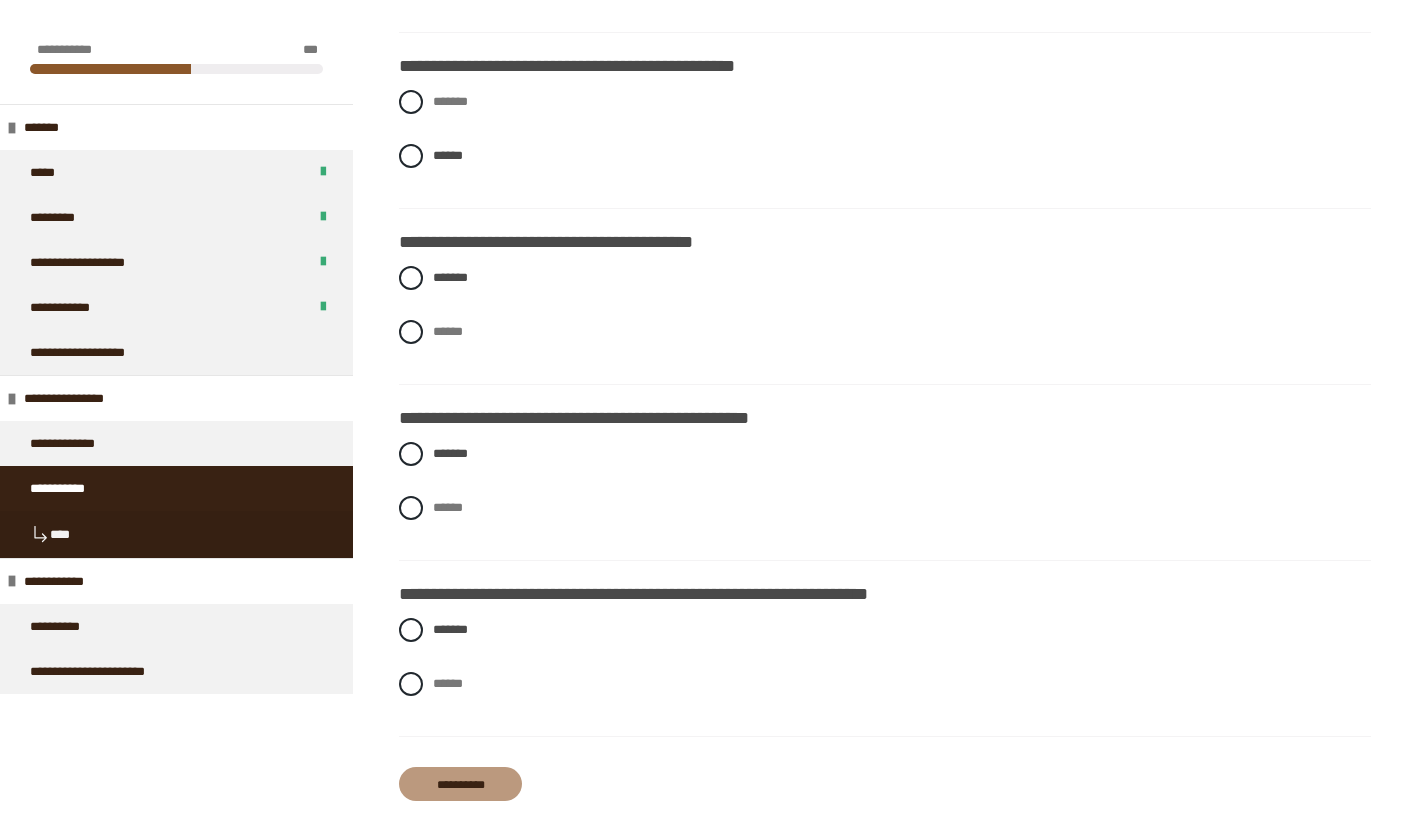 click on "**********" at bounding box center (460, 784) 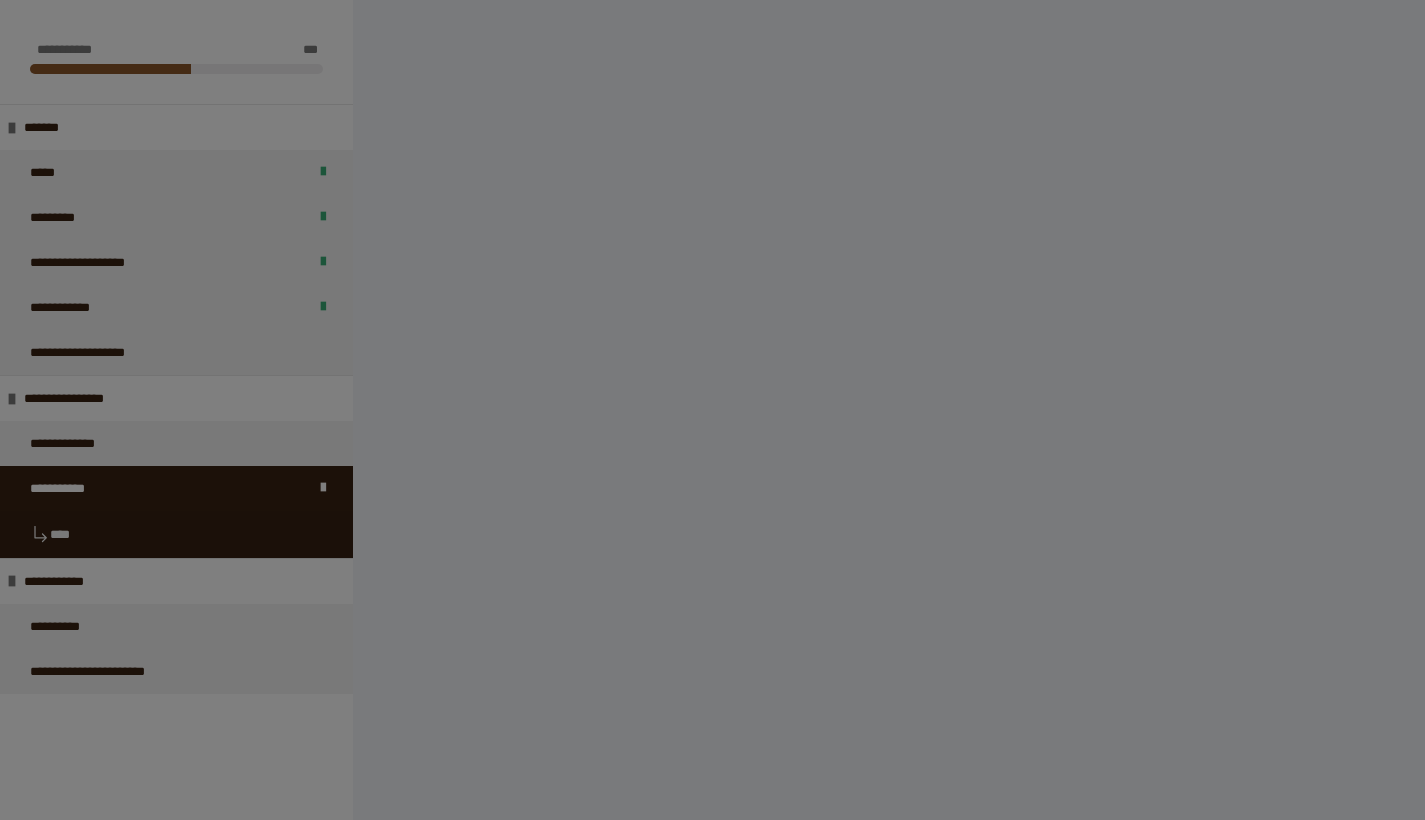 scroll, scrollTop: 340, scrollLeft: 0, axis: vertical 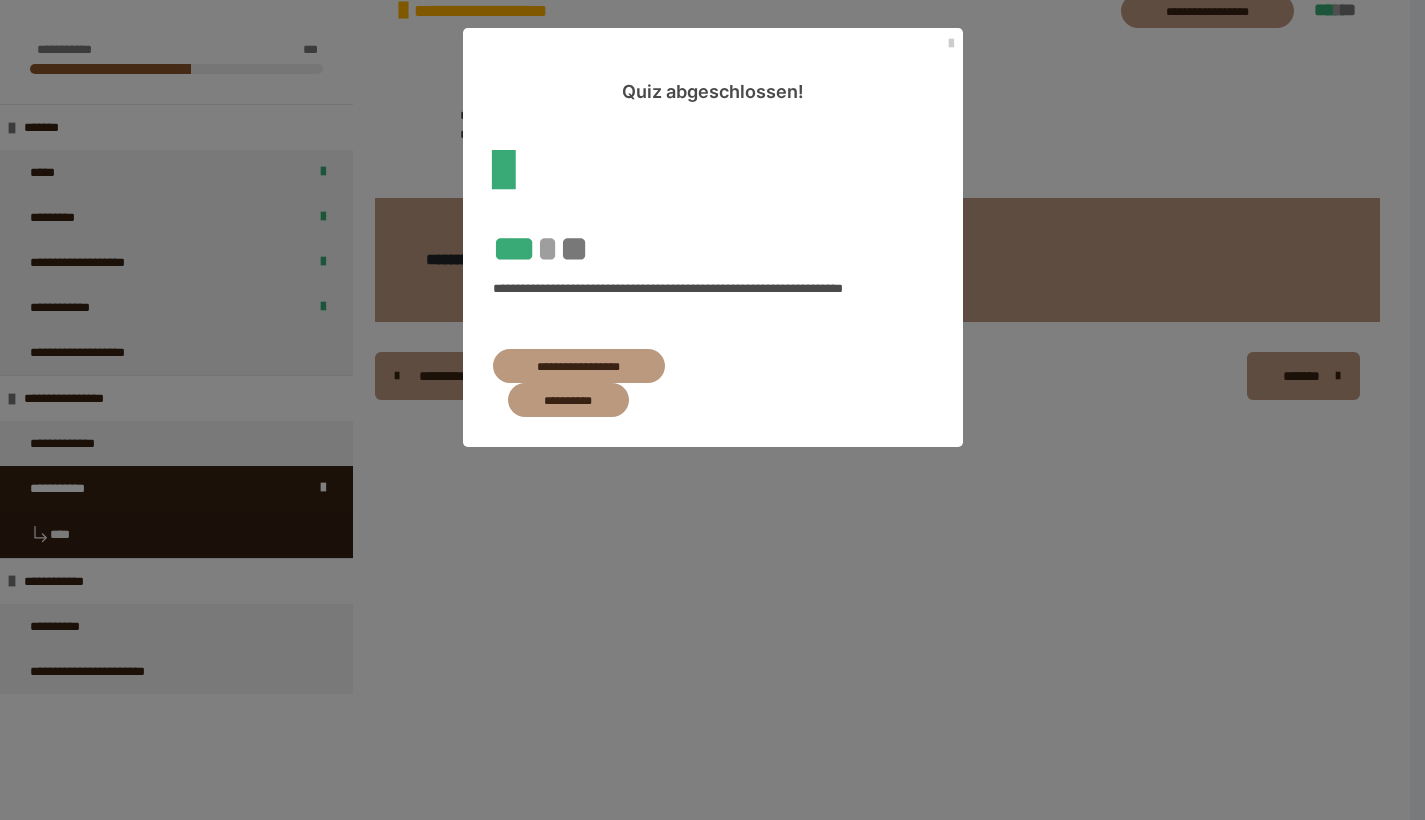 click on "**********" at bounding box center [579, 366] 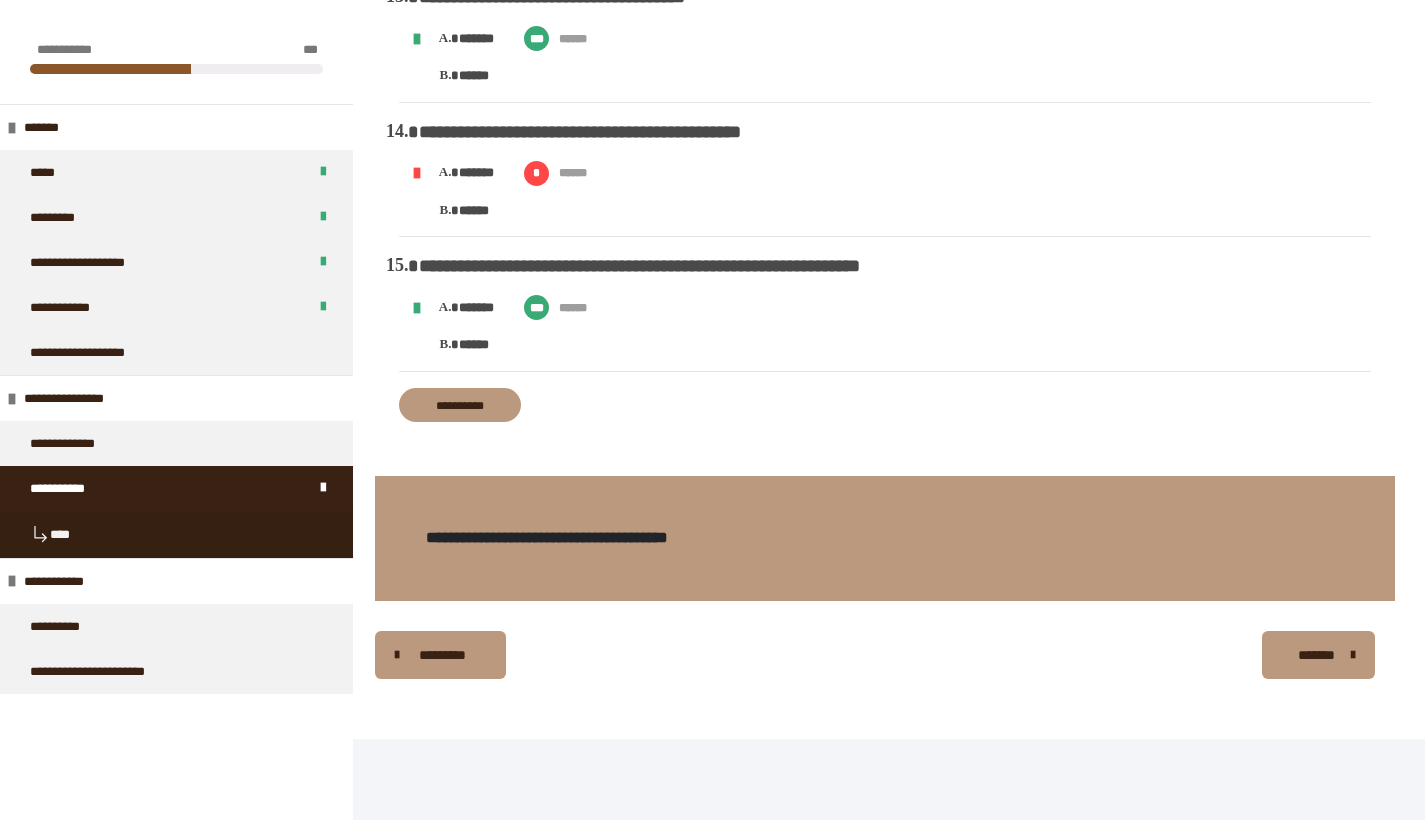 scroll, scrollTop: 2029, scrollLeft: 0, axis: vertical 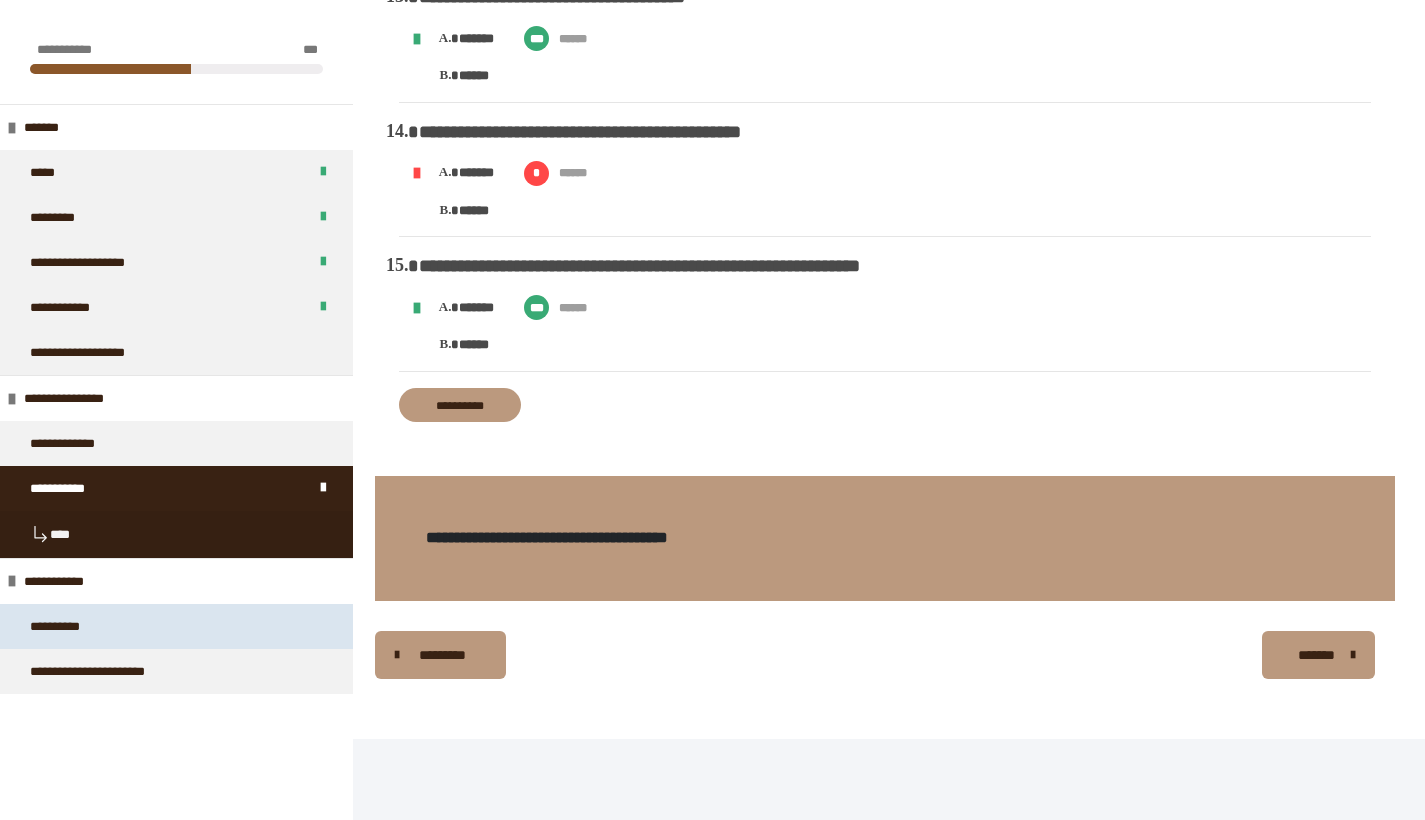 click on "**********" at bounding box center (68, 626) 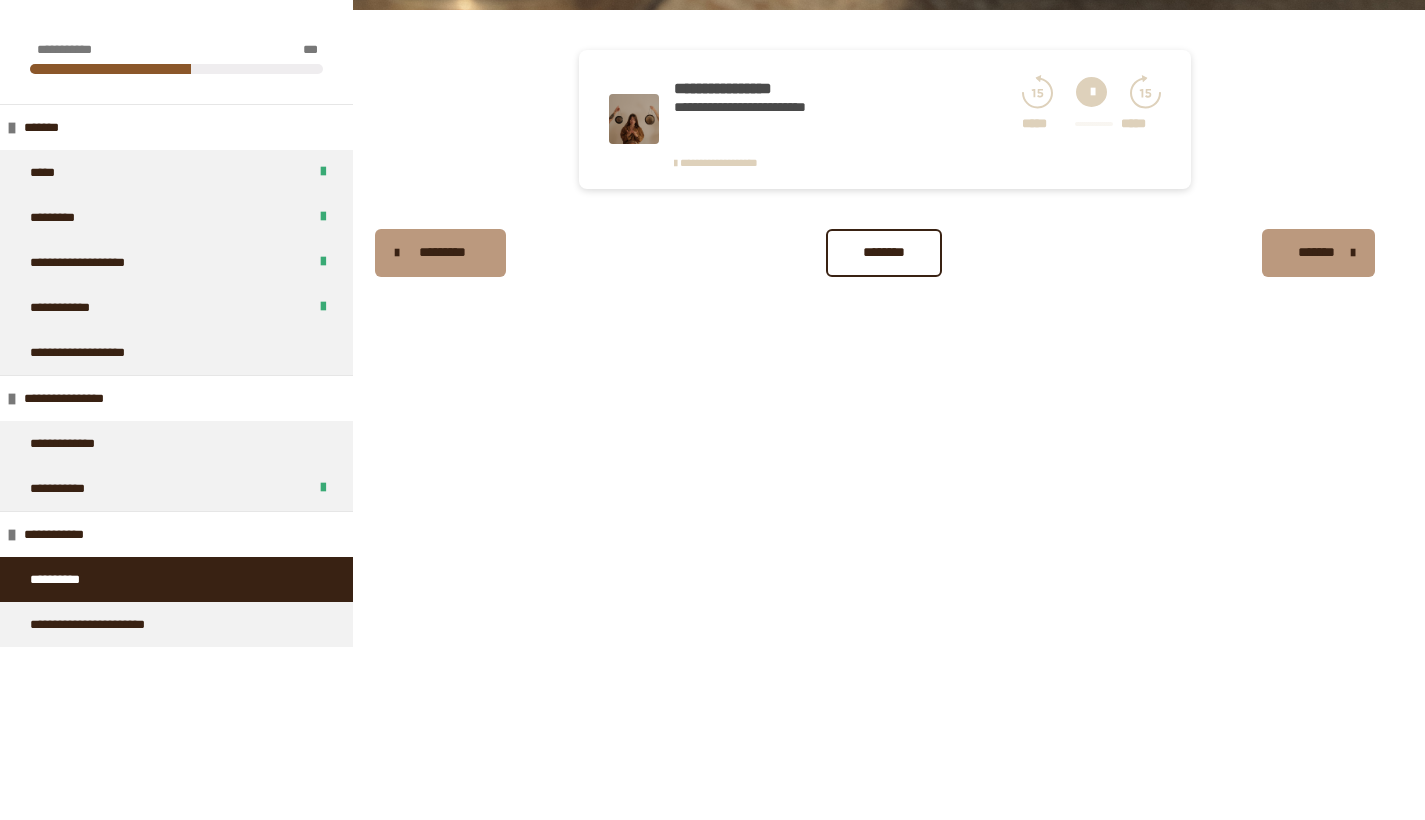 click on "**********" at bounding box center (774, 107) 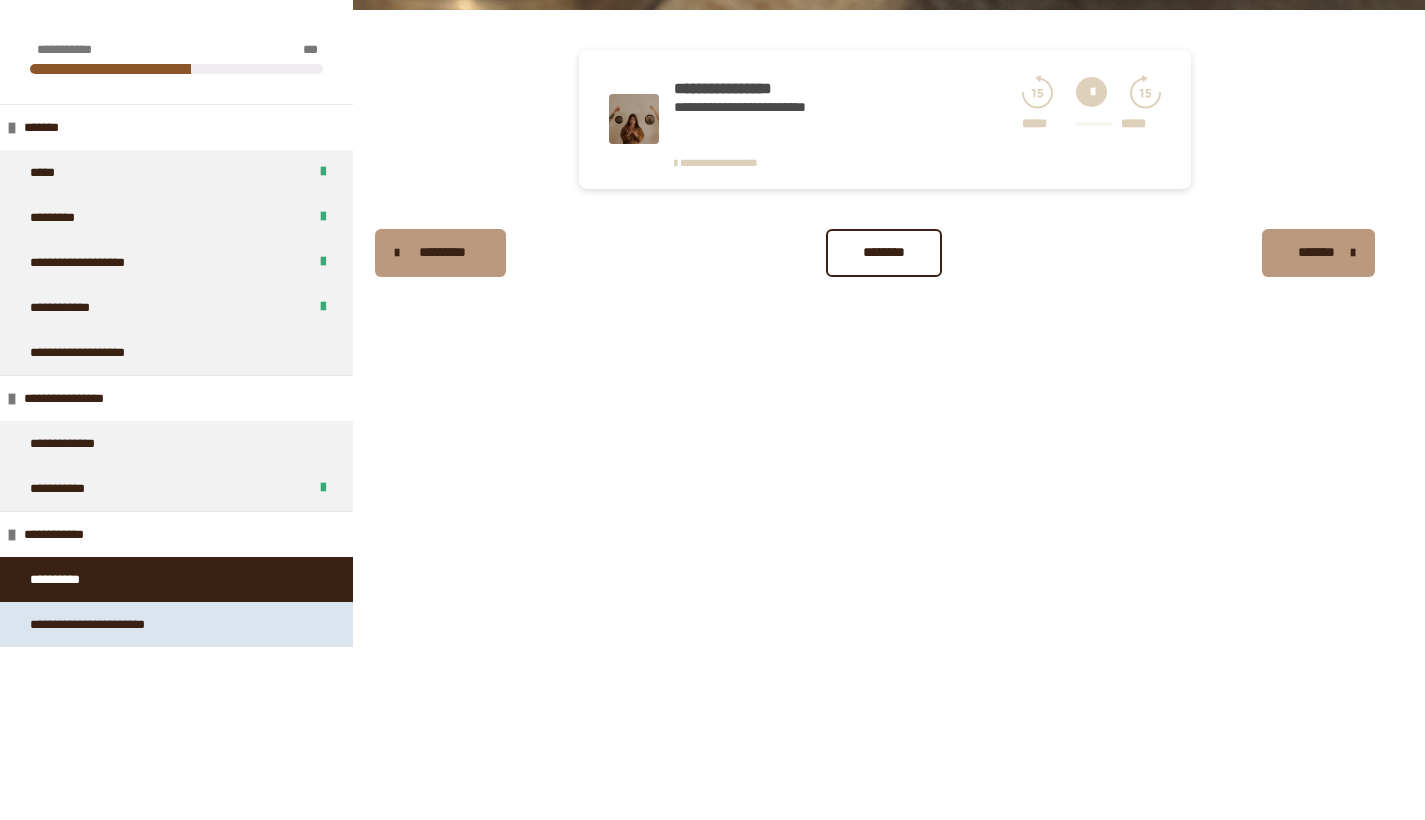 click on "**********" at bounding box center (113, 624) 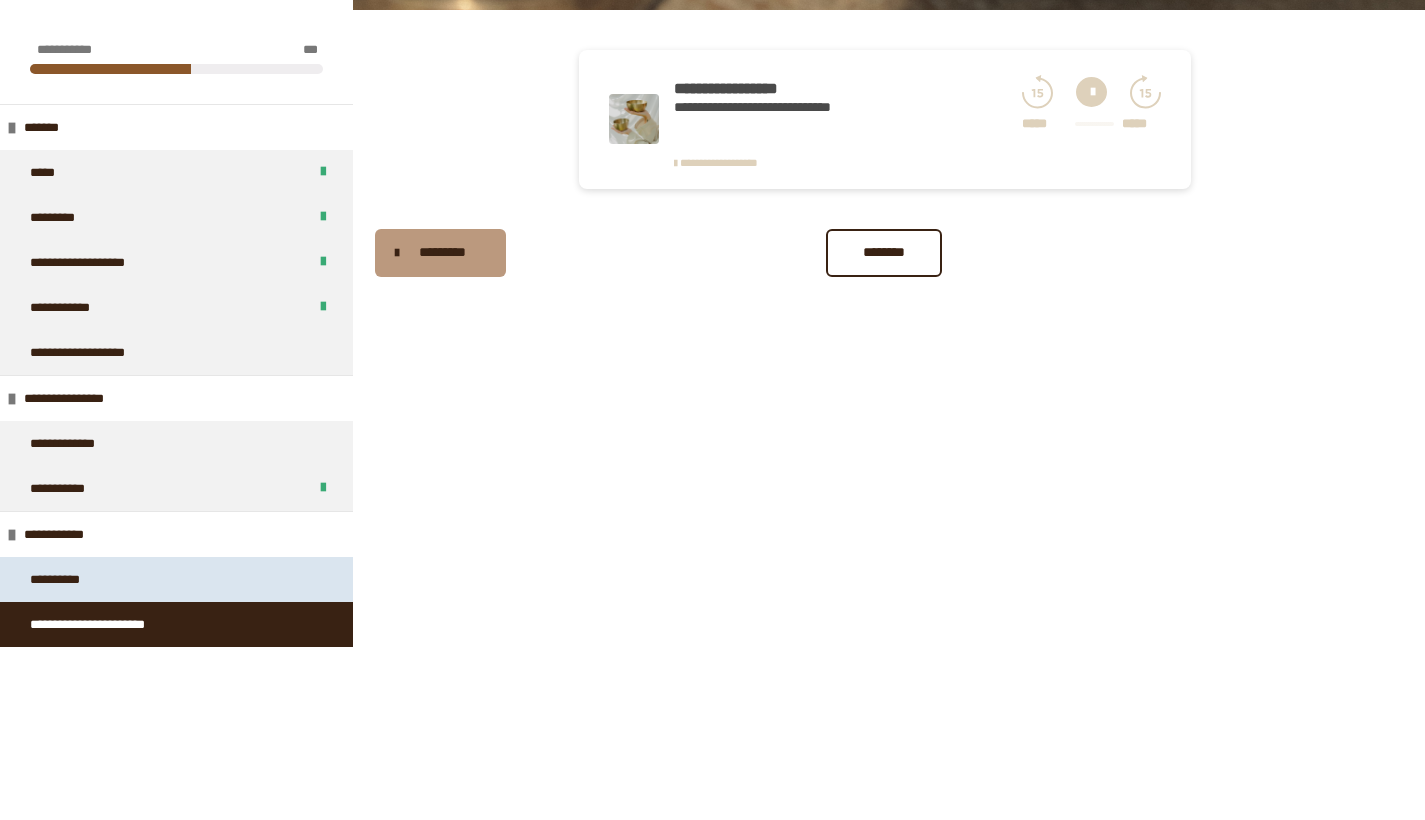 click on "**********" at bounding box center (68, 579) 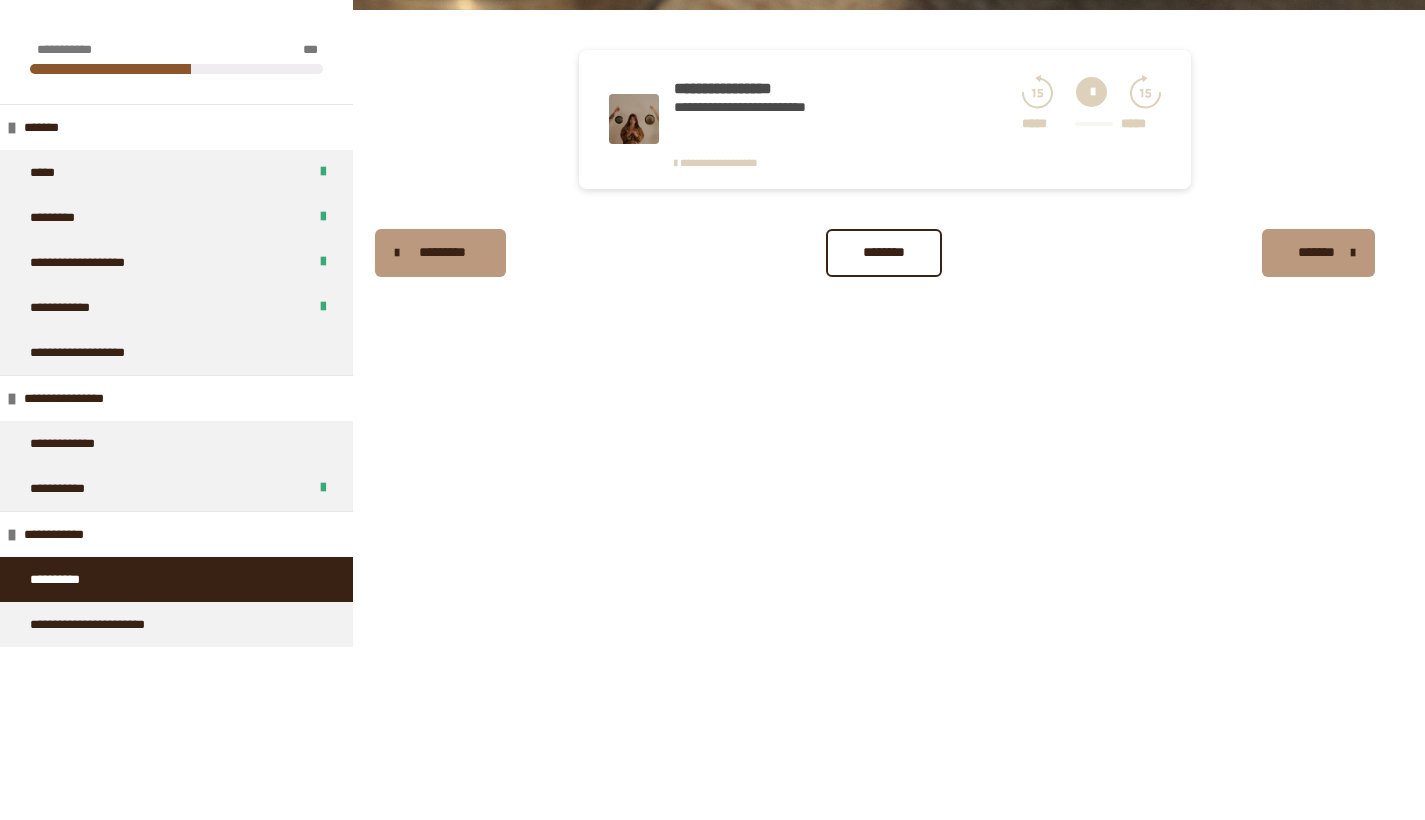 click on "********" at bounding box center [884, 252] 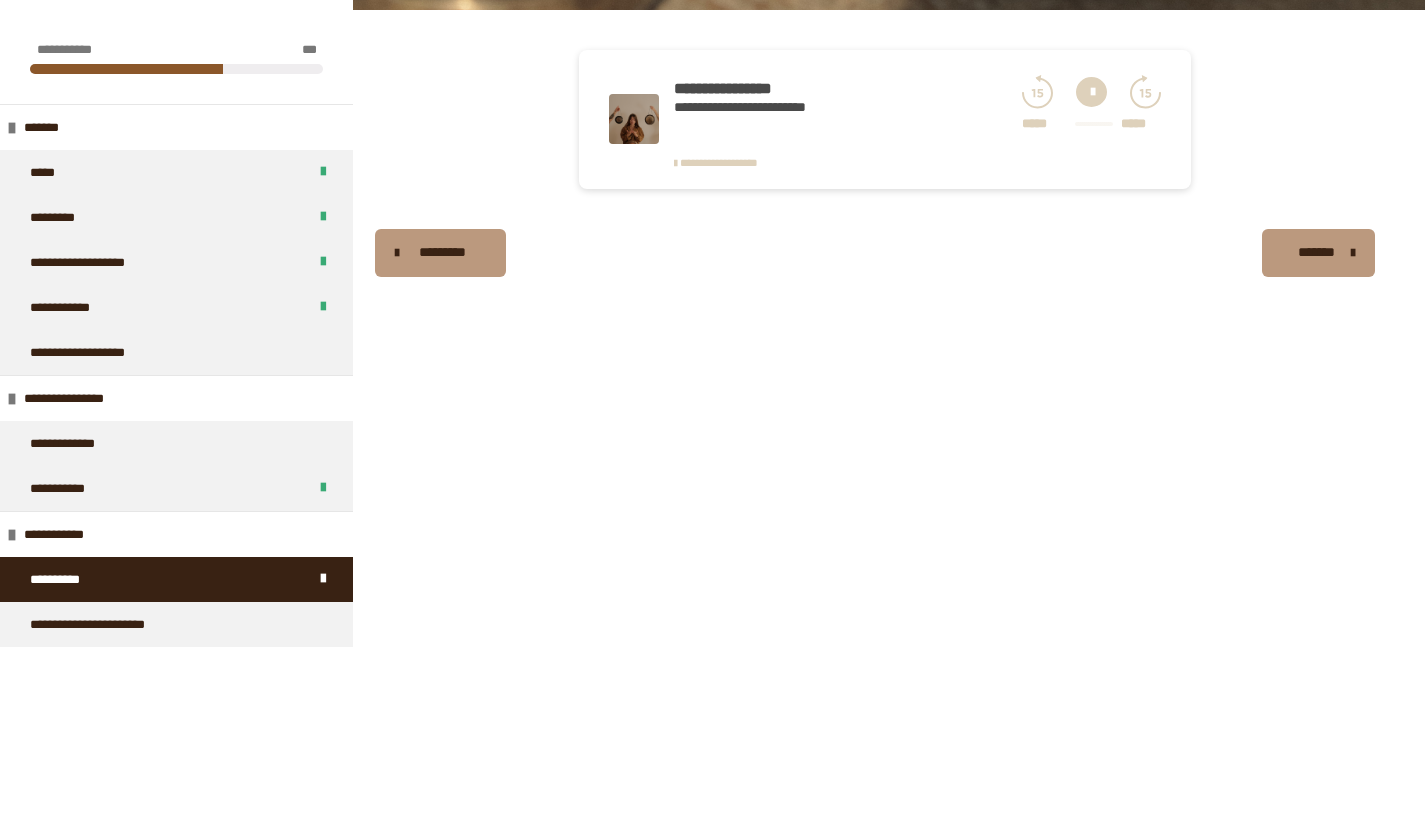 click on "*******" at bounding box center [1318, 253] 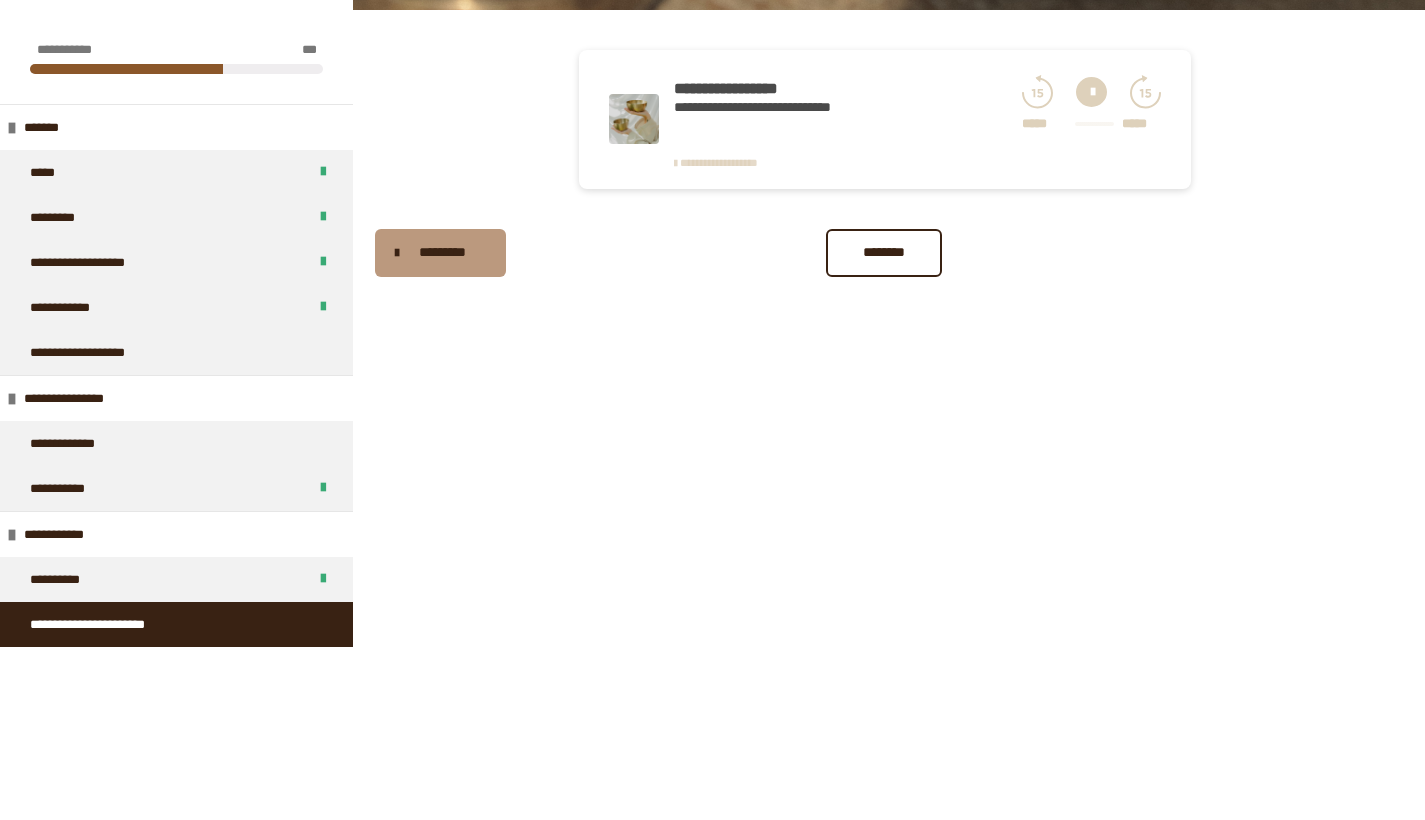 click on "**********" at bounding box center (719, 162) 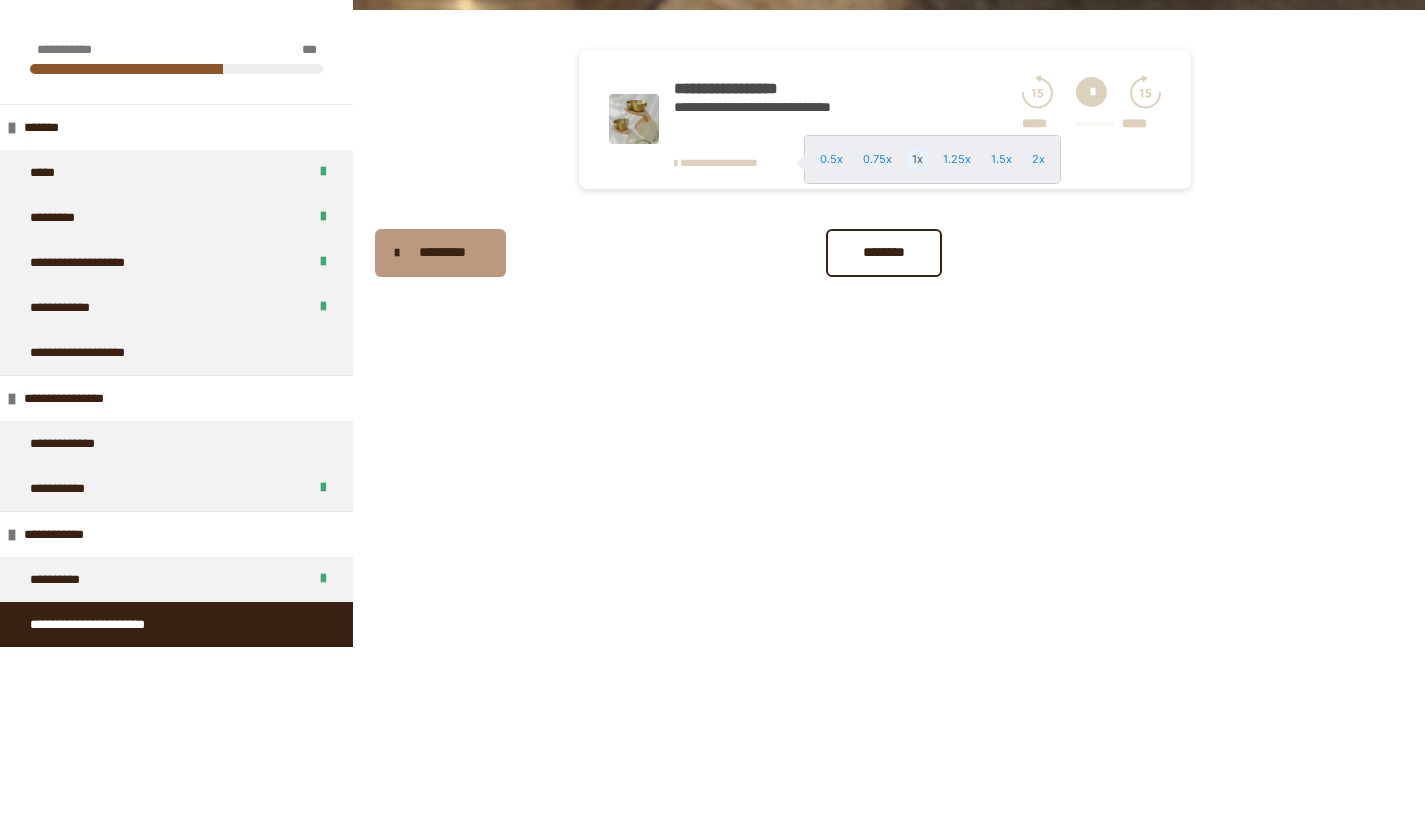 click on "1x" at bounding box center [917, 159] 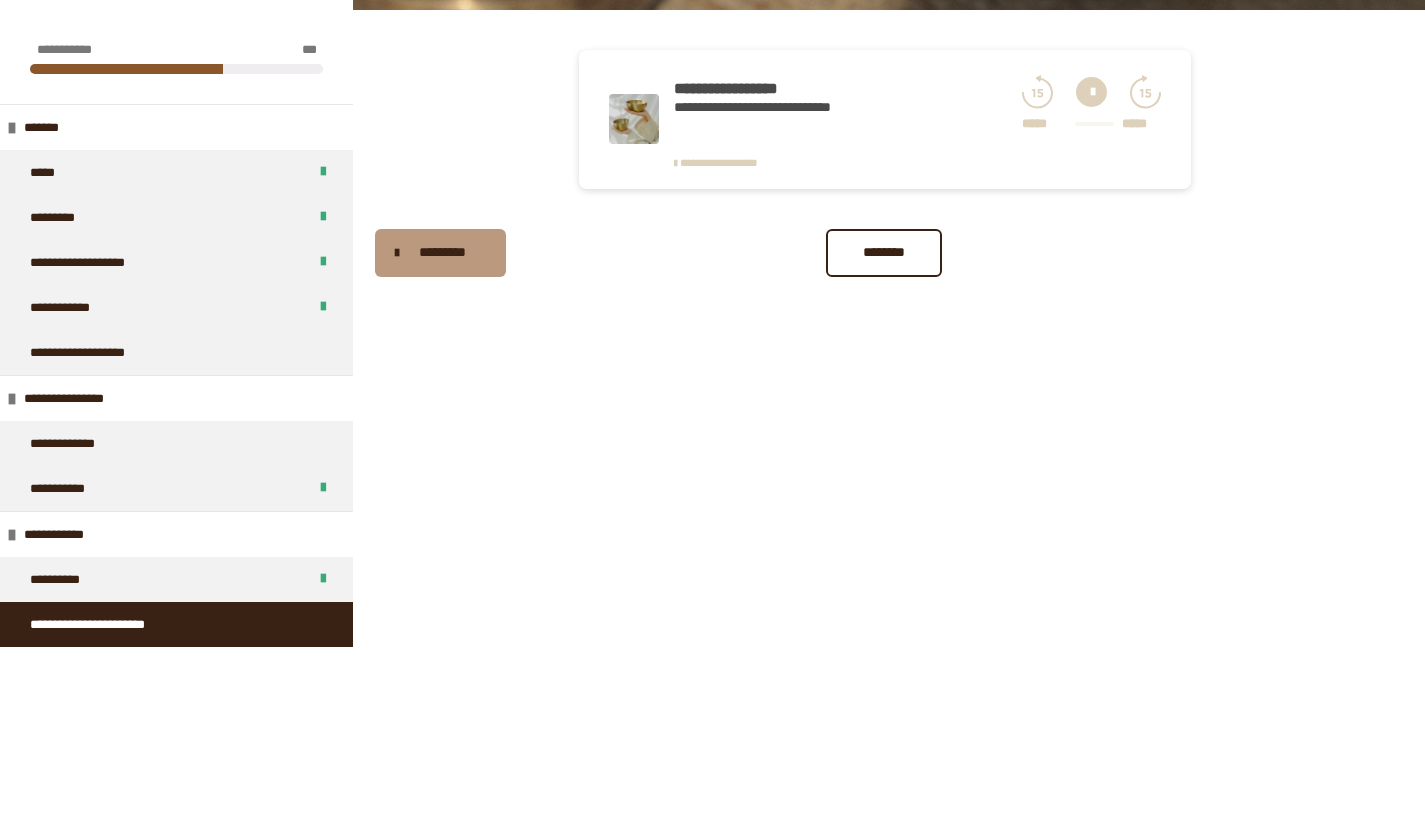 click at bounding box center (1091, 92) 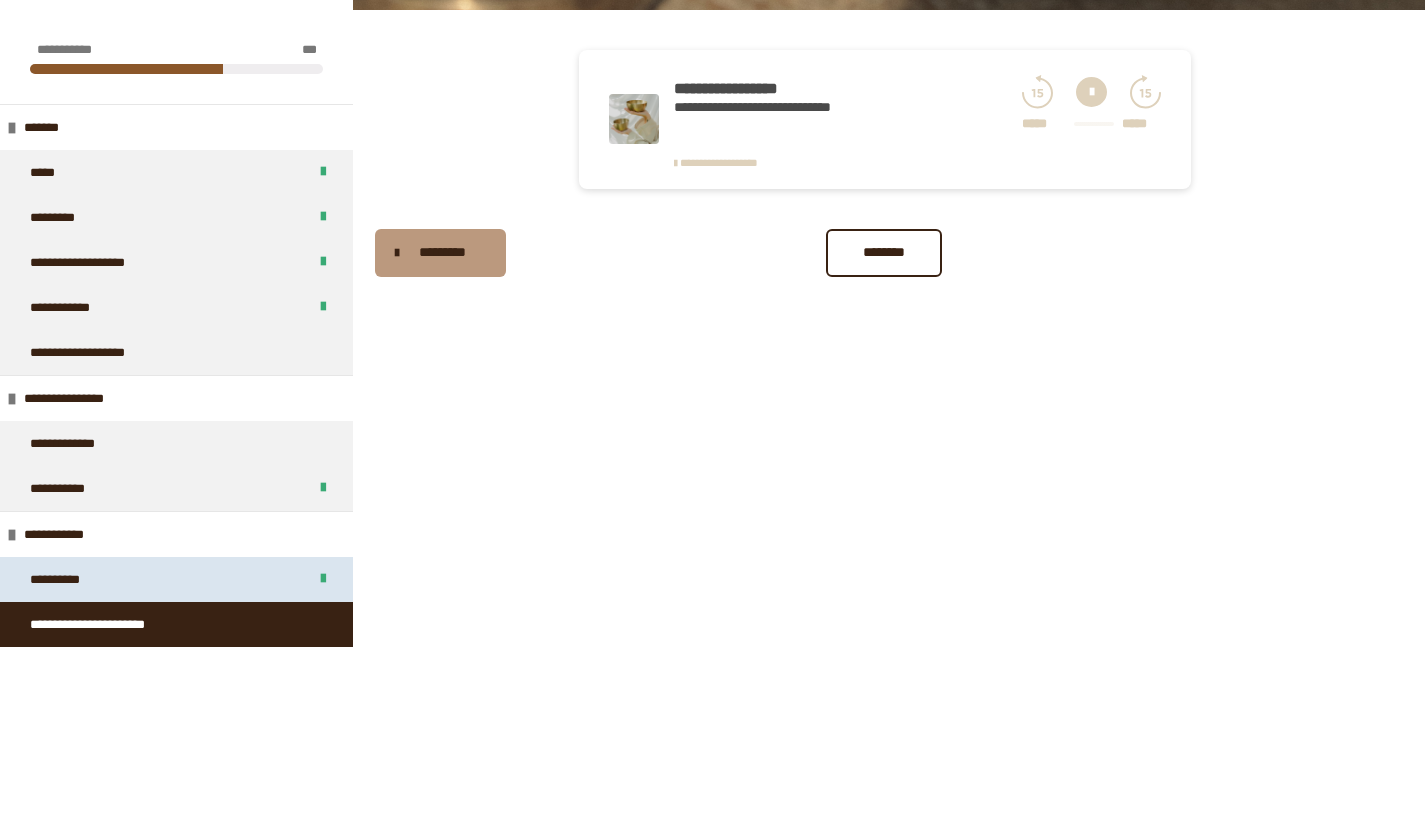 click on "**********" at bounding box center [68, 579] 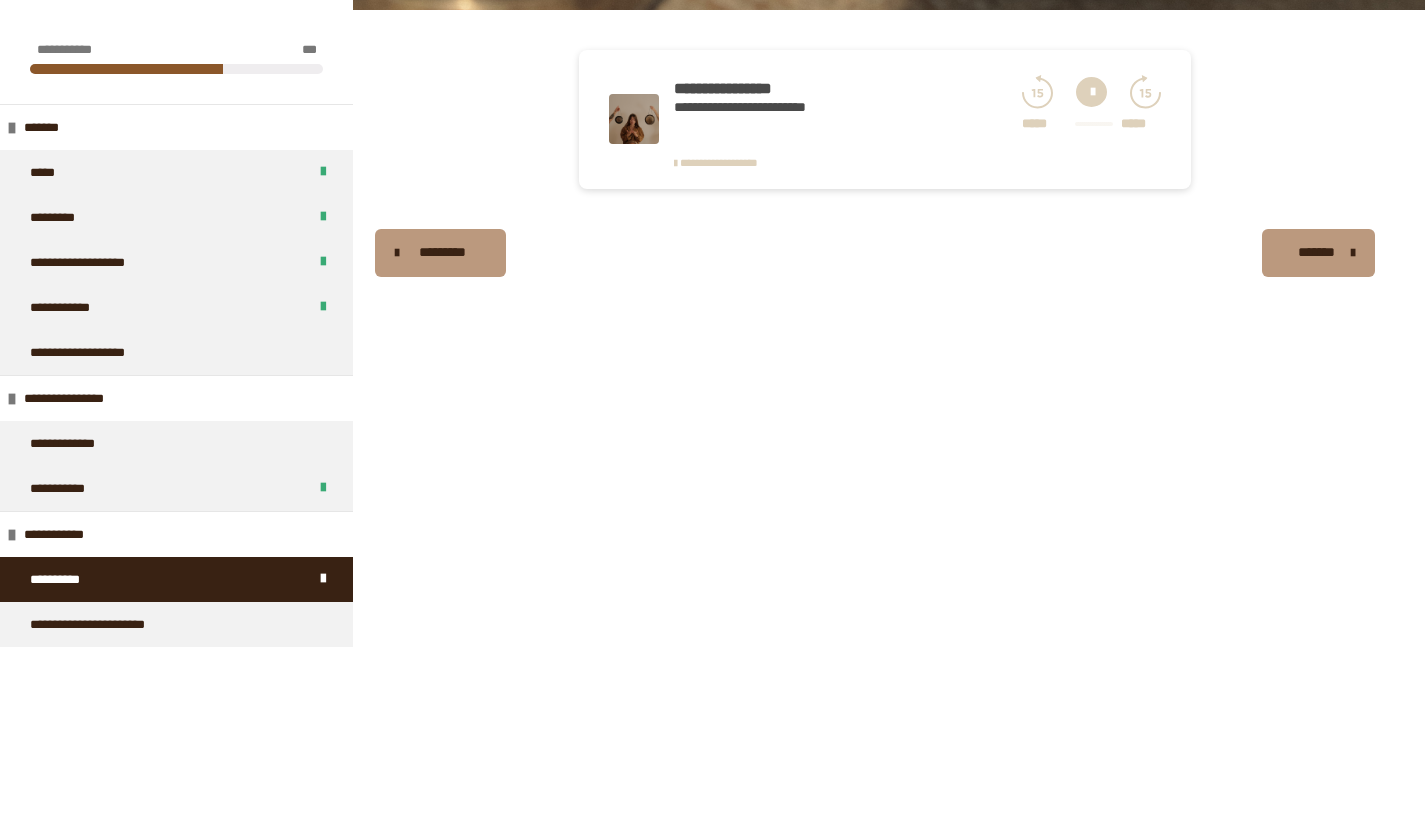 click at bounding box center [1091, 92] 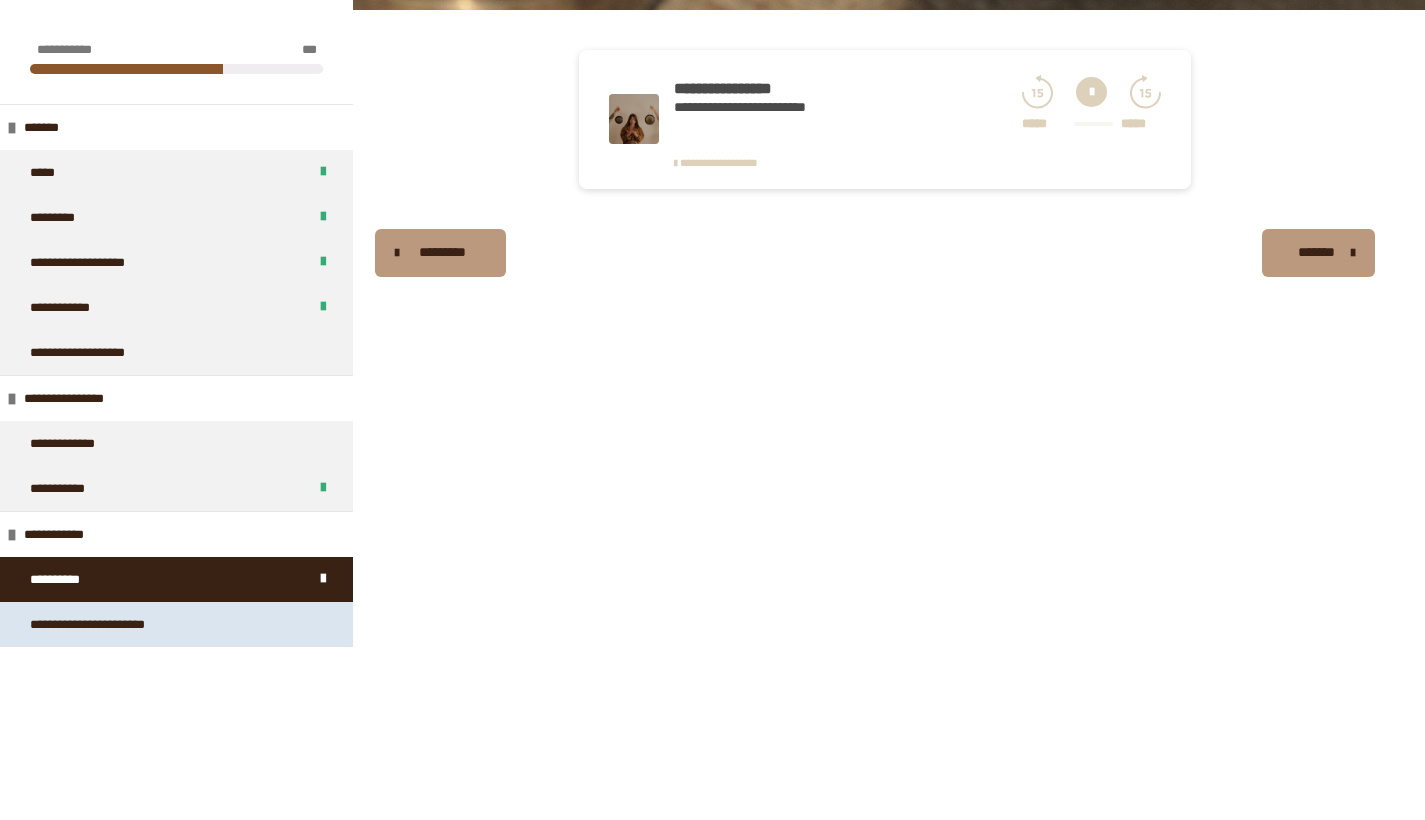 click on "**********" at bounding box center (113, 624) 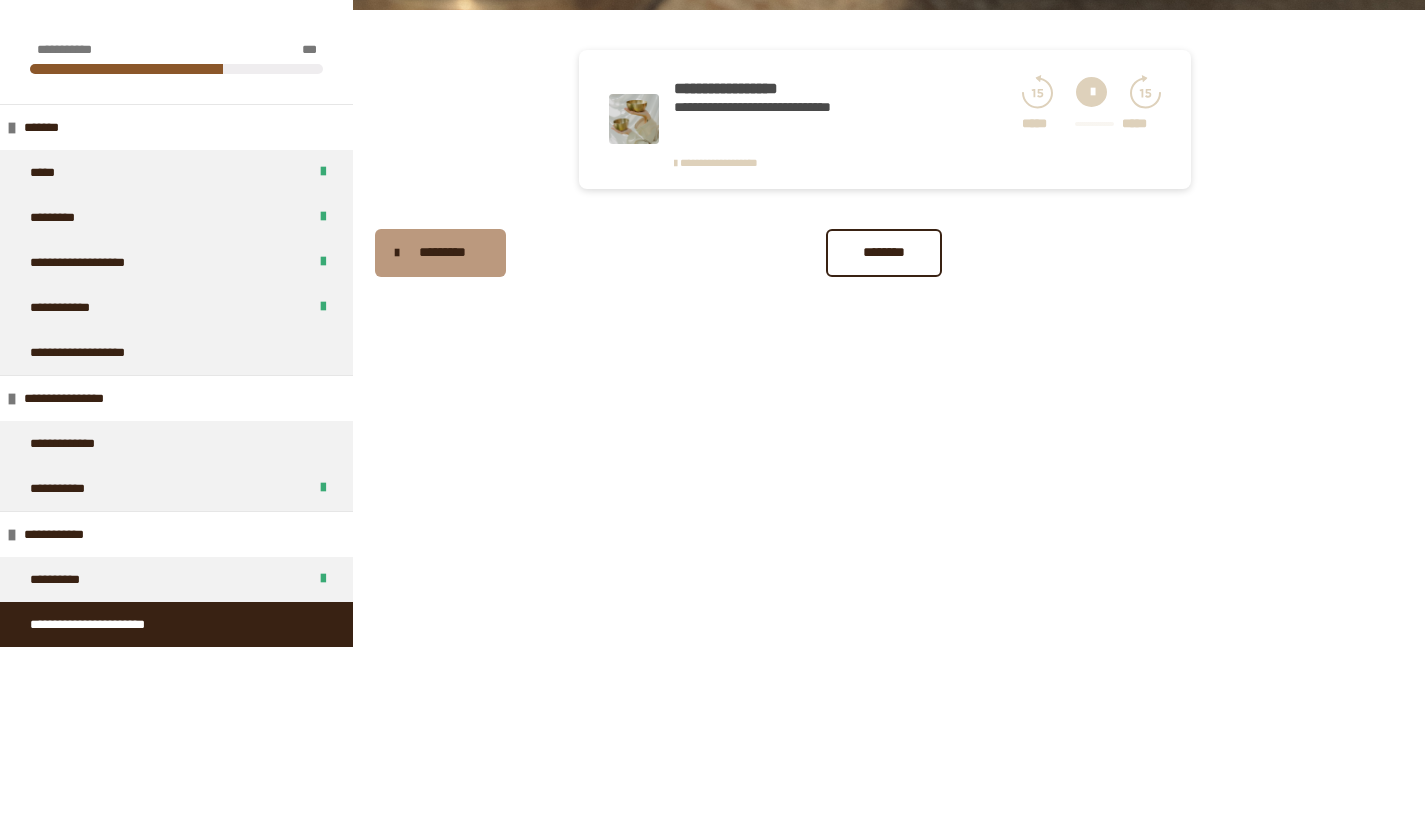 click at bounding box center [1091, 92] 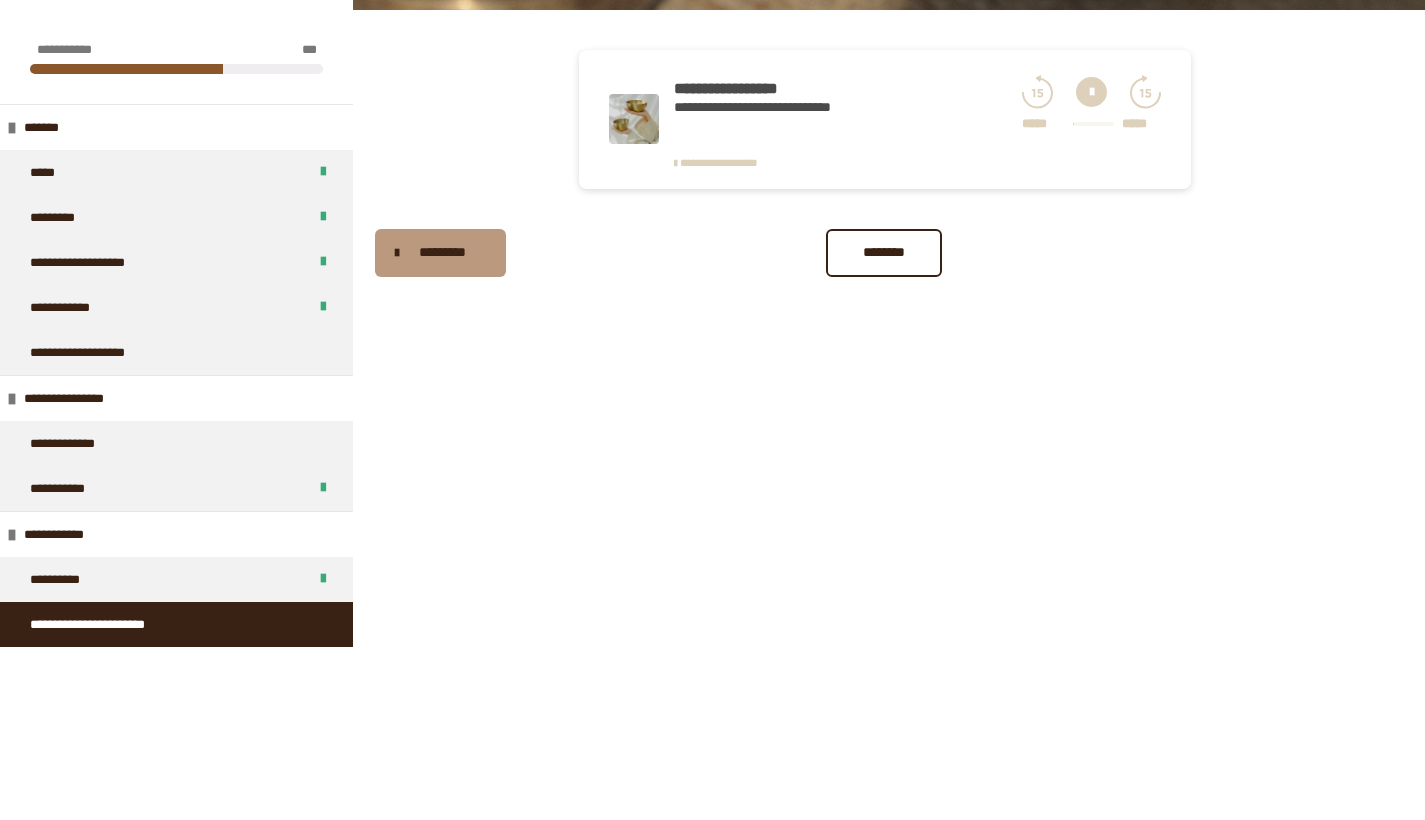 click 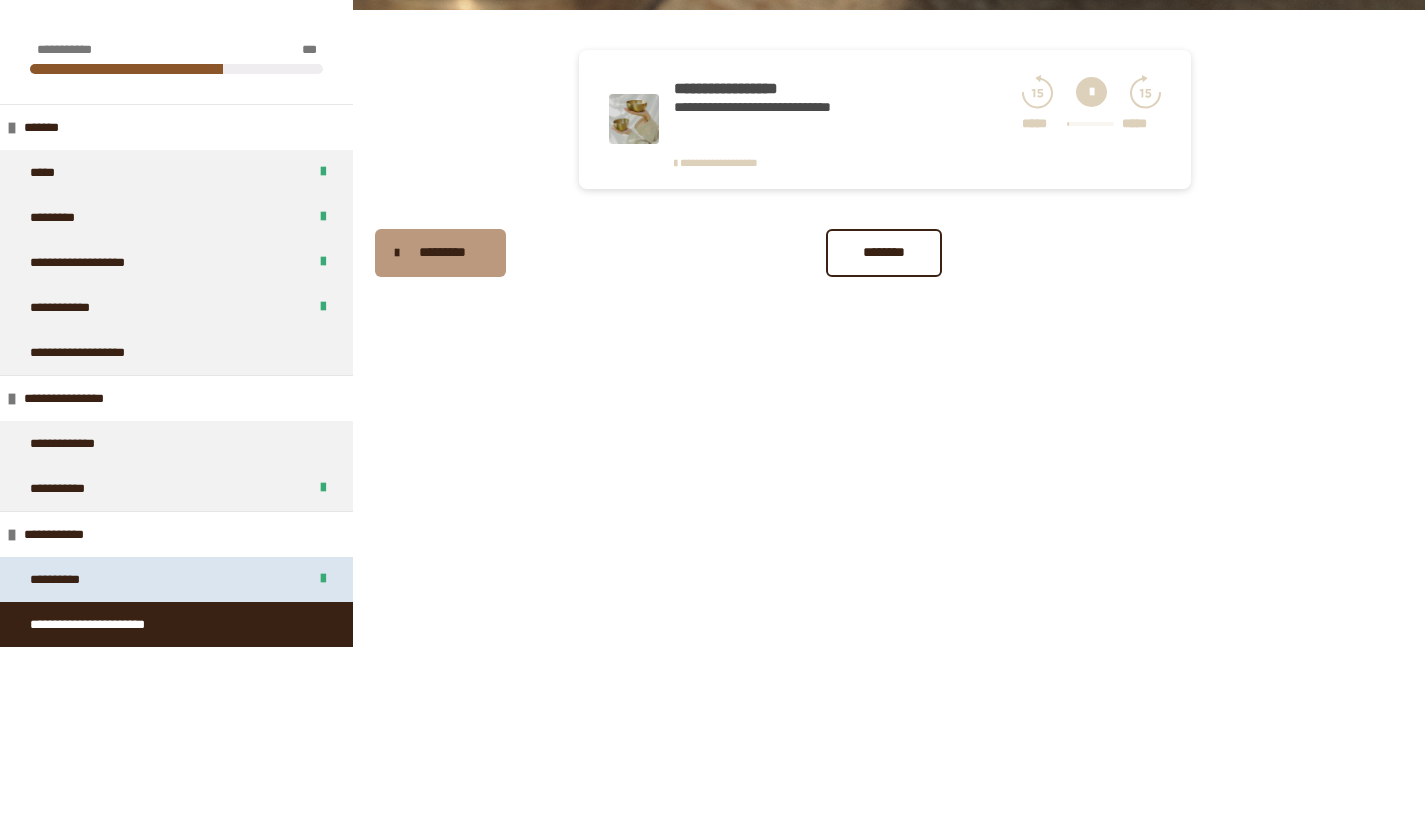 click on "**********" at bounding box center (176, 579) 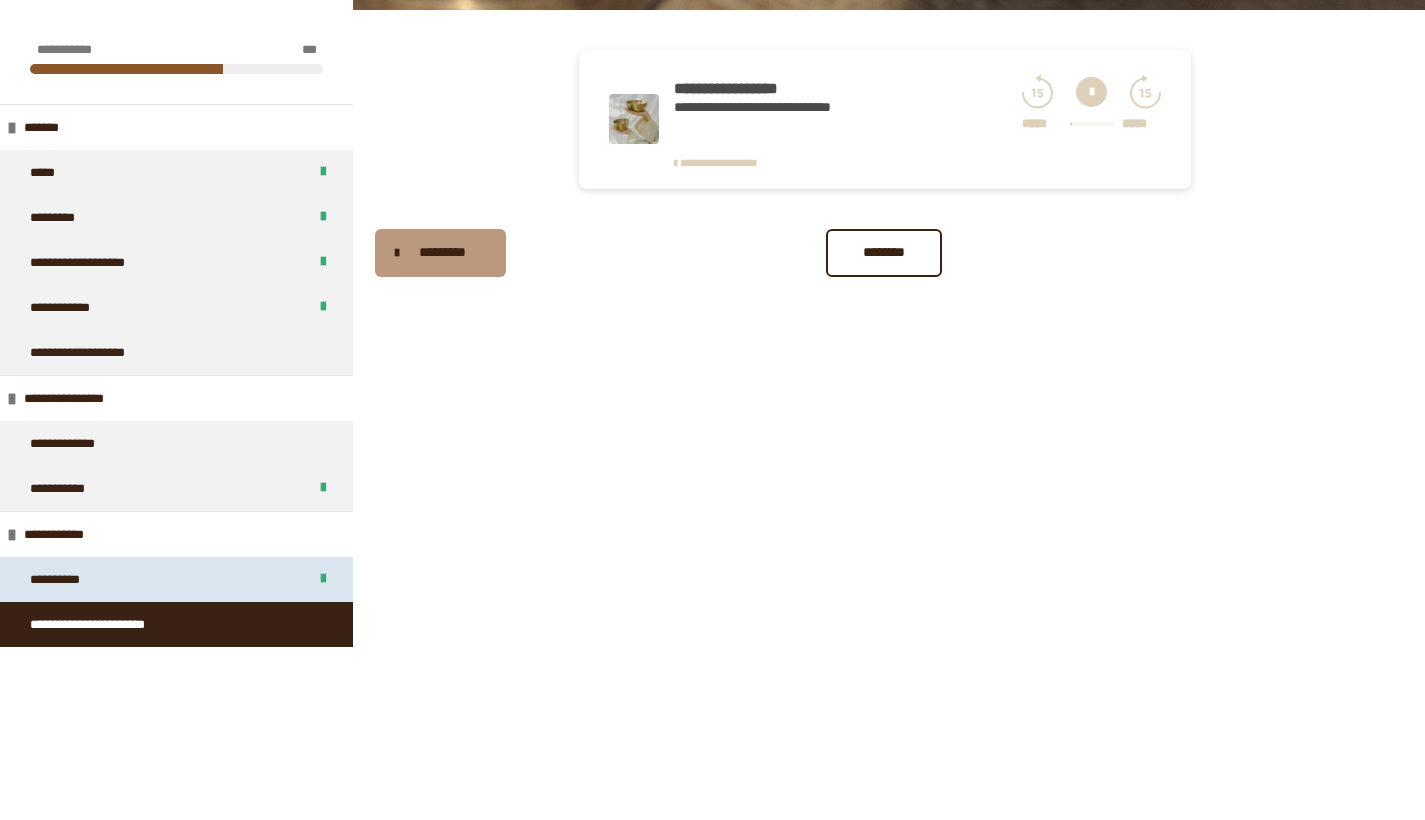 click on "**********" at bounding box center [68, 579] 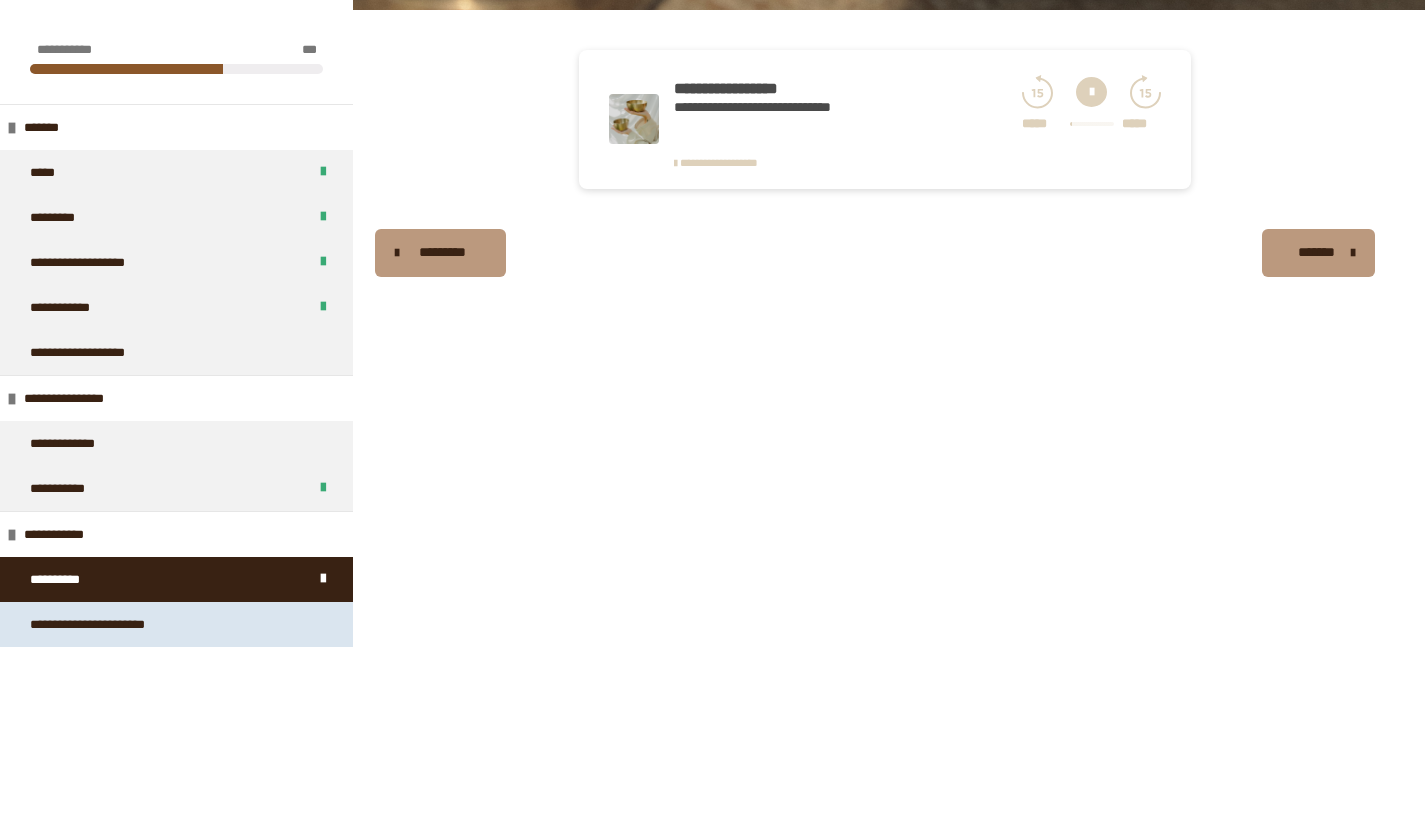 click on "**********" at bounding box center (113, 624) 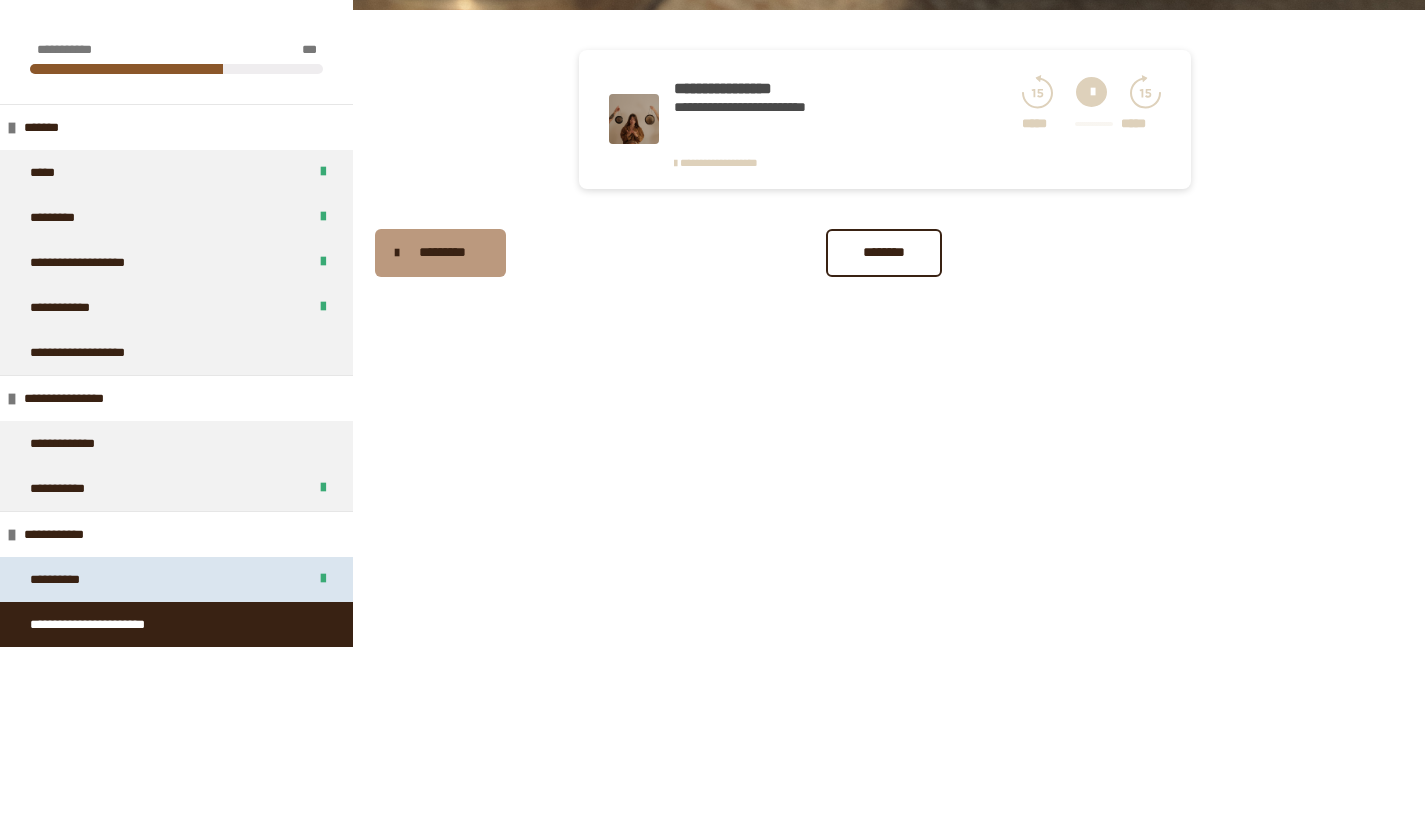 click on "**********" at bounding box center [176, 579] 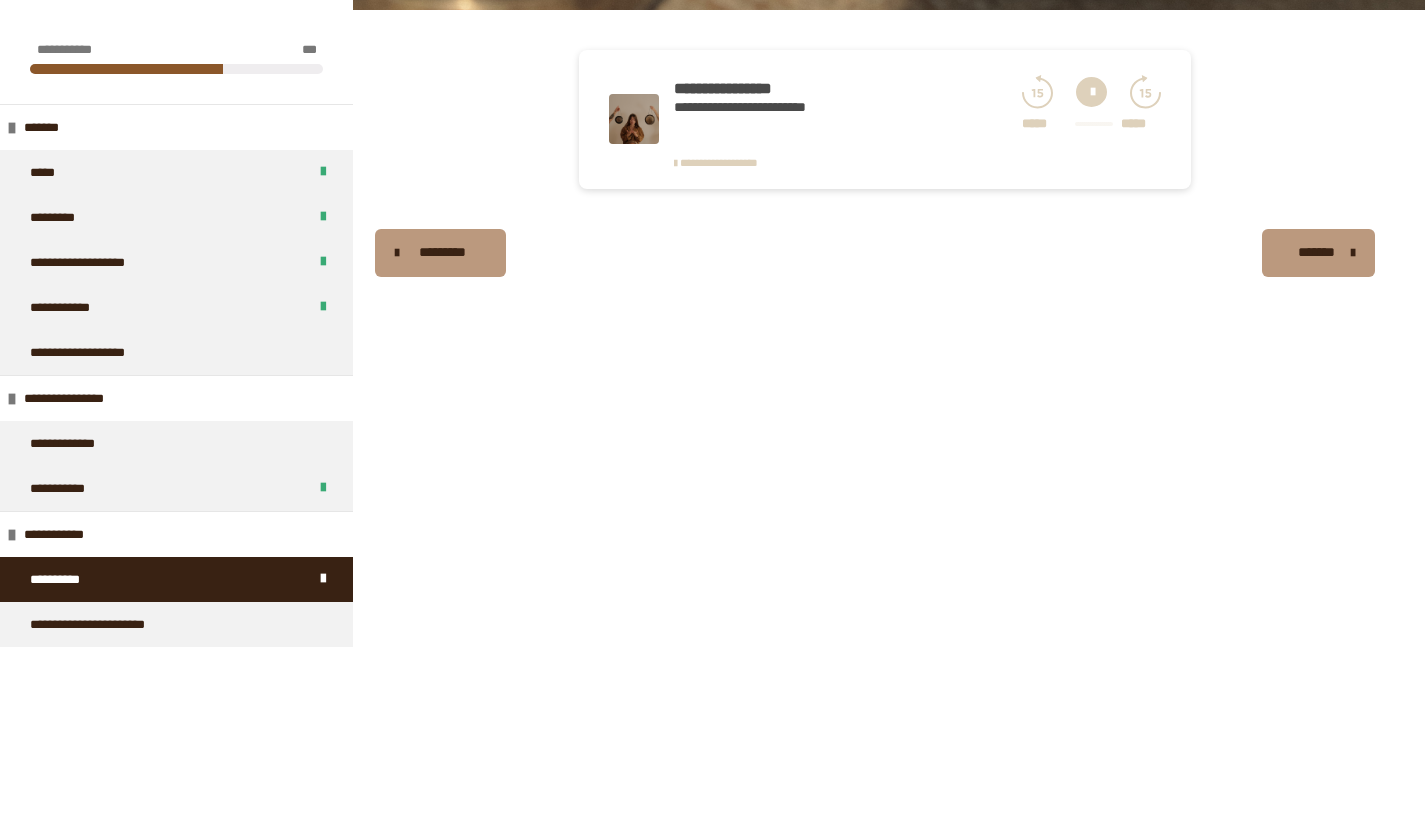 click at bounding box center [1091, 92] 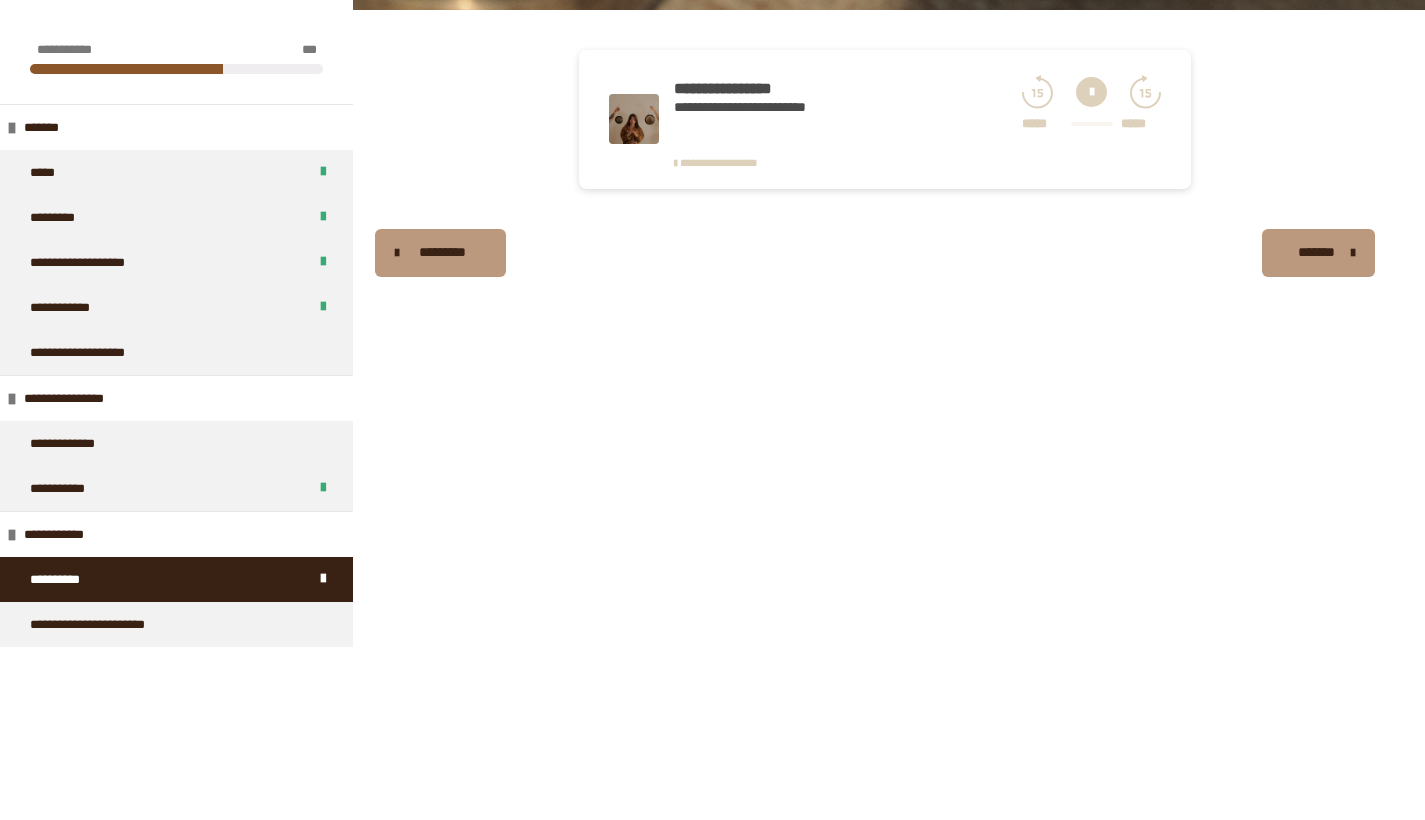 click at bounding box center [1091, 92] 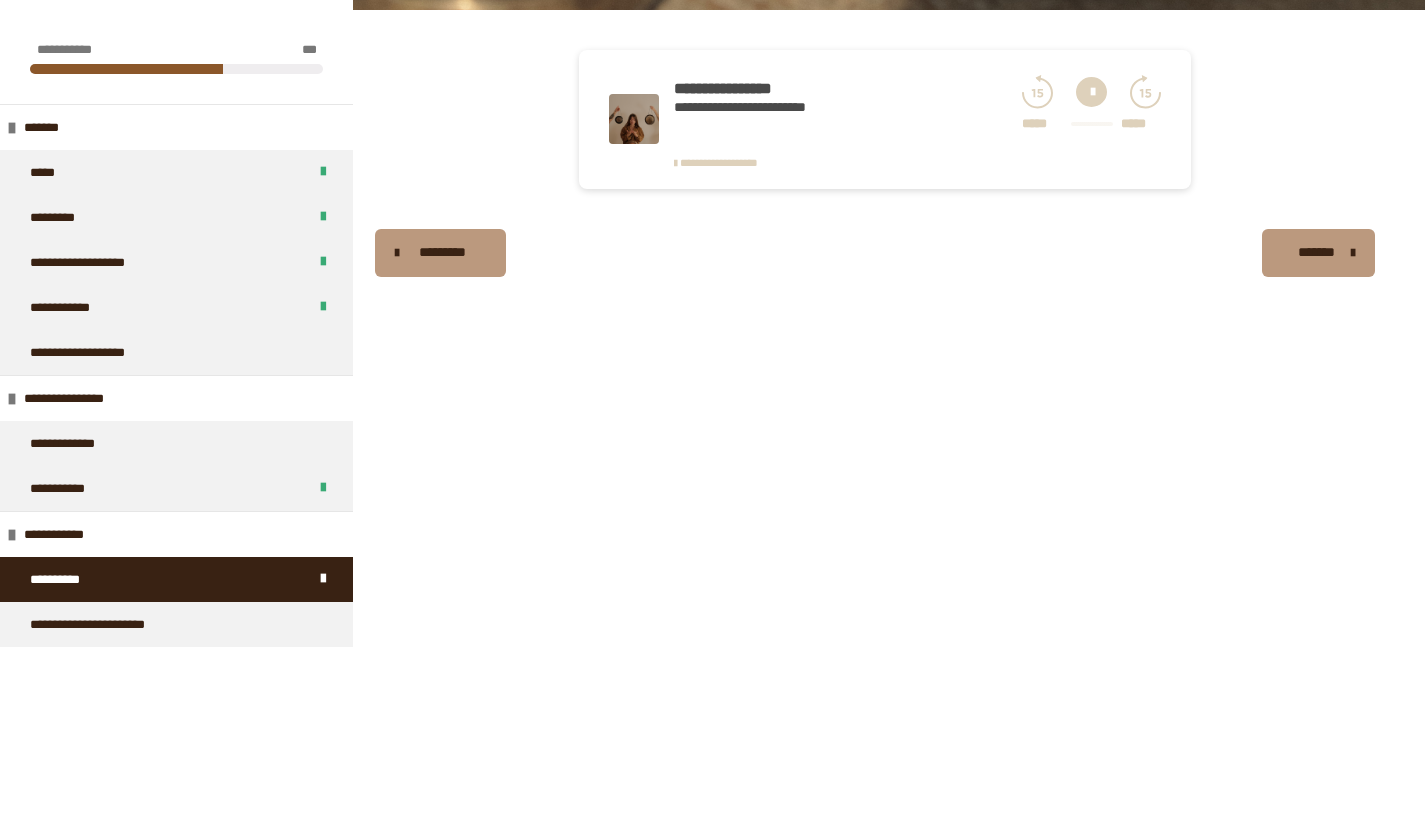 click at bounding box center [1091, 92] 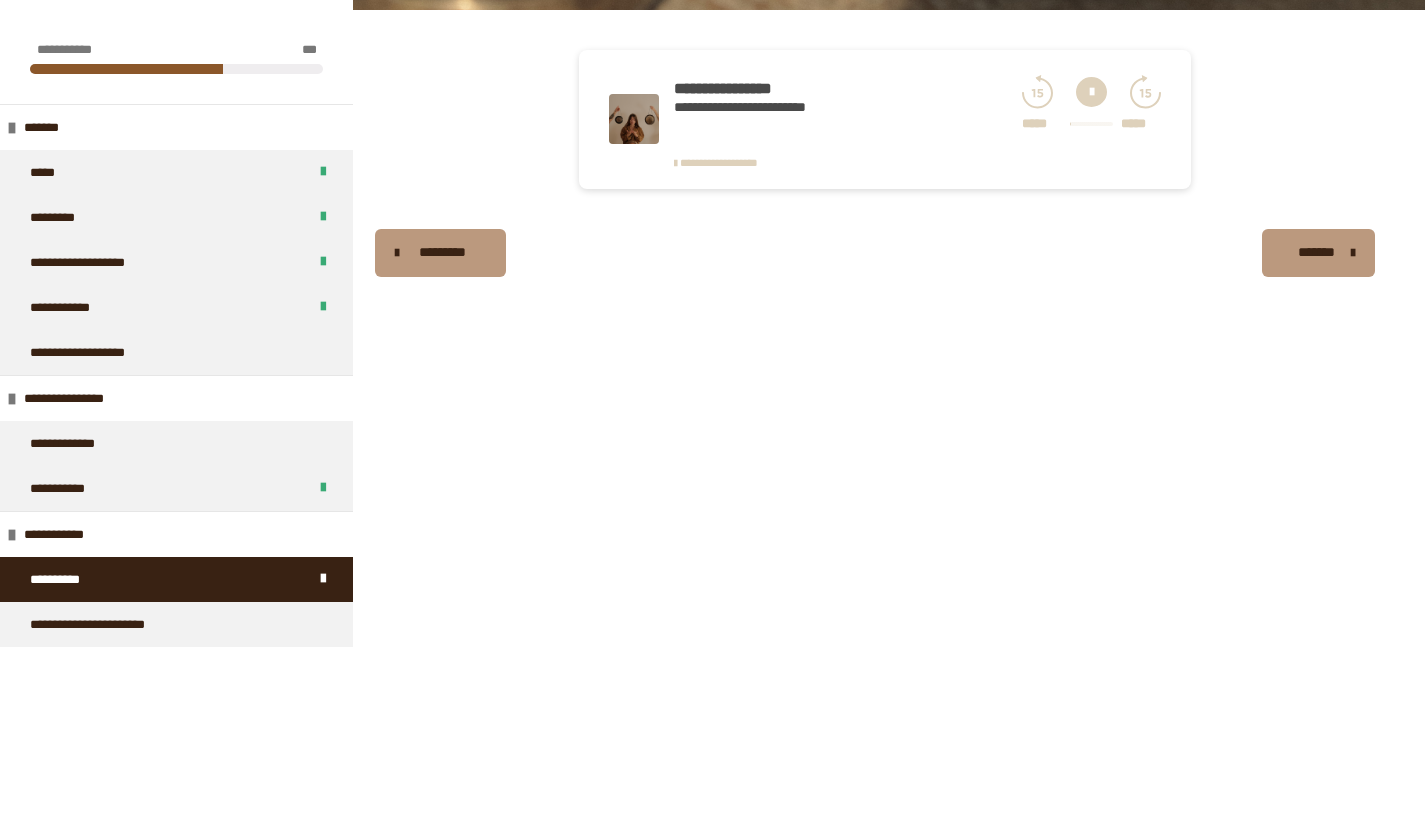 click at bounding box center [1091, 92] 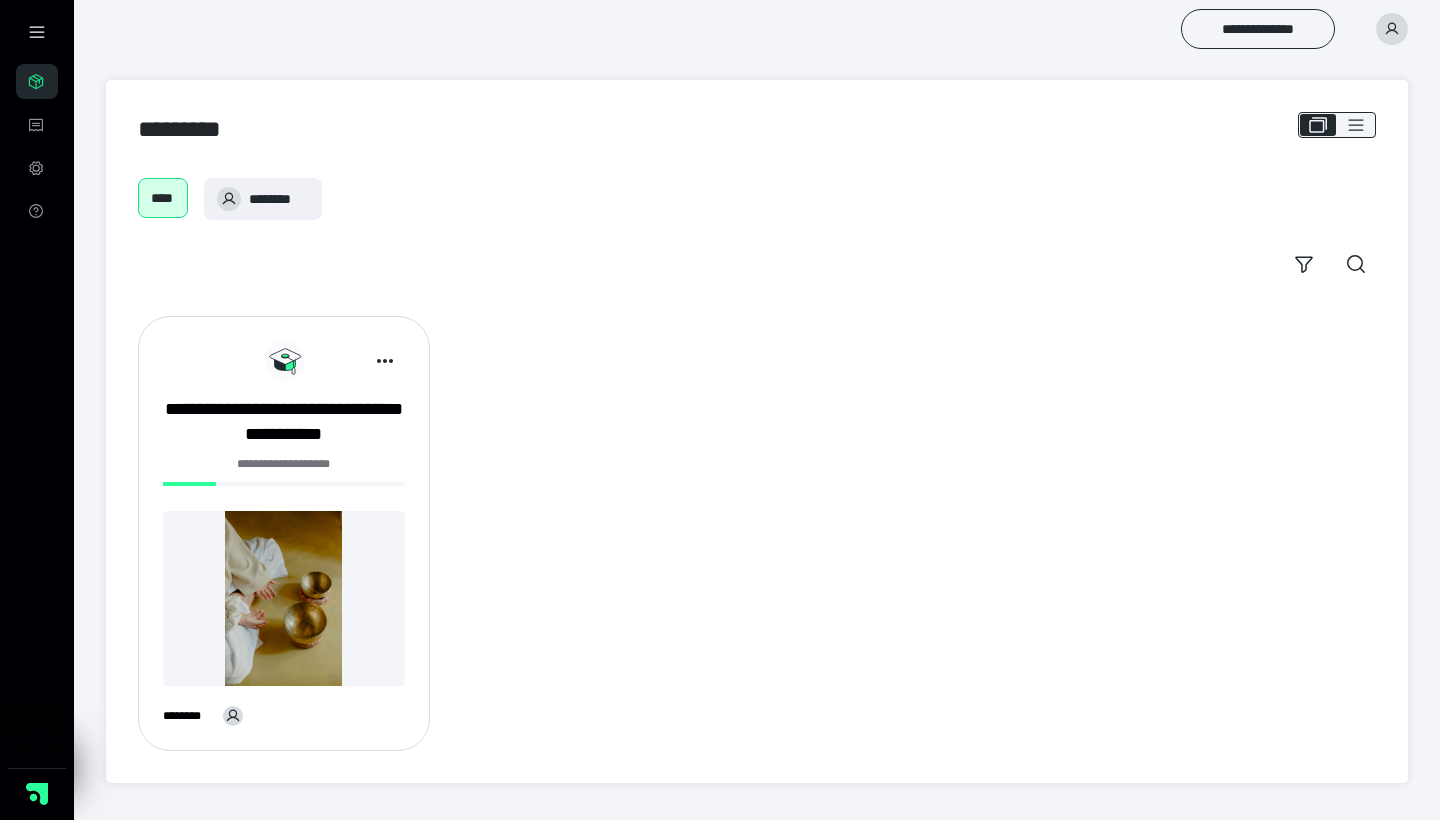scroll, scrollTop: 0, scrollLeft: 0, axis: both 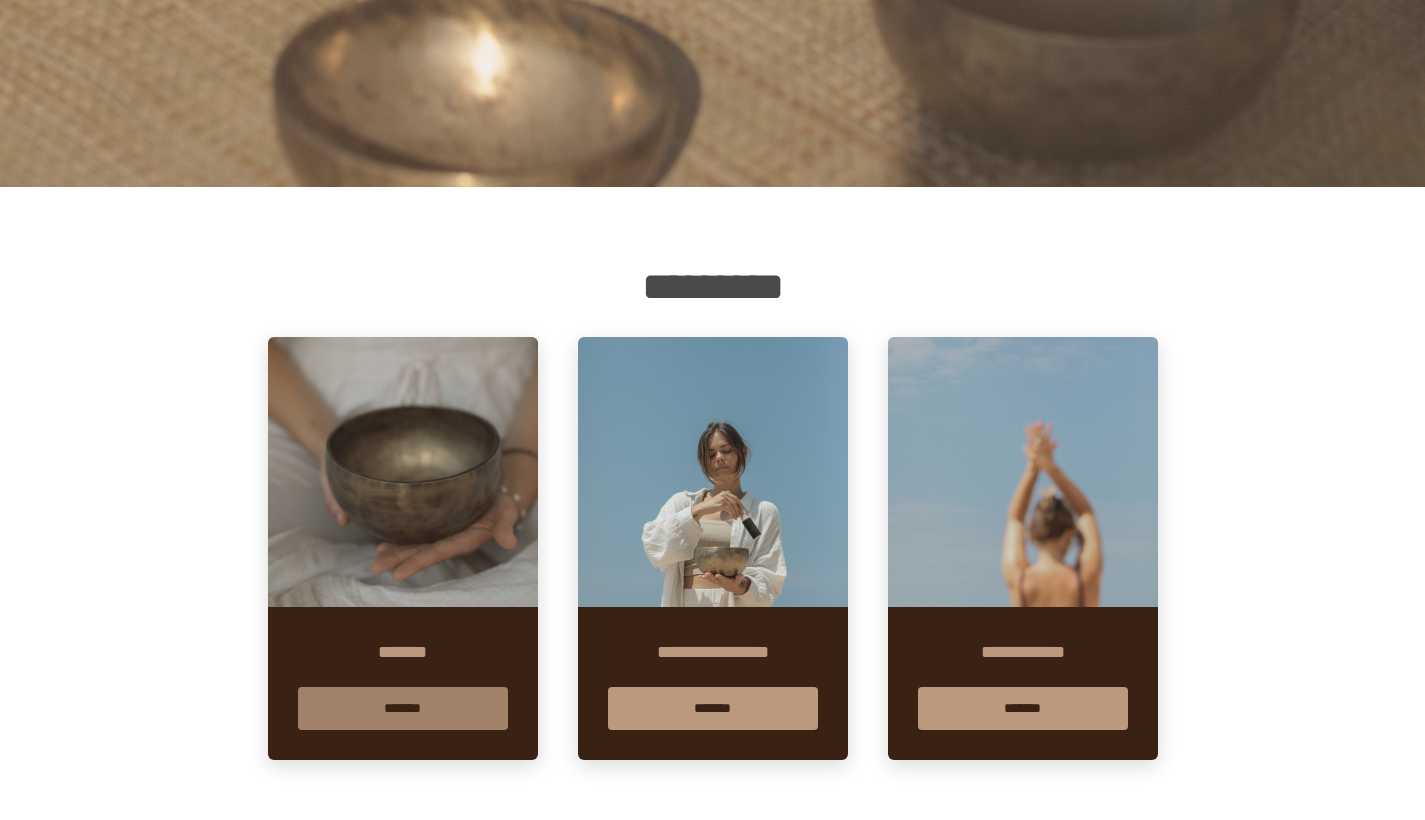 click on "*******" at bounding box center [403, 708] 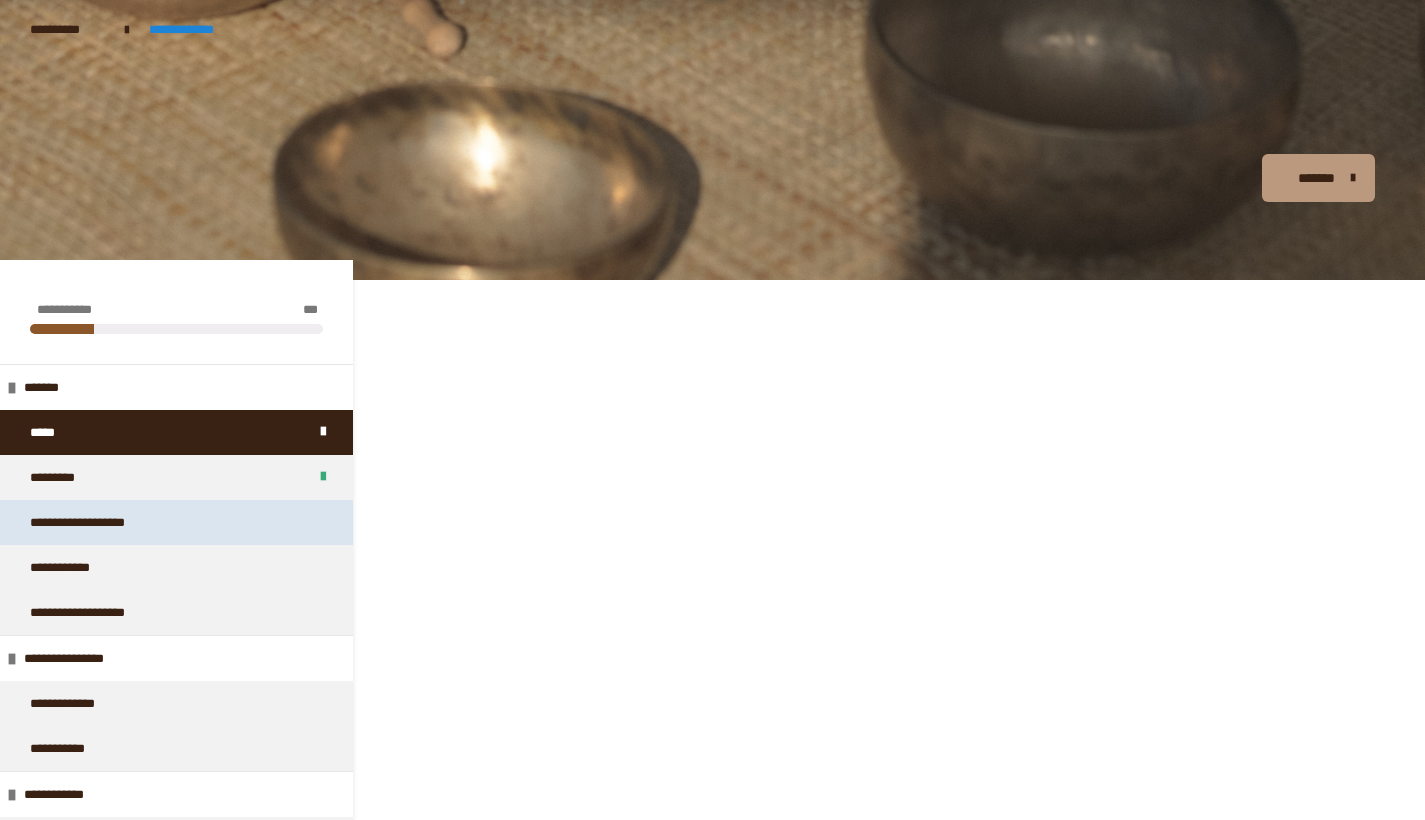 click on "**********" at bounding box center (94, 522) 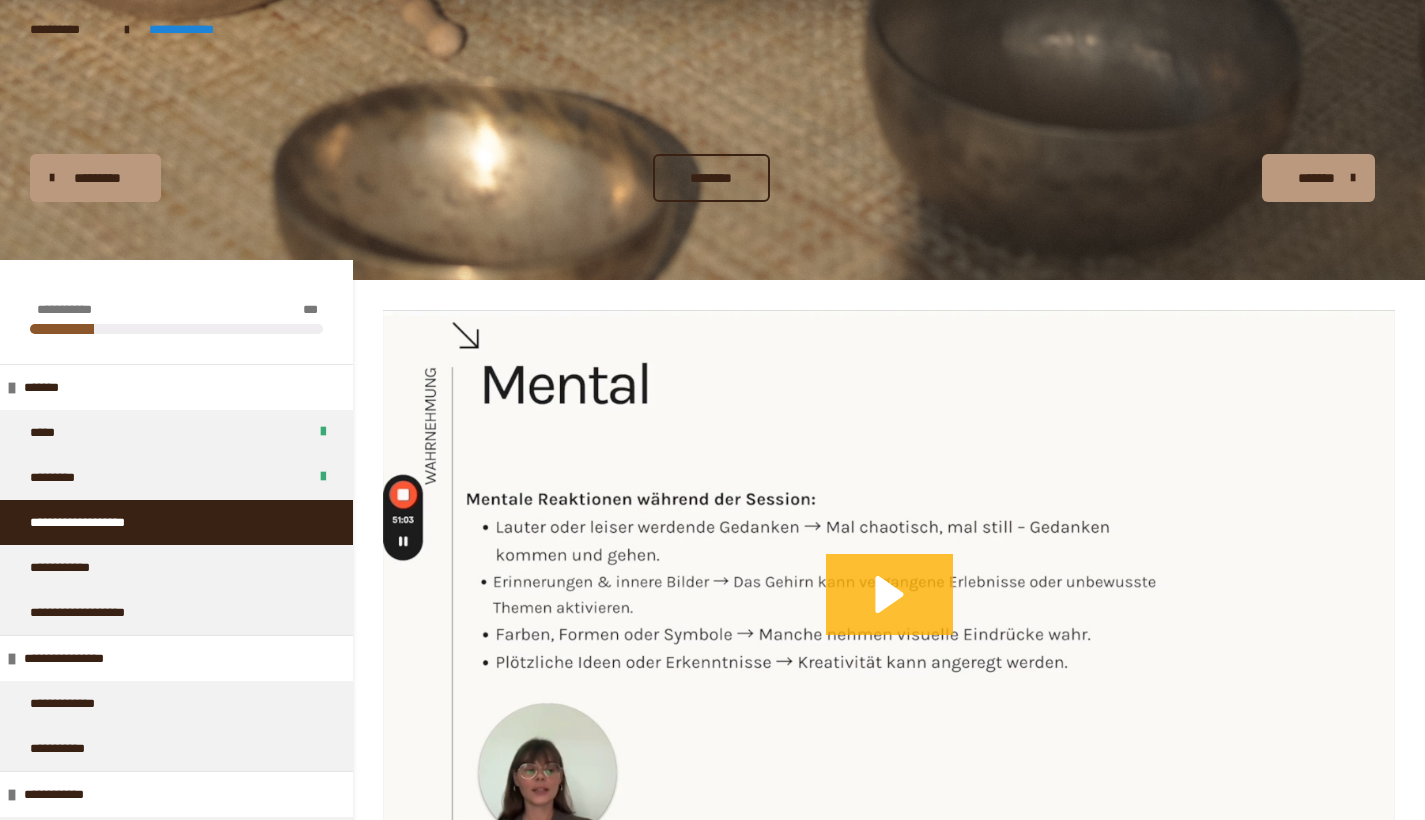 click at bounding box center (889, 594) 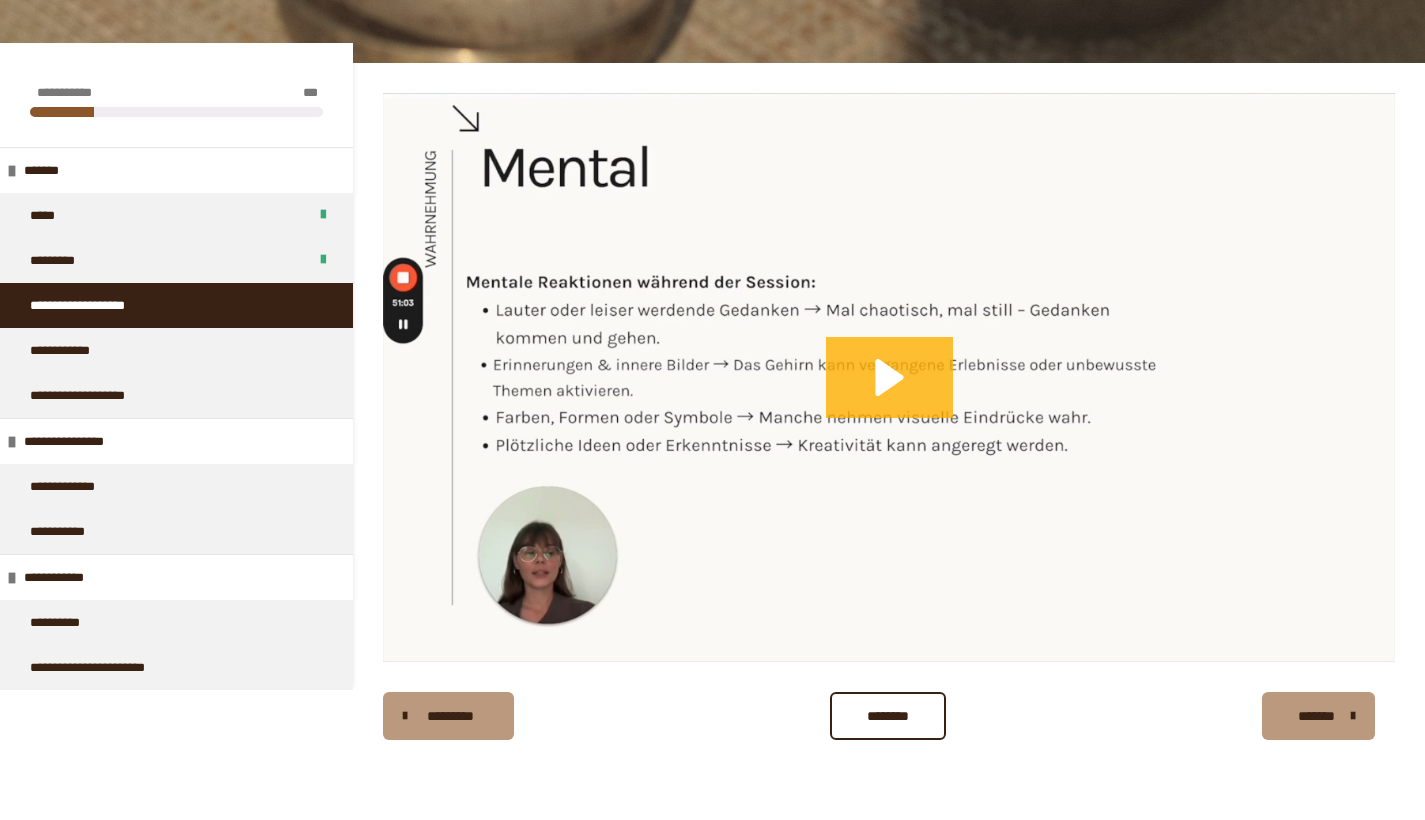 scroll, scrollTop: 219, scrollLeft: 0, axis: vertical 